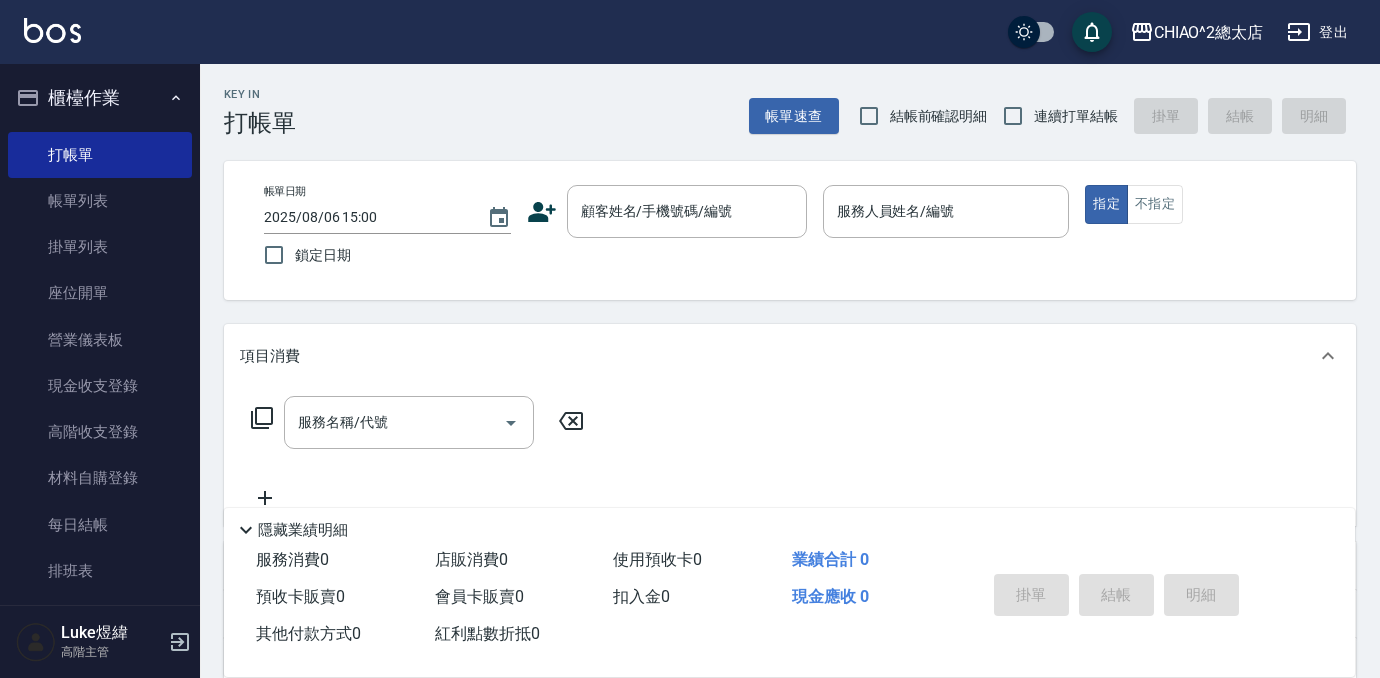 scroll, scrollTop: 0, scrollLeft: 0, axis: both 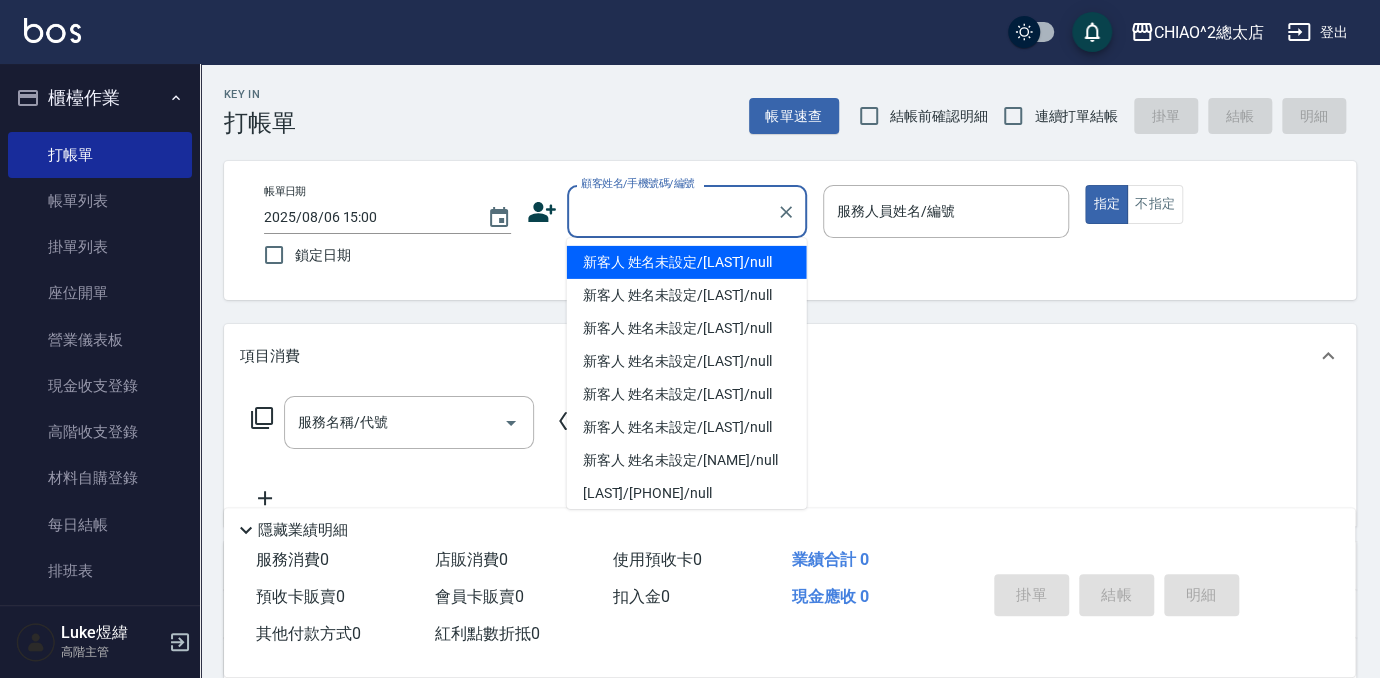 click on "顧客姓名/手機號碼/編號" at bounding box center [672, 211] 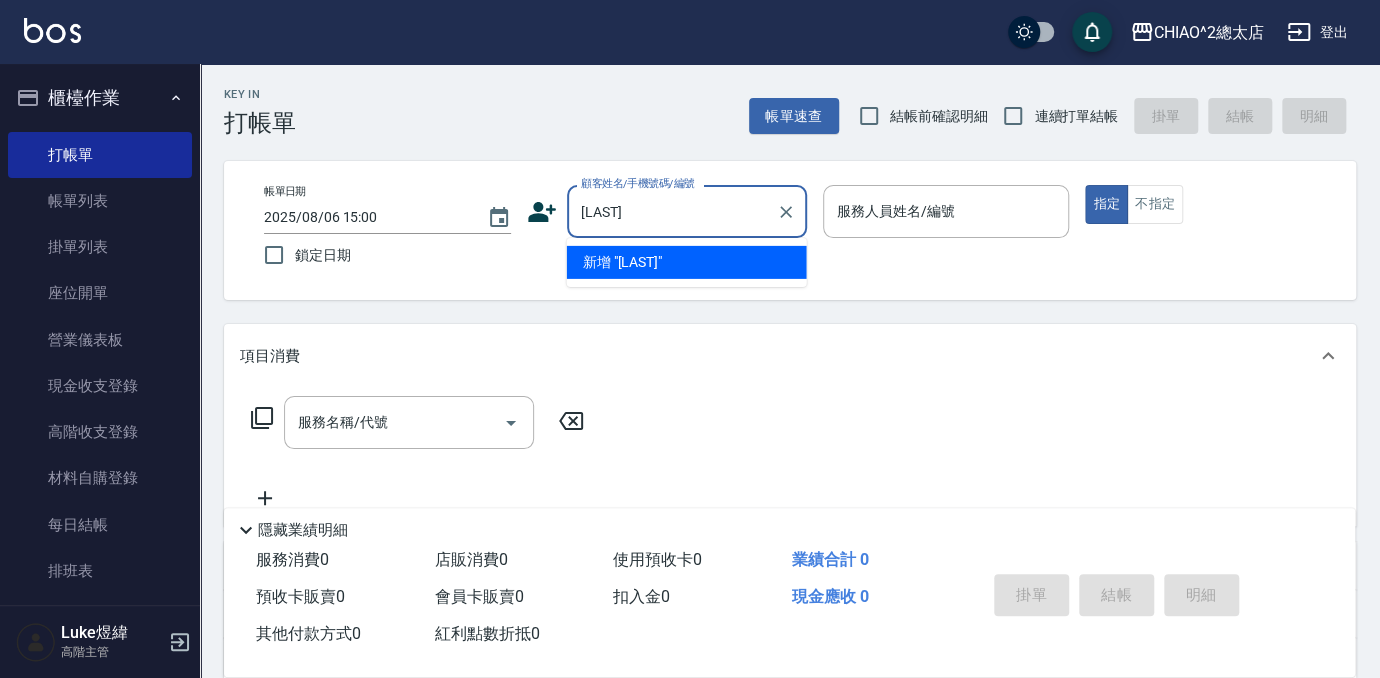 type on "[LAST]" 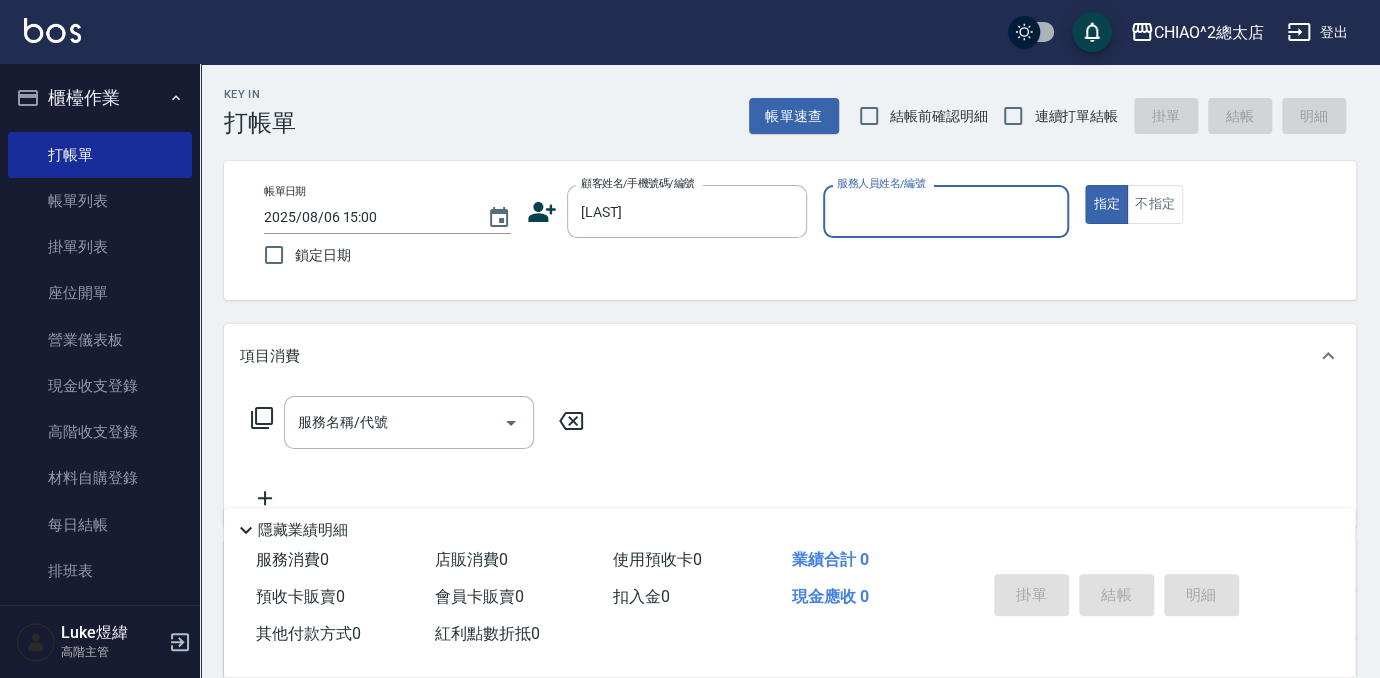 click on "服務人員姓名/編號" at bounding box center (946, 211) 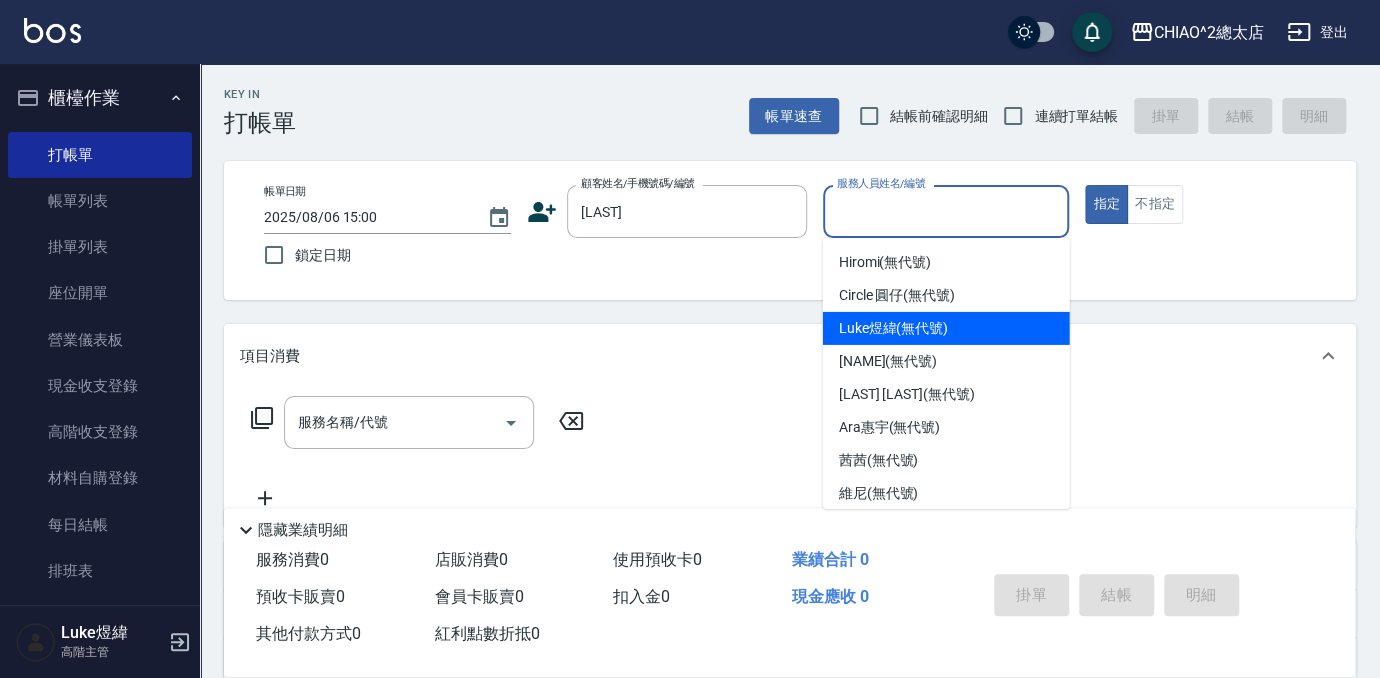 click on "[NAME] (無代號)" at bounding box center (946, 328) 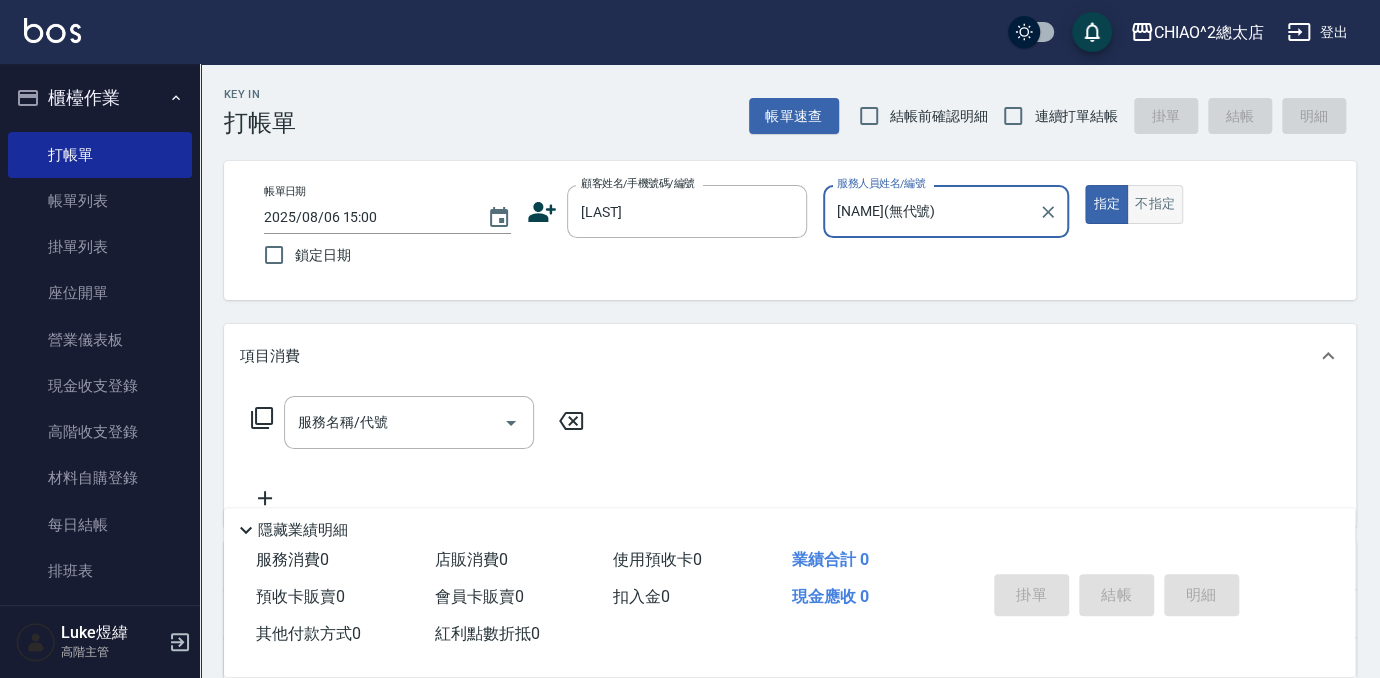 click on "不指定" at bounding box center [1155, 204] 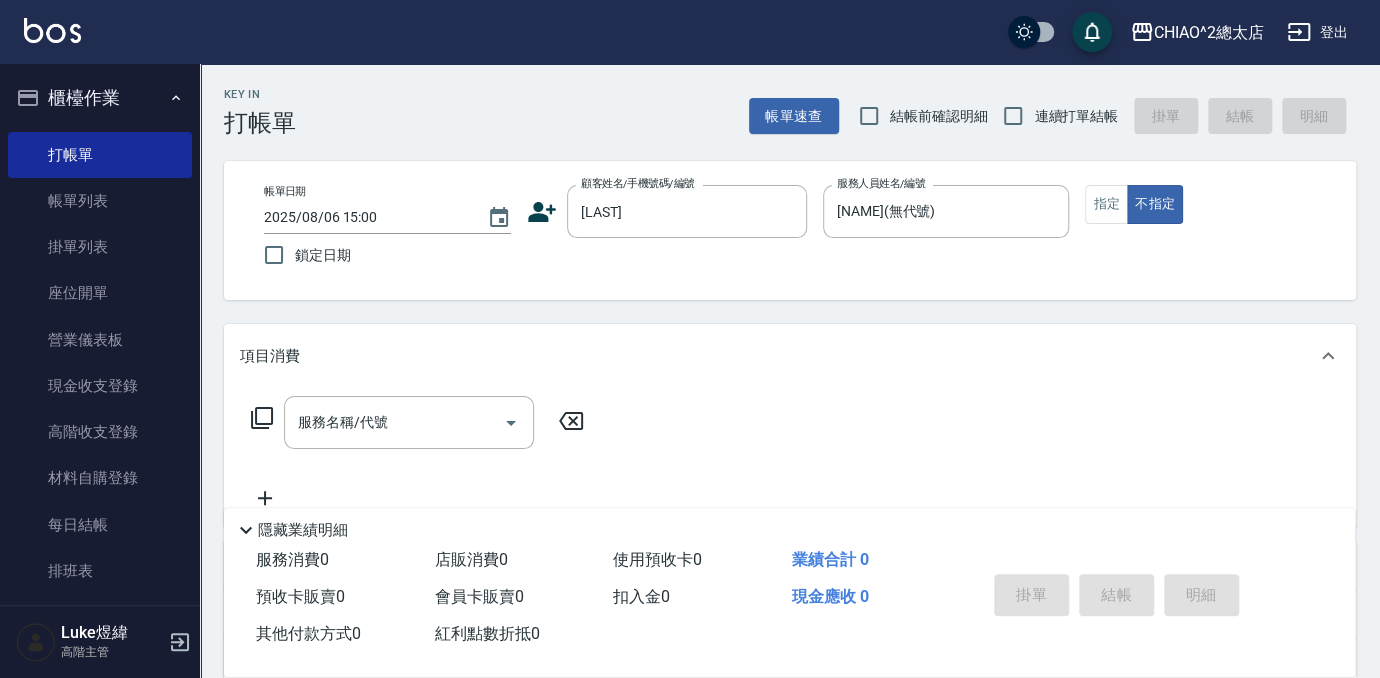 click on "服務名稱/代號 服務名稱/代號" at bounding box center [409, 422] 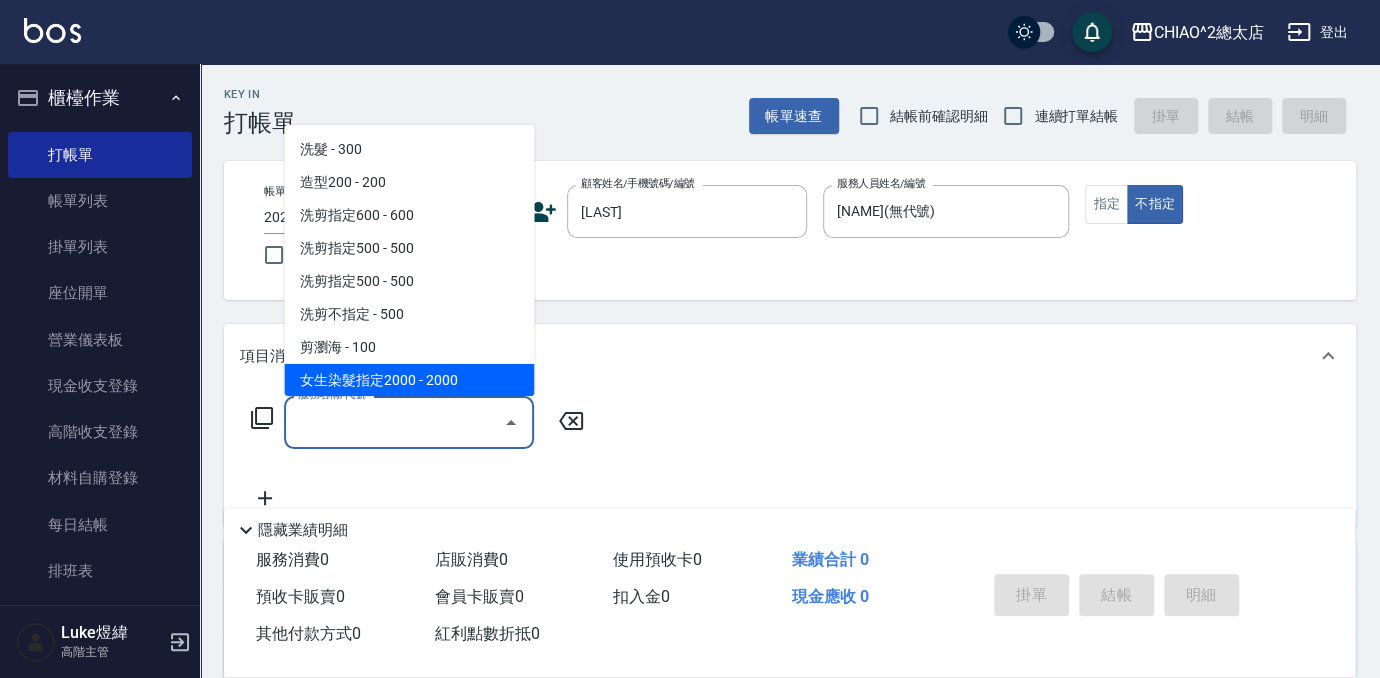 click on "女生染髮指定2000 - 2000" at bounding box center (409, 380) 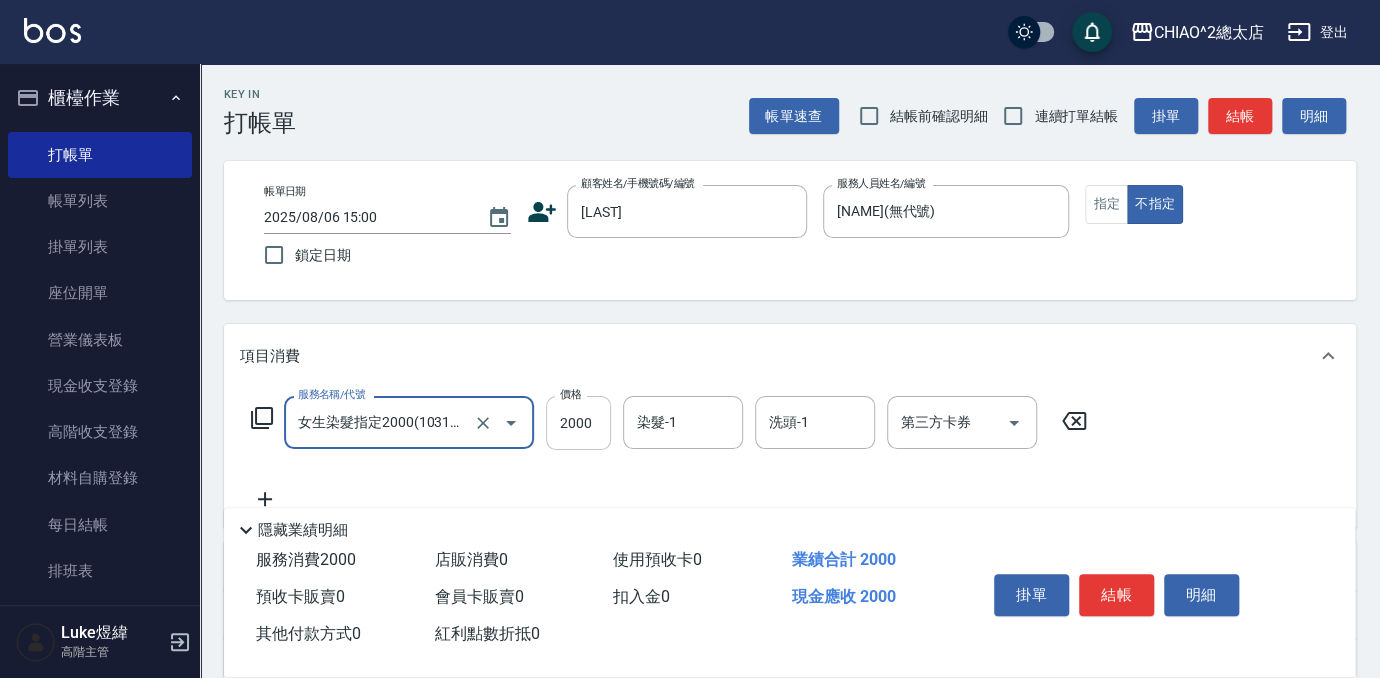 click on "2000" at bounding box center (578, 423) 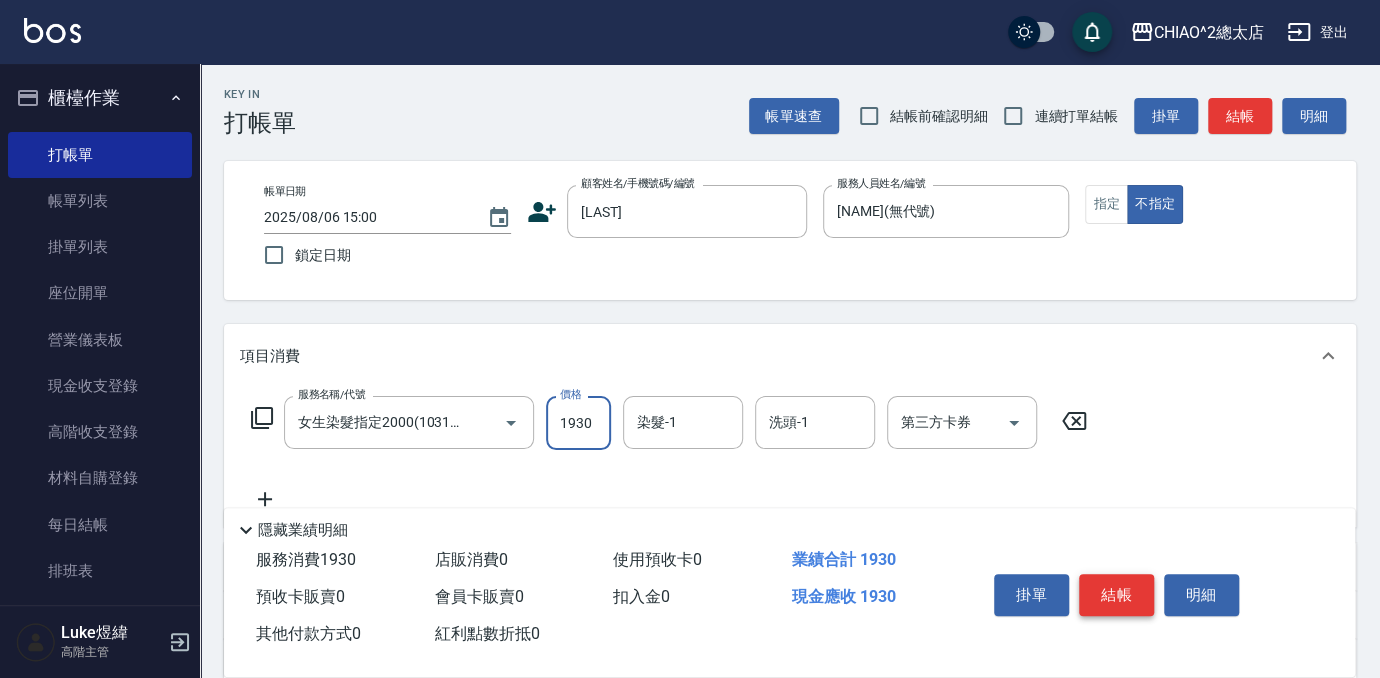 type on "1930" 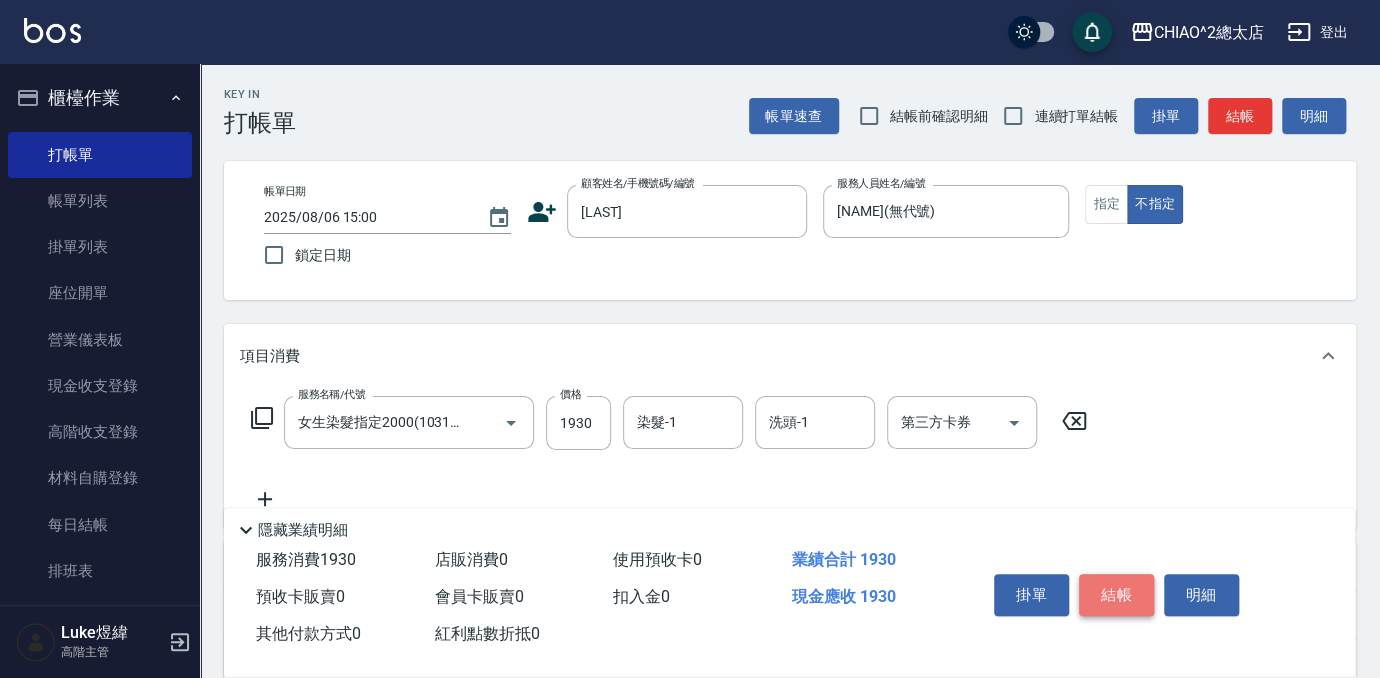 click on "結帳" at bounding box center [1116, 595] 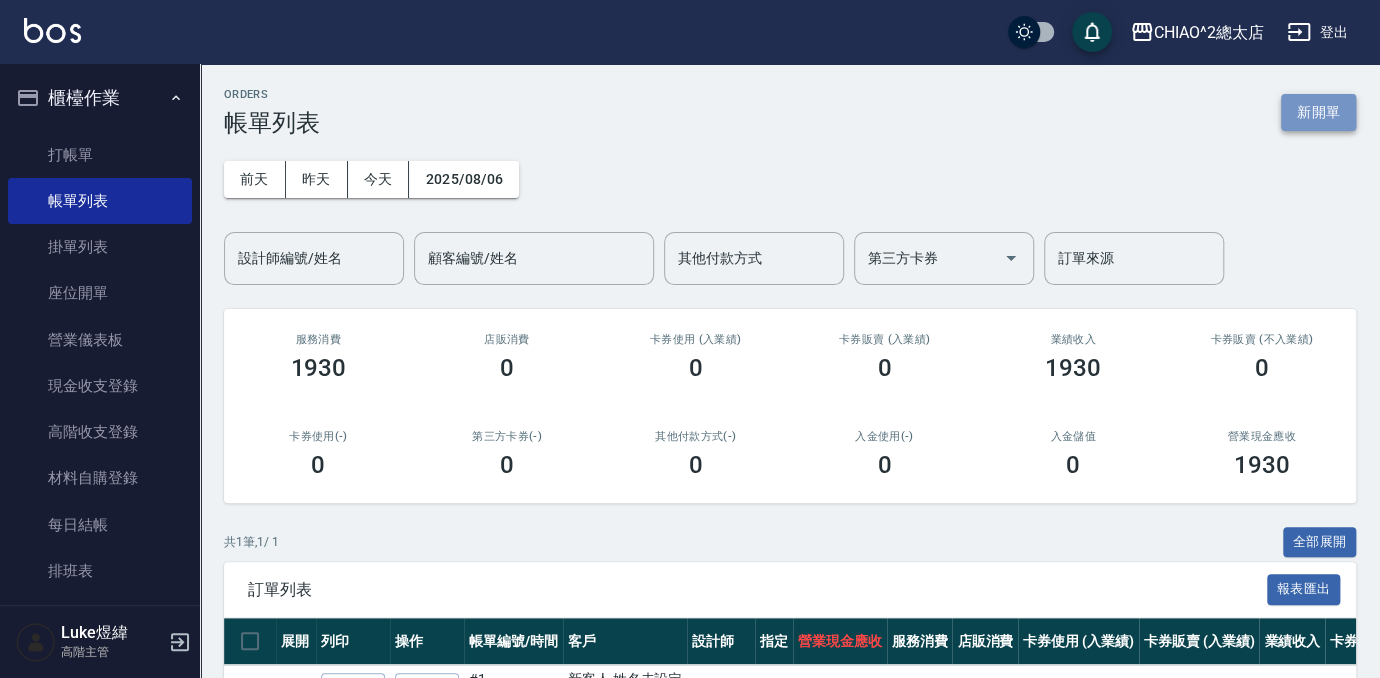 click on "新開單" at bounding box center (1318, 112) 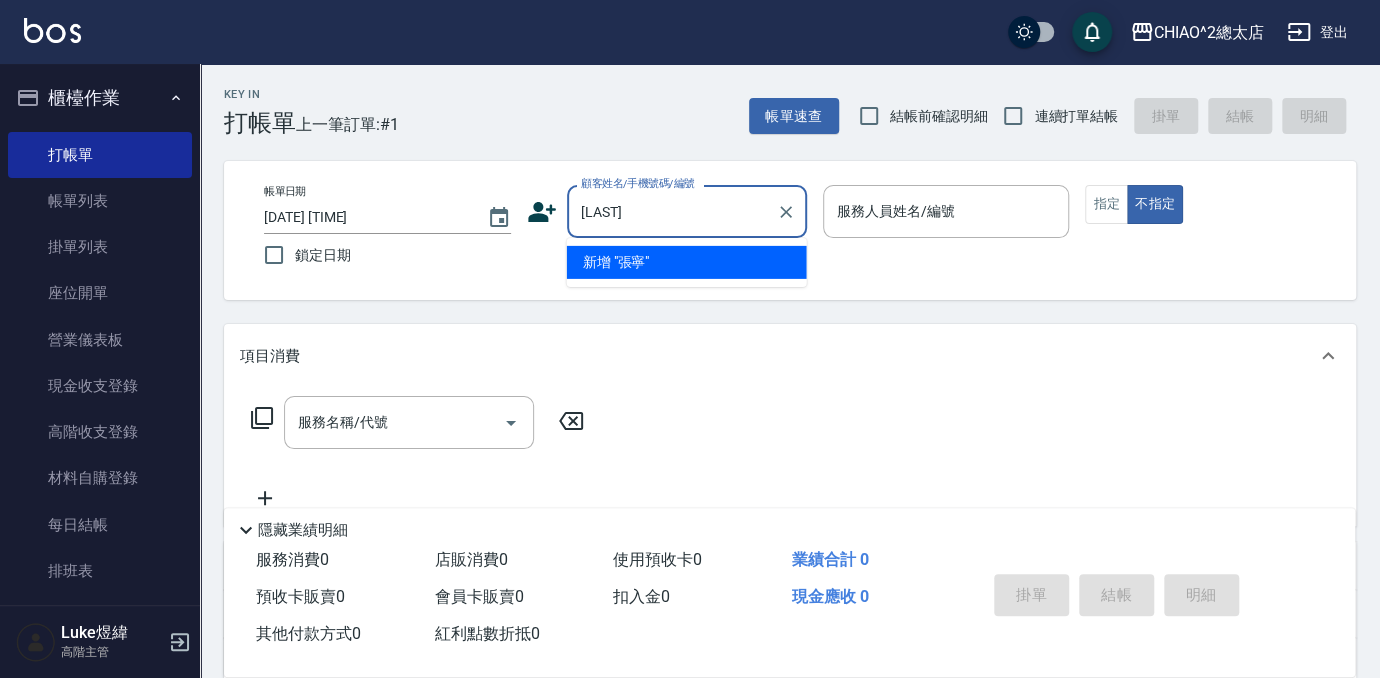 type on "[LAST]" 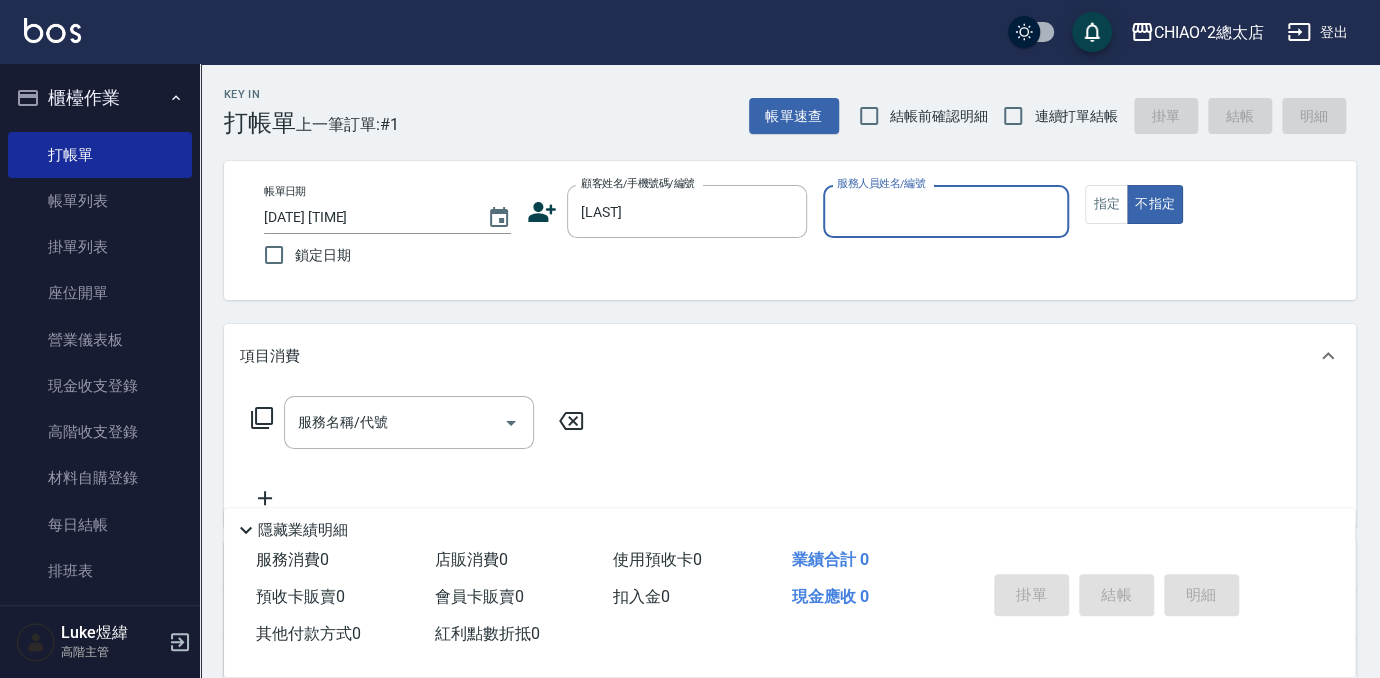 click on "服務人員姓名/編號" at bounding box center [946, 211] 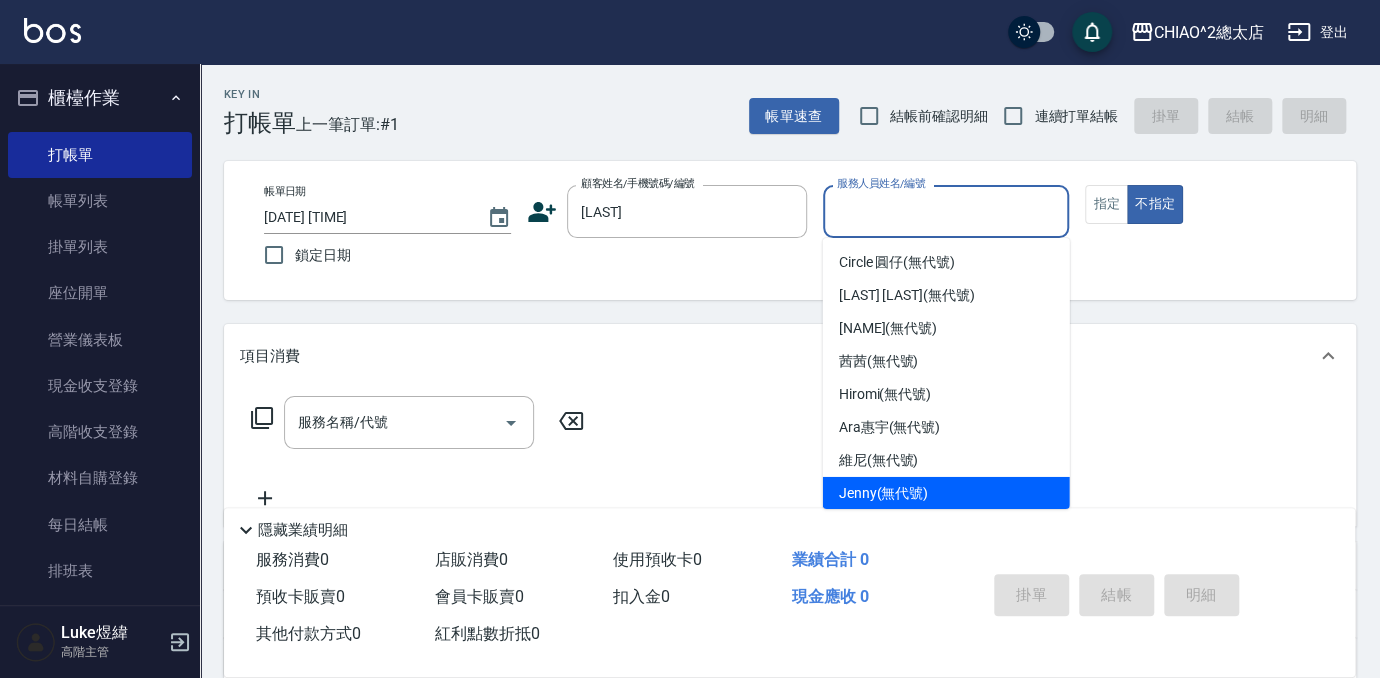 click on "[NAME] (無代號)" at bounding box center [946, 493] 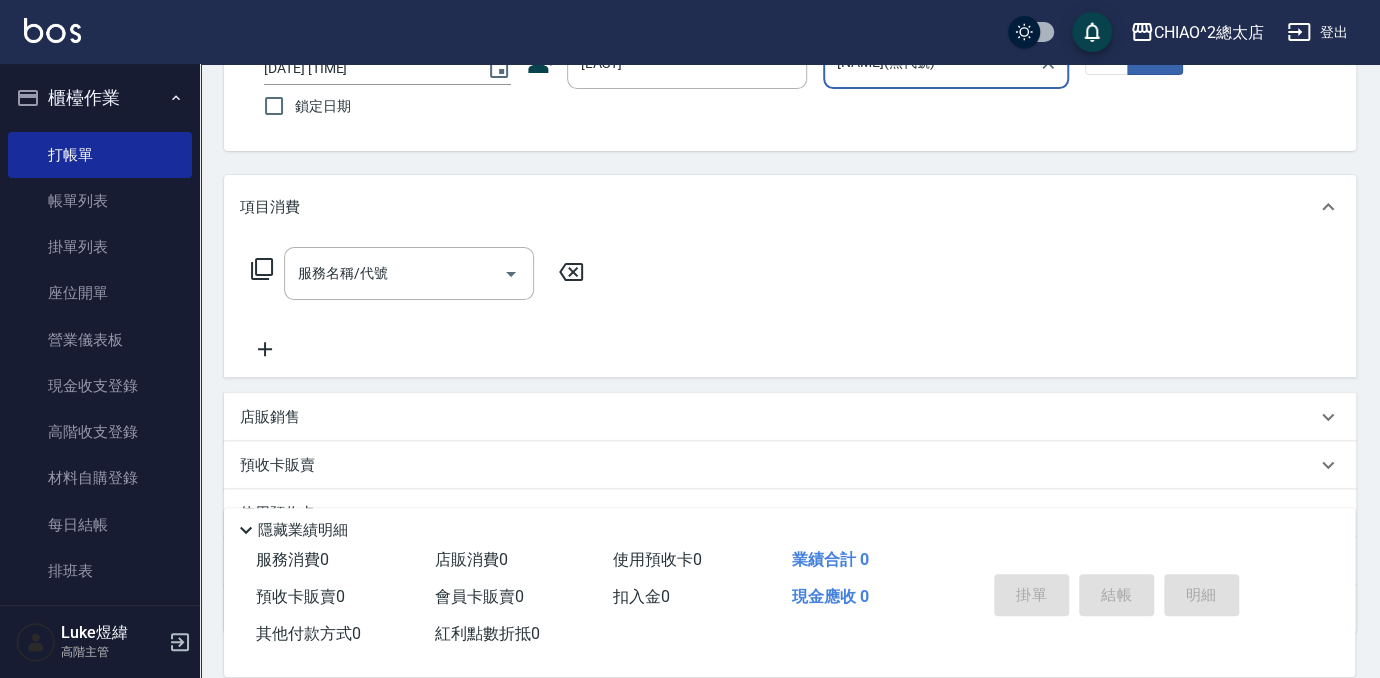 scroll, scrollTop: 181, scrollLeft: 0, axis: vertical 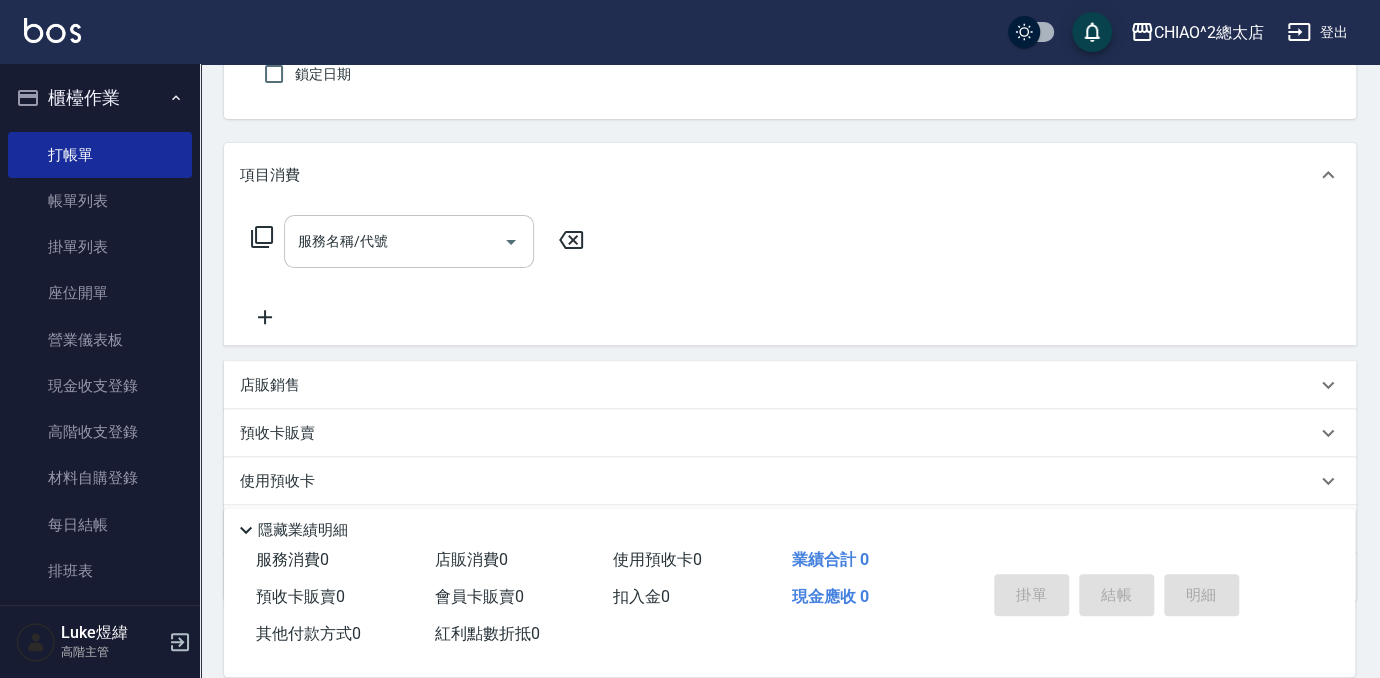 click on "服務名稱/代號" at bounding box center [394, 241] 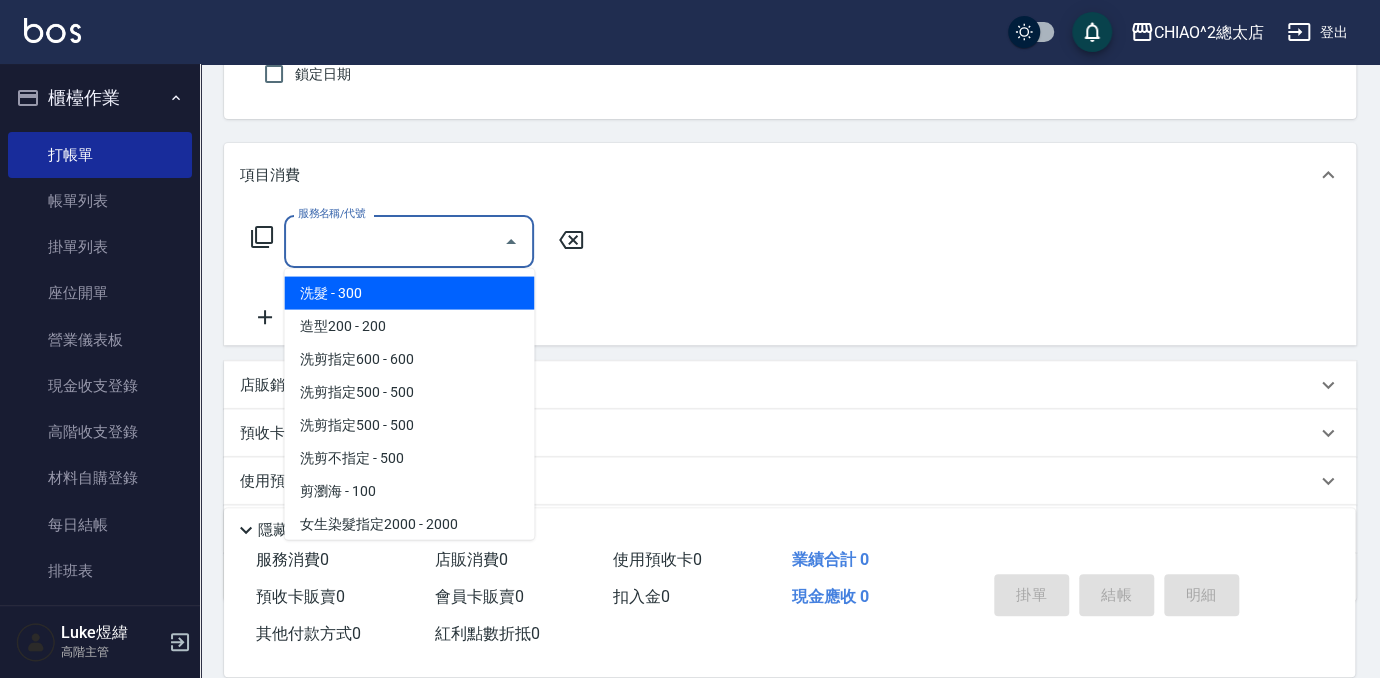click on "洗髮 - 300" at bounding box center [409, 292] 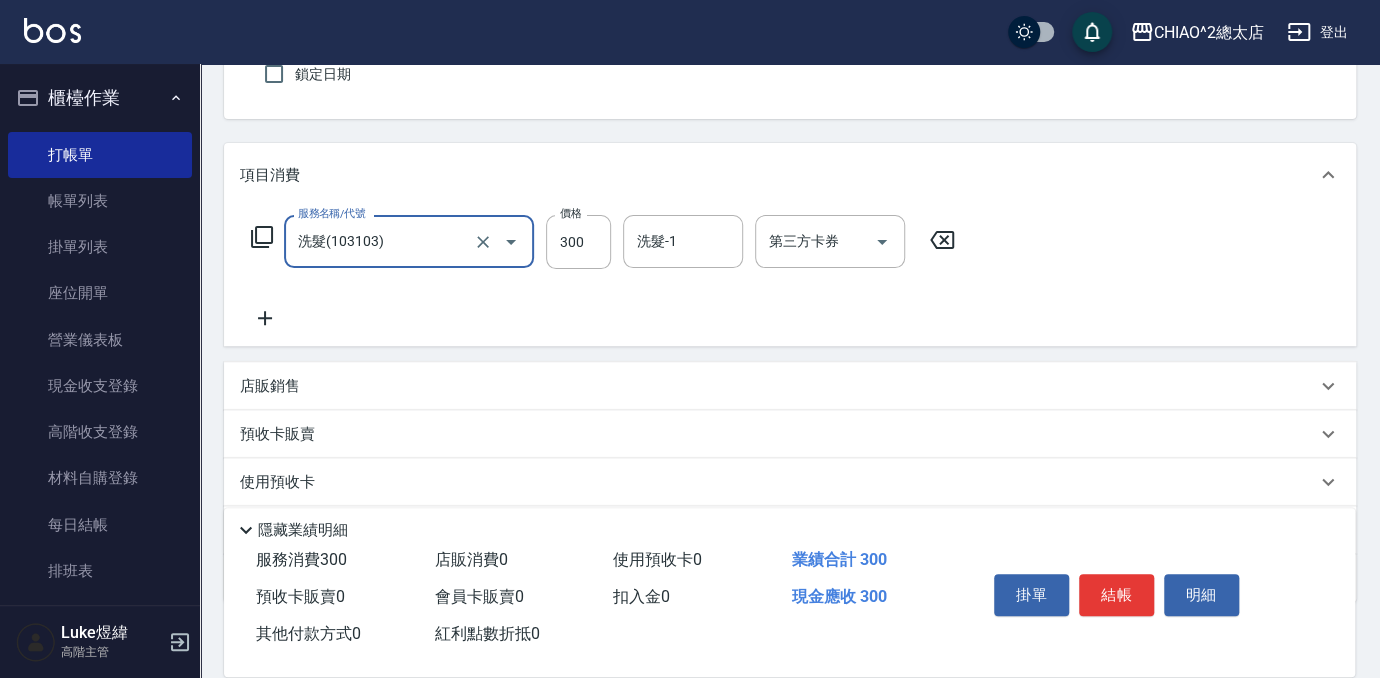 click 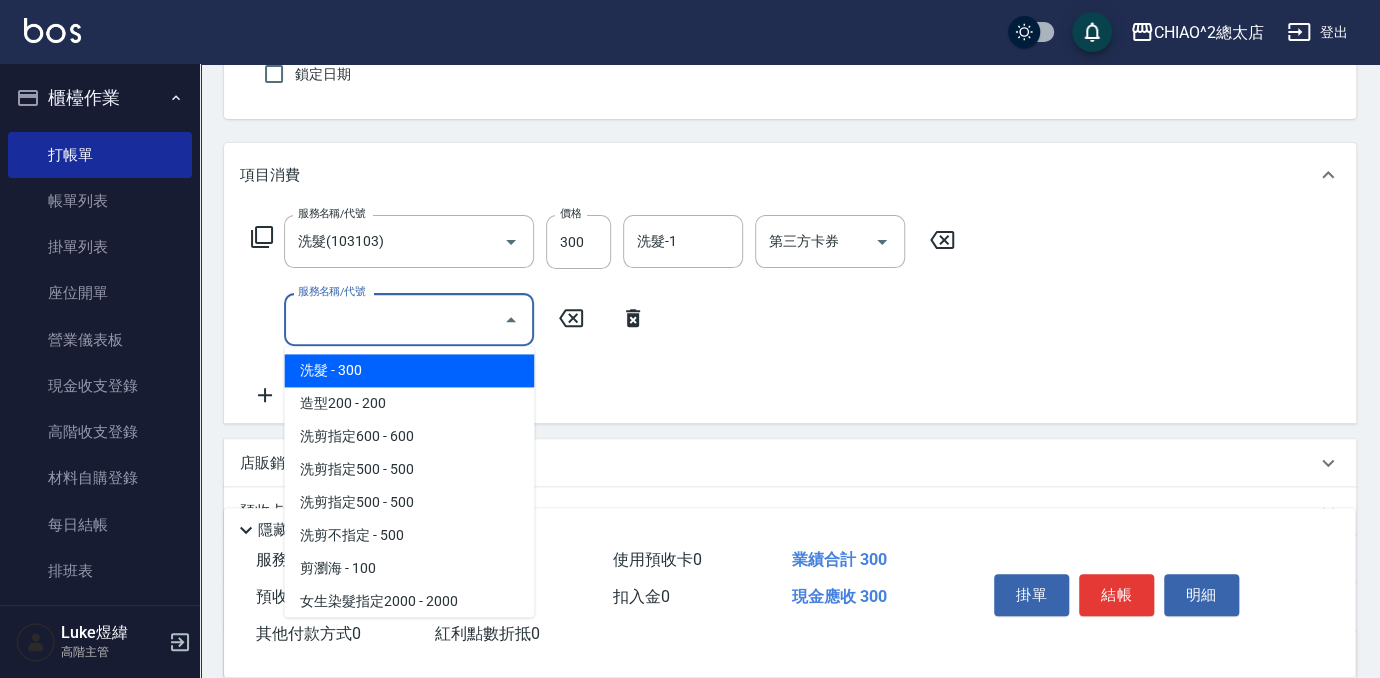 click on "服務名稱/代號" at bounding box center (394, 319) 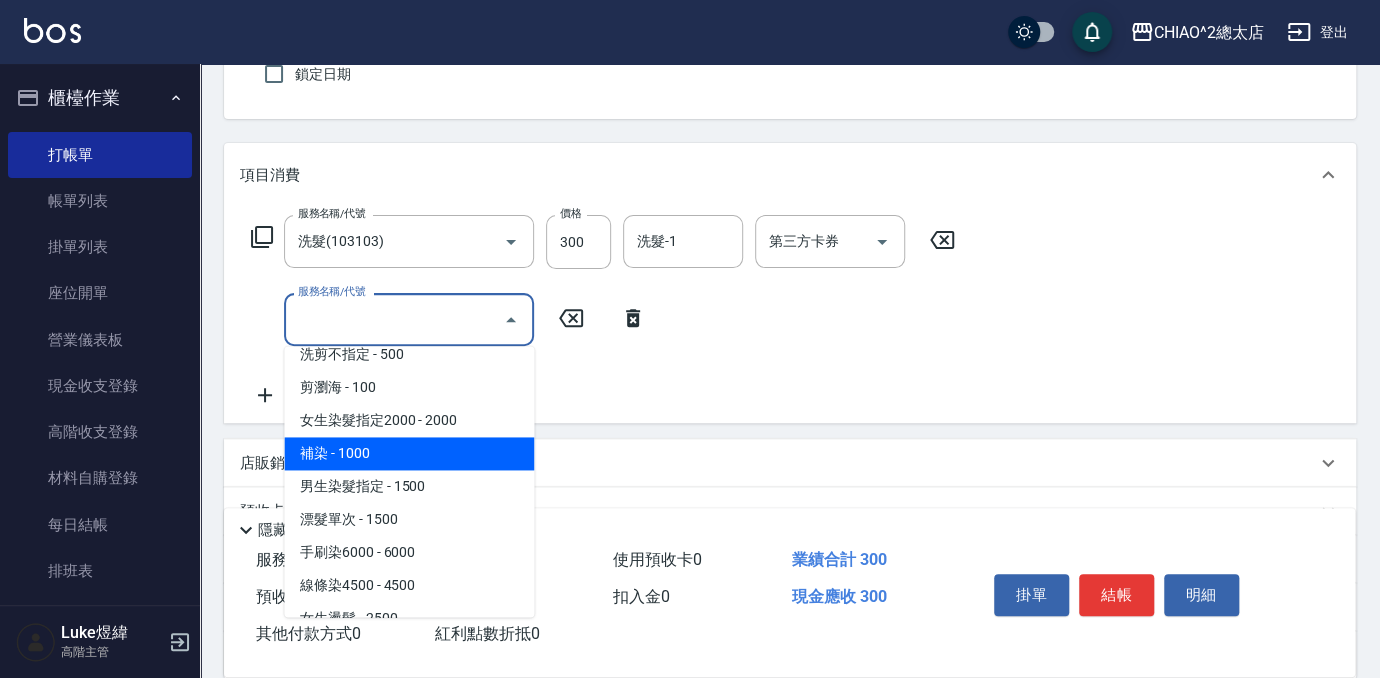 scroll, scrollTop: 0, scrollLeft: 0, axis: both 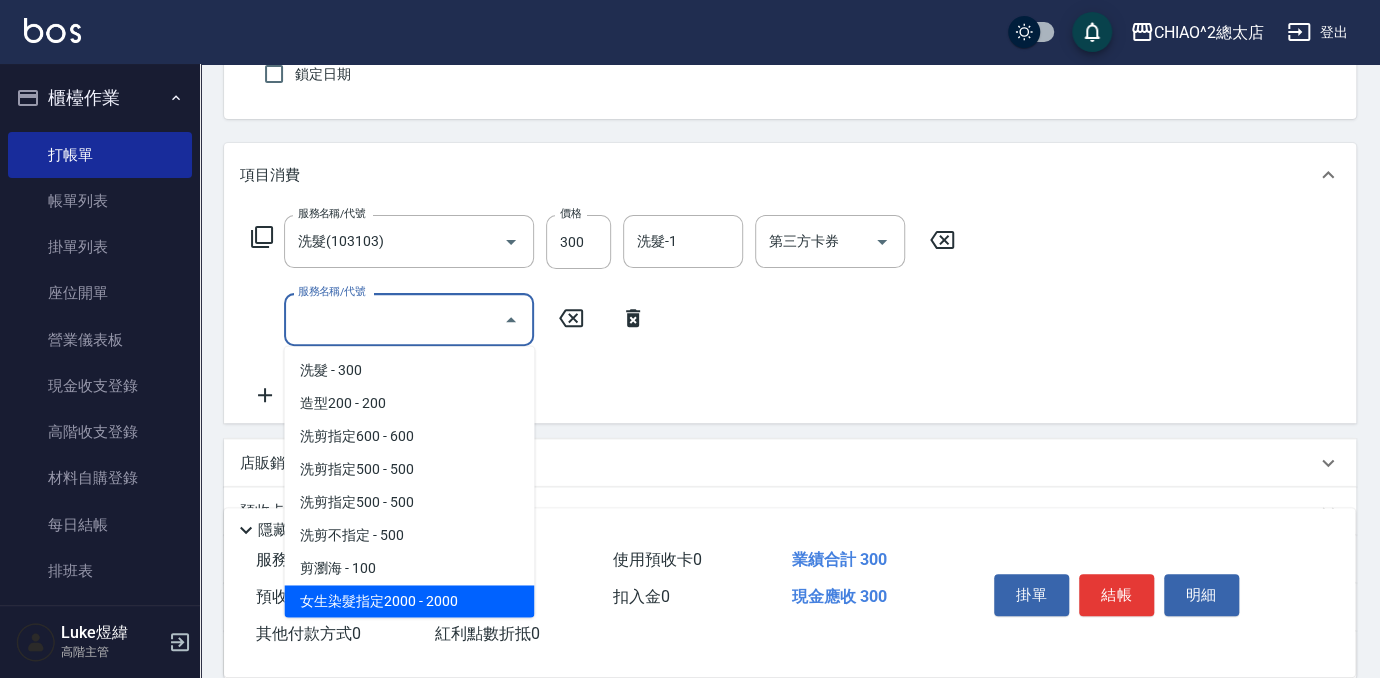 drag, startPoint x: 430, startPoint y: 587, endPoint x: 432, endPoint y: 577, distance: 10.198039 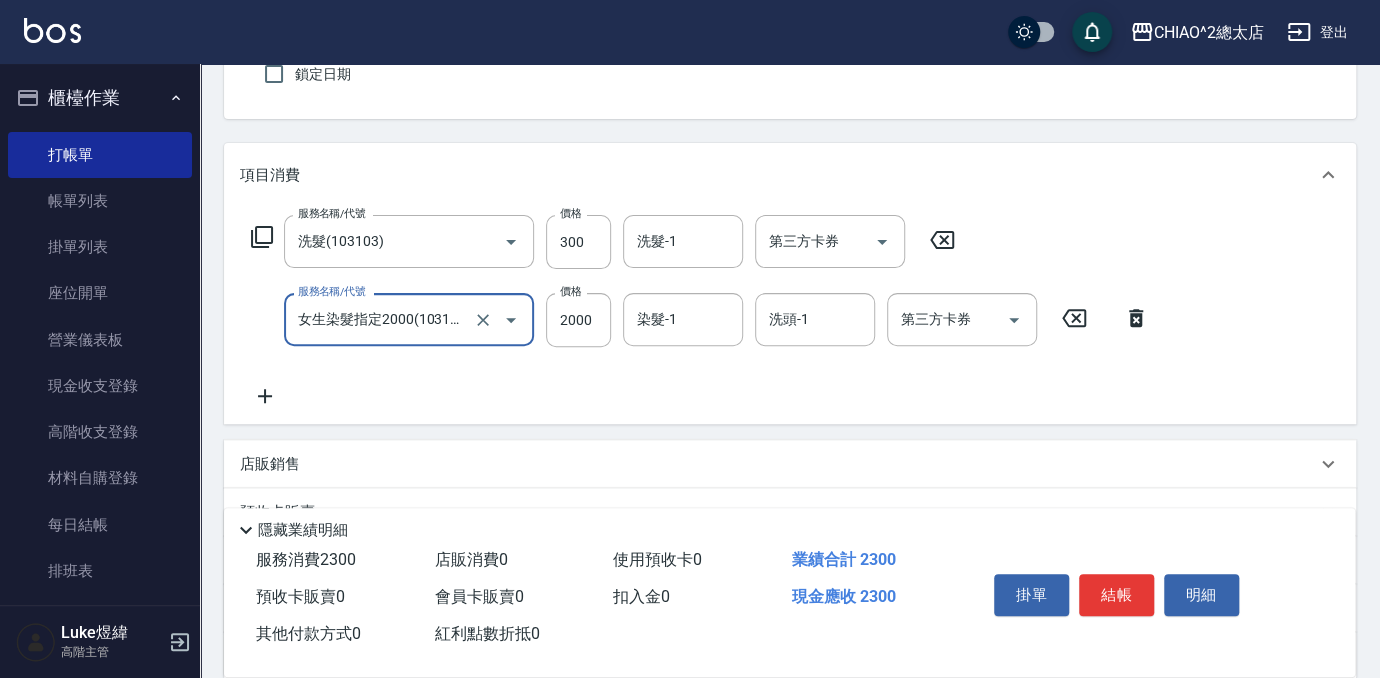 click 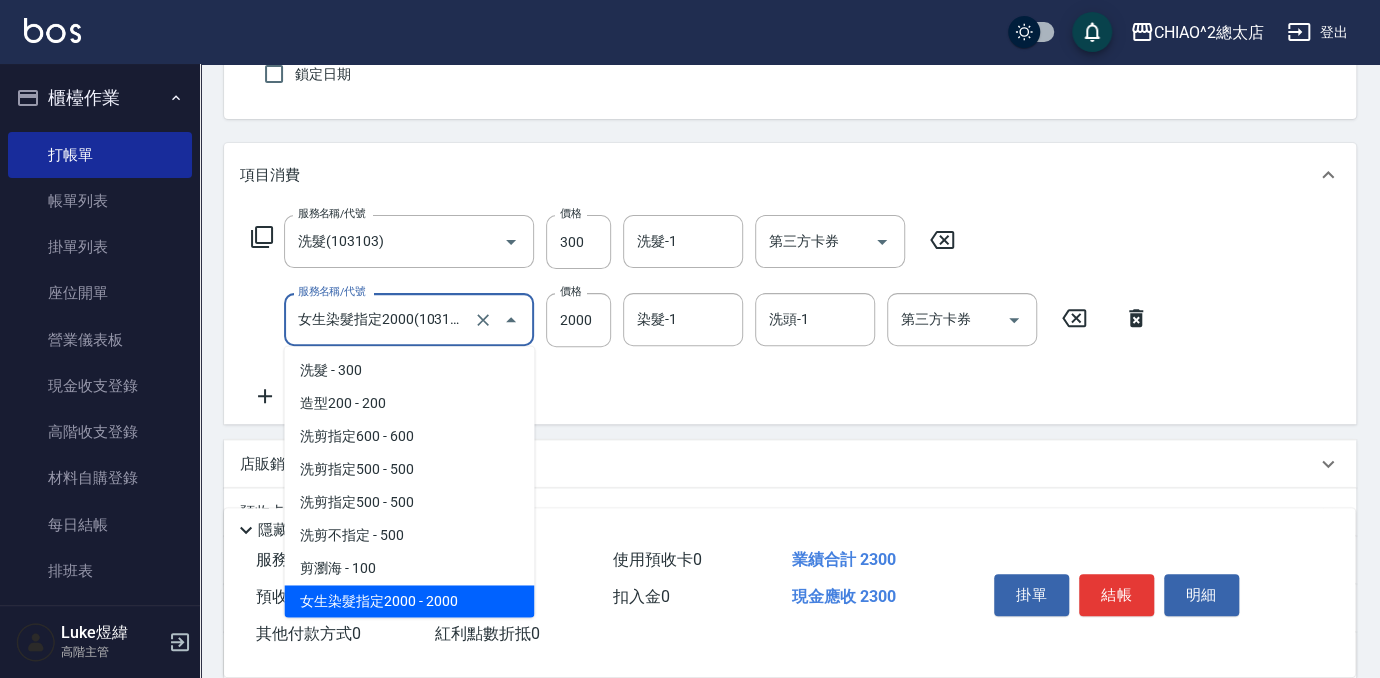 scroll, scrollTop: 0, scrollLeft: 0, axis: both 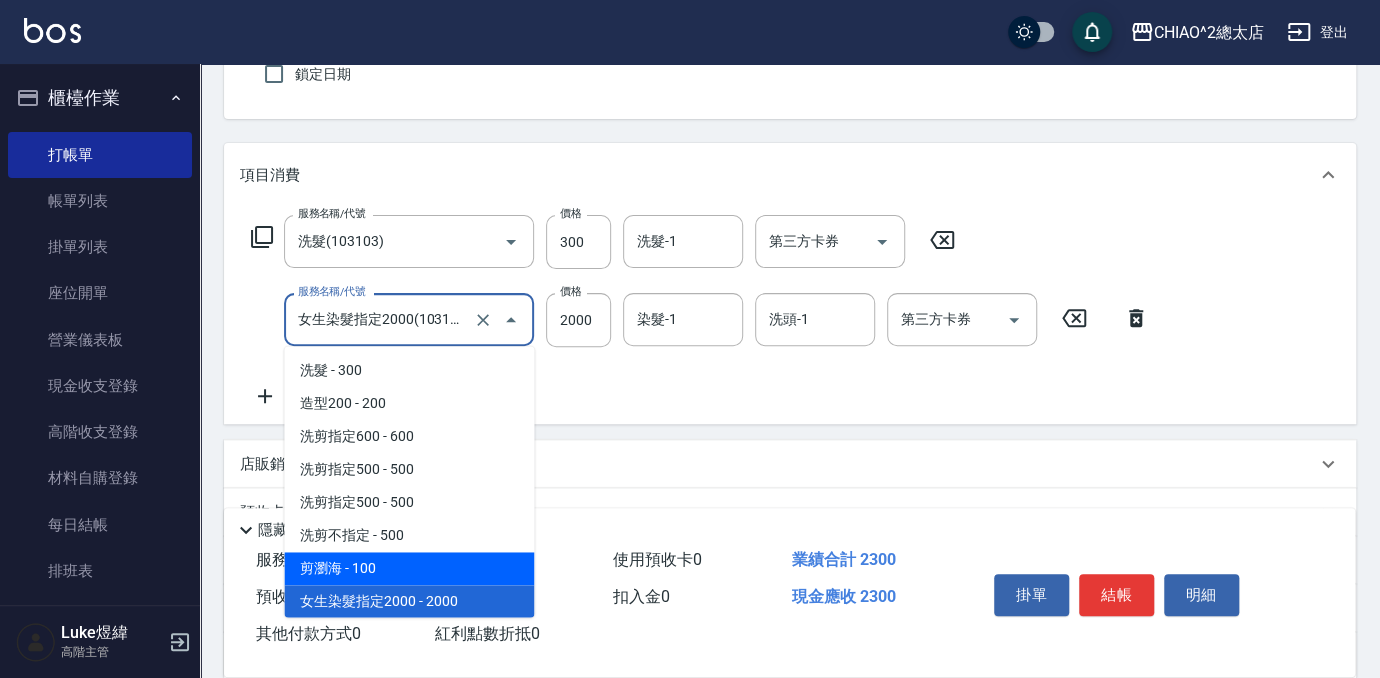 click on "剪瀏海 - 100" at bounding box center [409, 568] 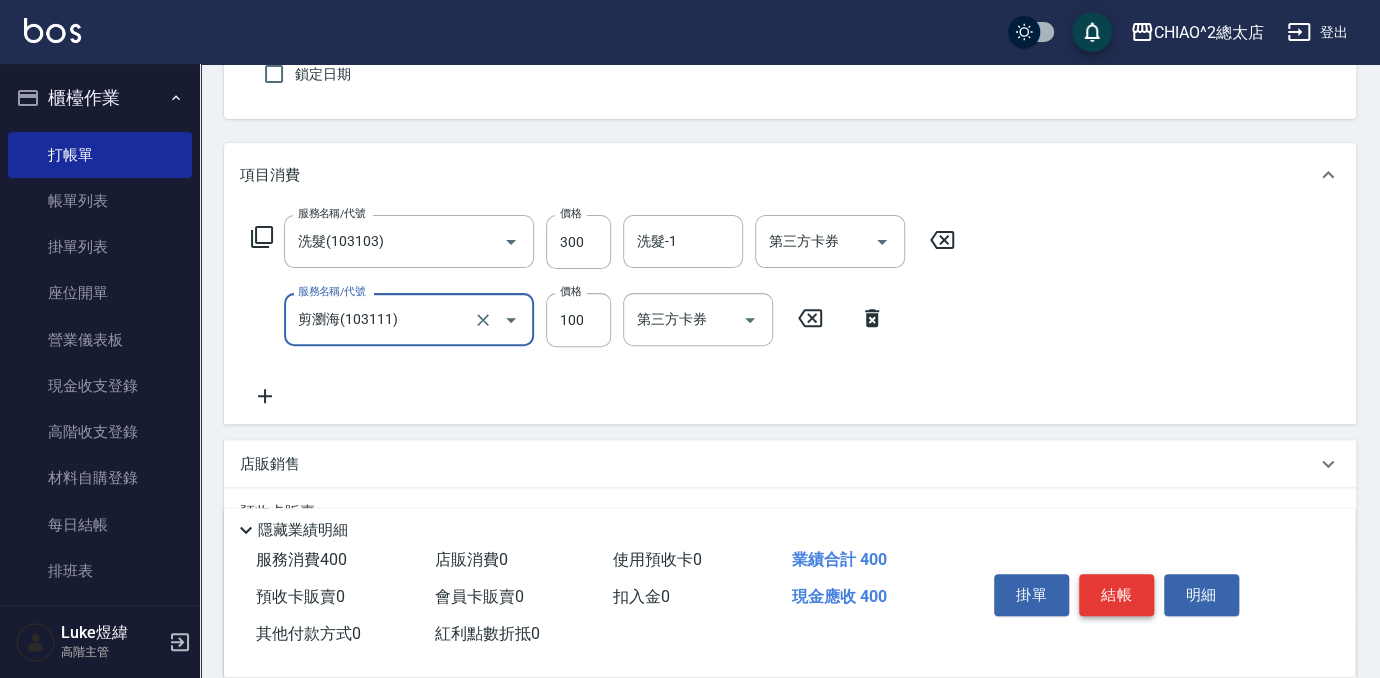 click on "結帳" at bounding box center [1116, 595] 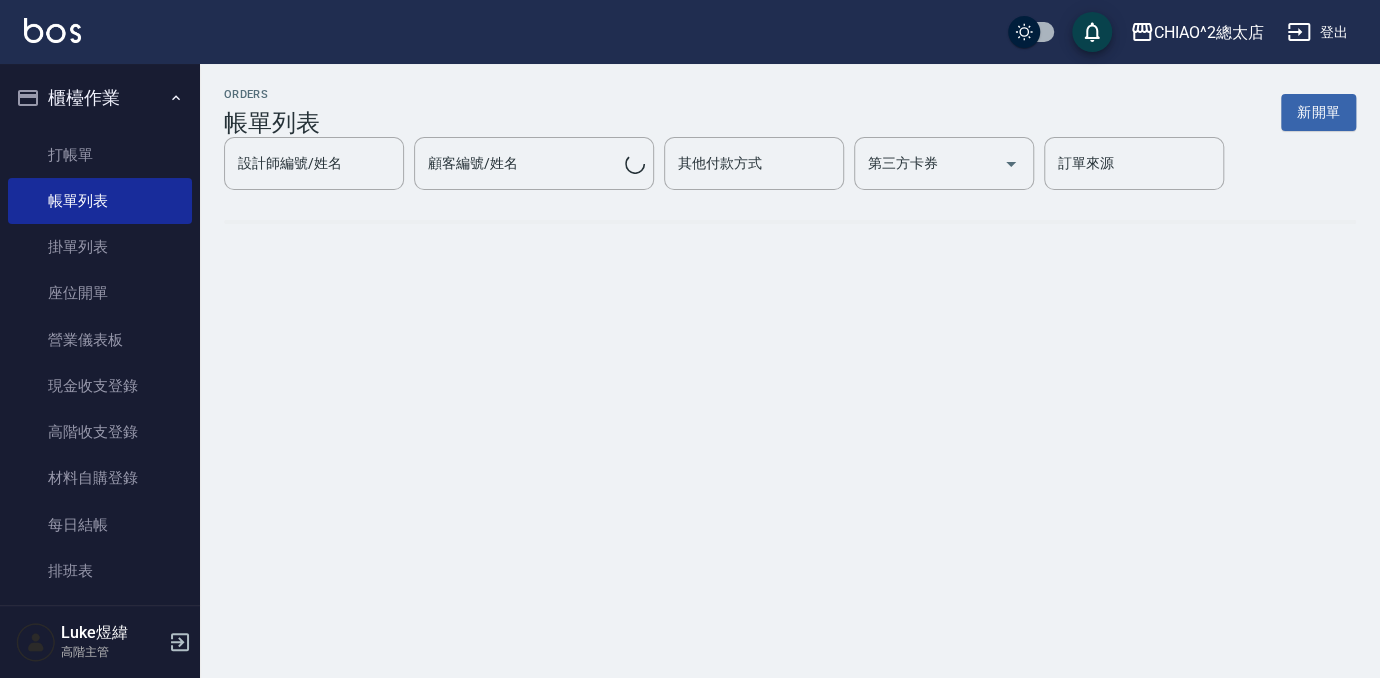 scroll, scrollTop: 0, scrollLeft: 0, axis: both 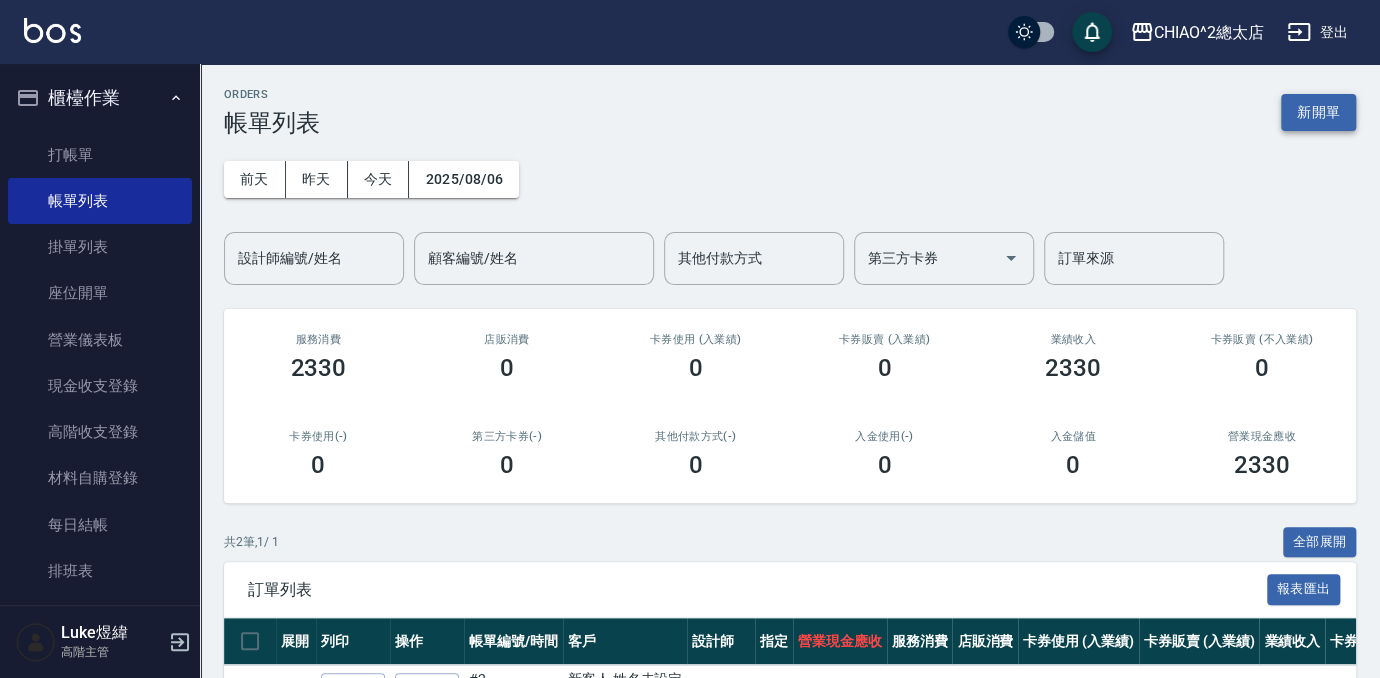 click on "新開單" at bounding box center (1318, 112) 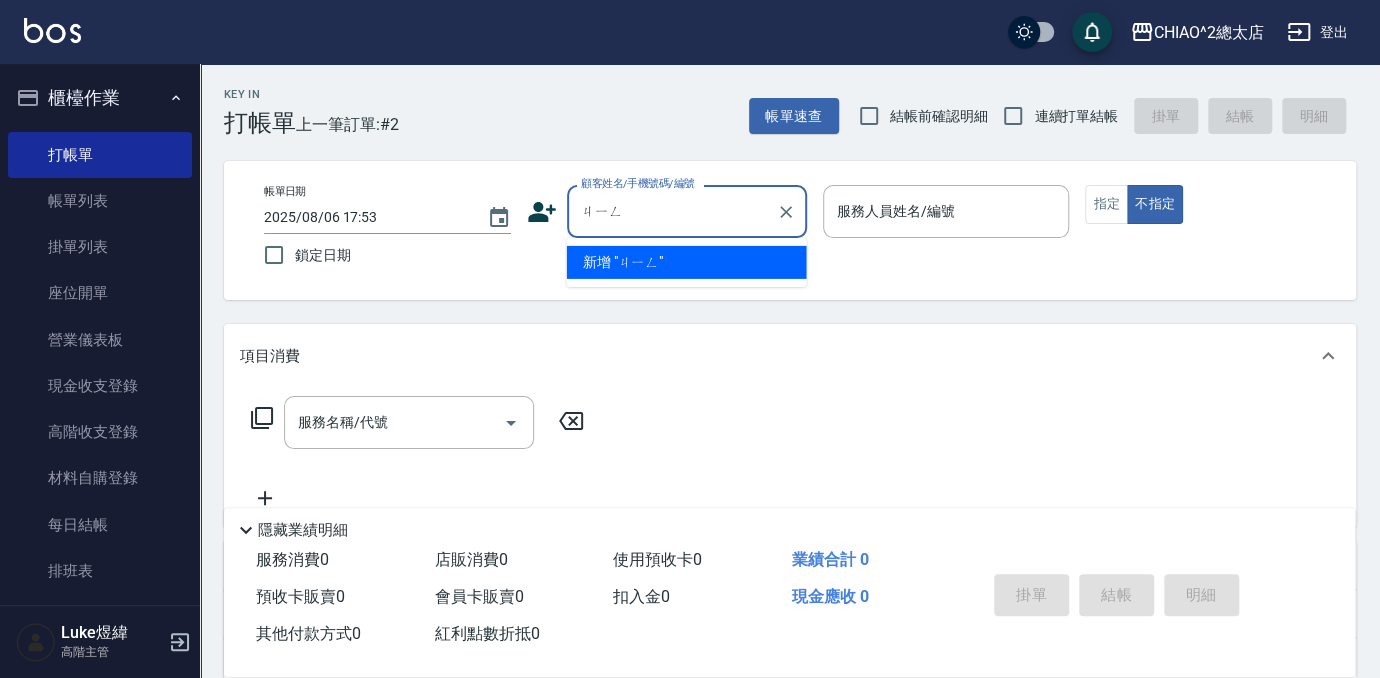 type on "[LAST]" 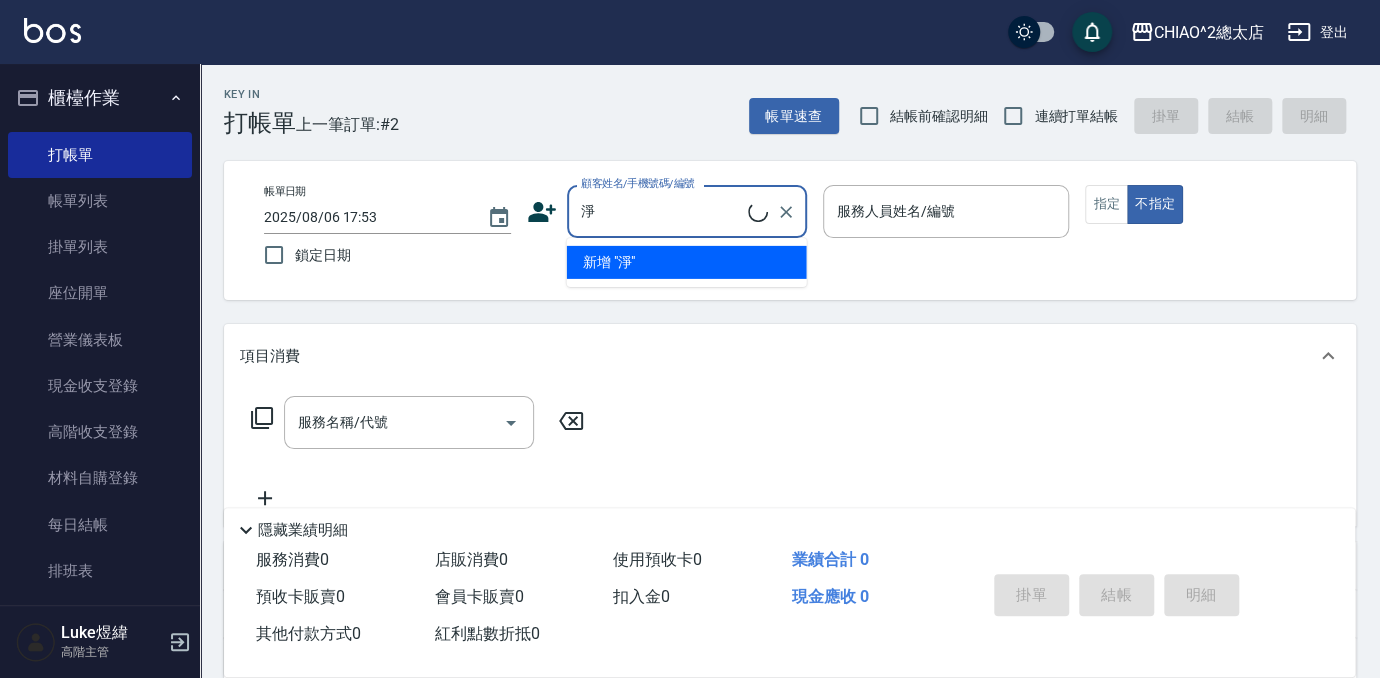 type on "新客人 姓名未設定/[LAST]/null" 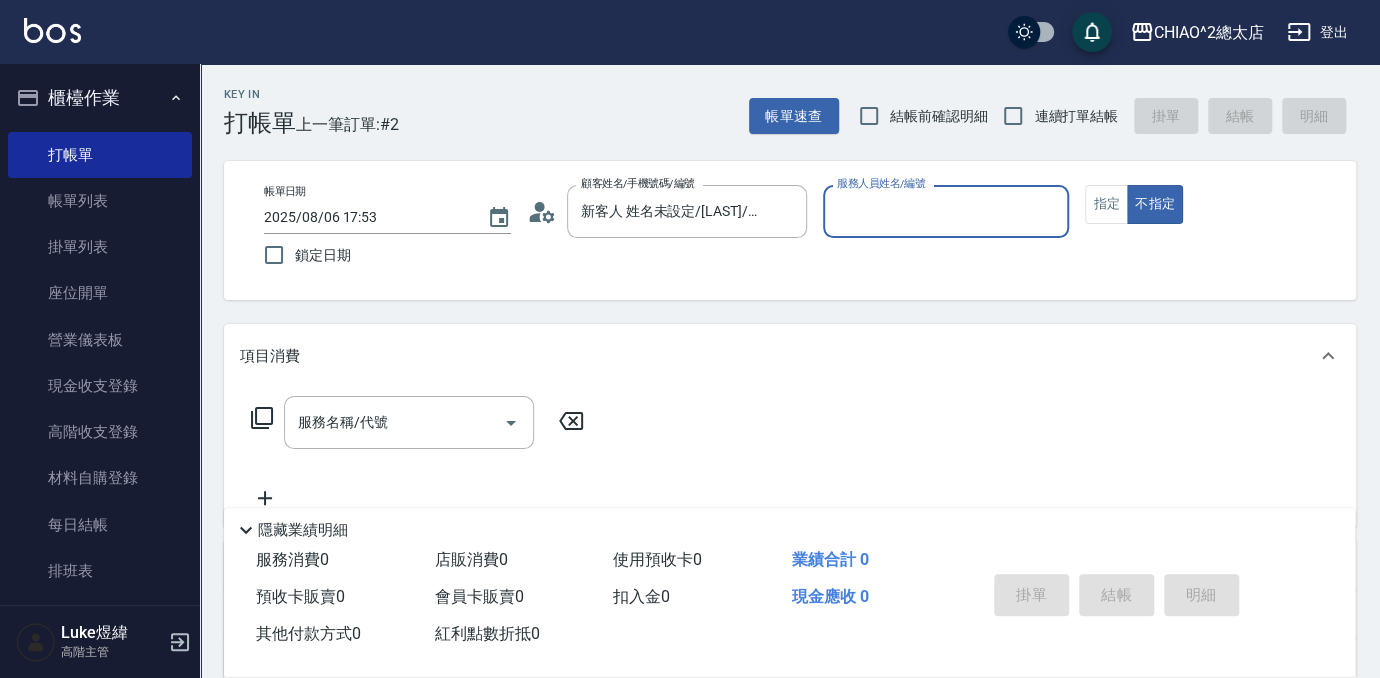 click on "服務人員姓名/編號" at bounding box center (946, 211) 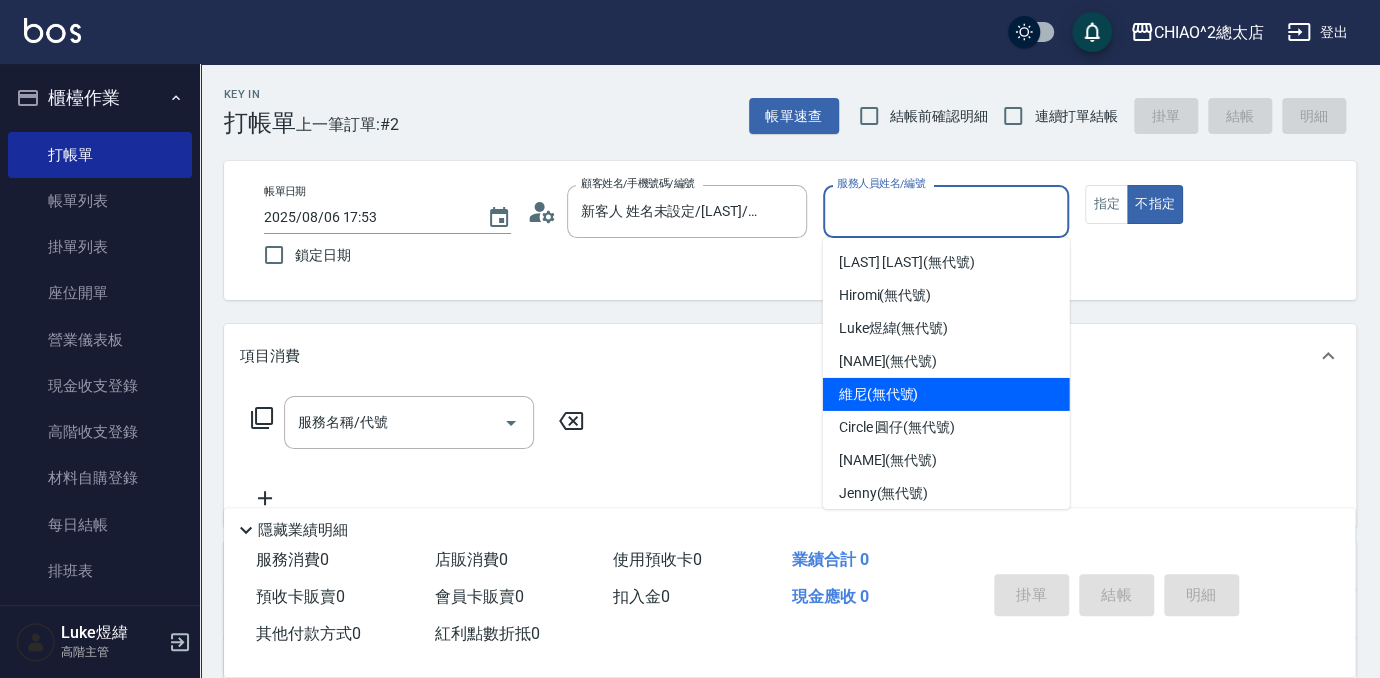 click on "[NAME] (無代號)" at bounding box center [946, 394] 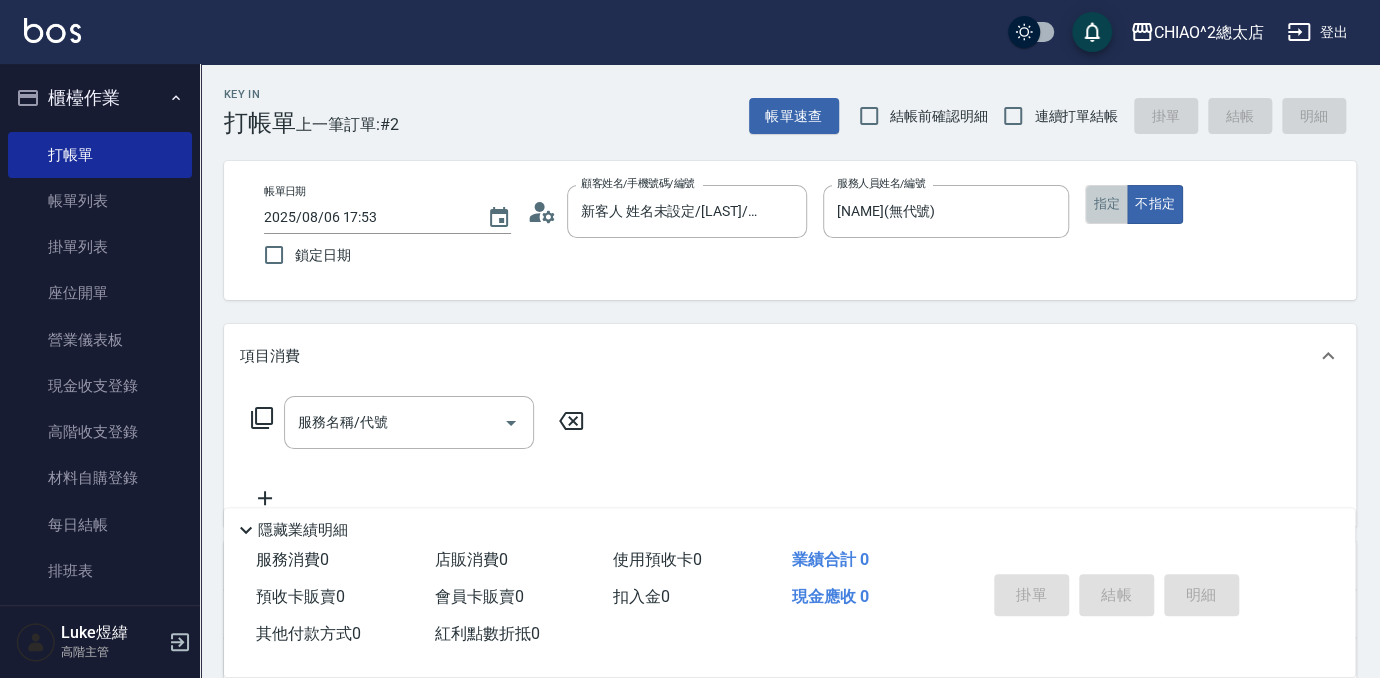 click on "指定" at bounding box center [1106, 204] 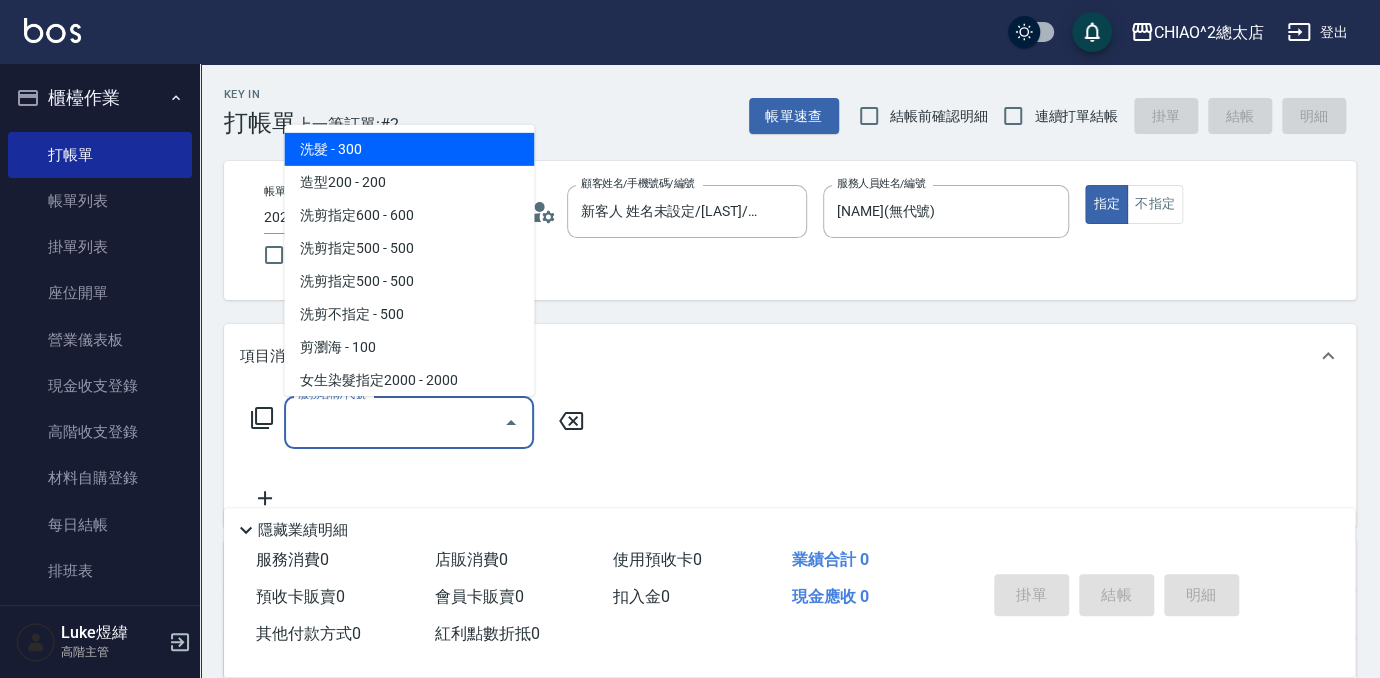 click on "服務名稱/代號" at bounding box center [394, 422] 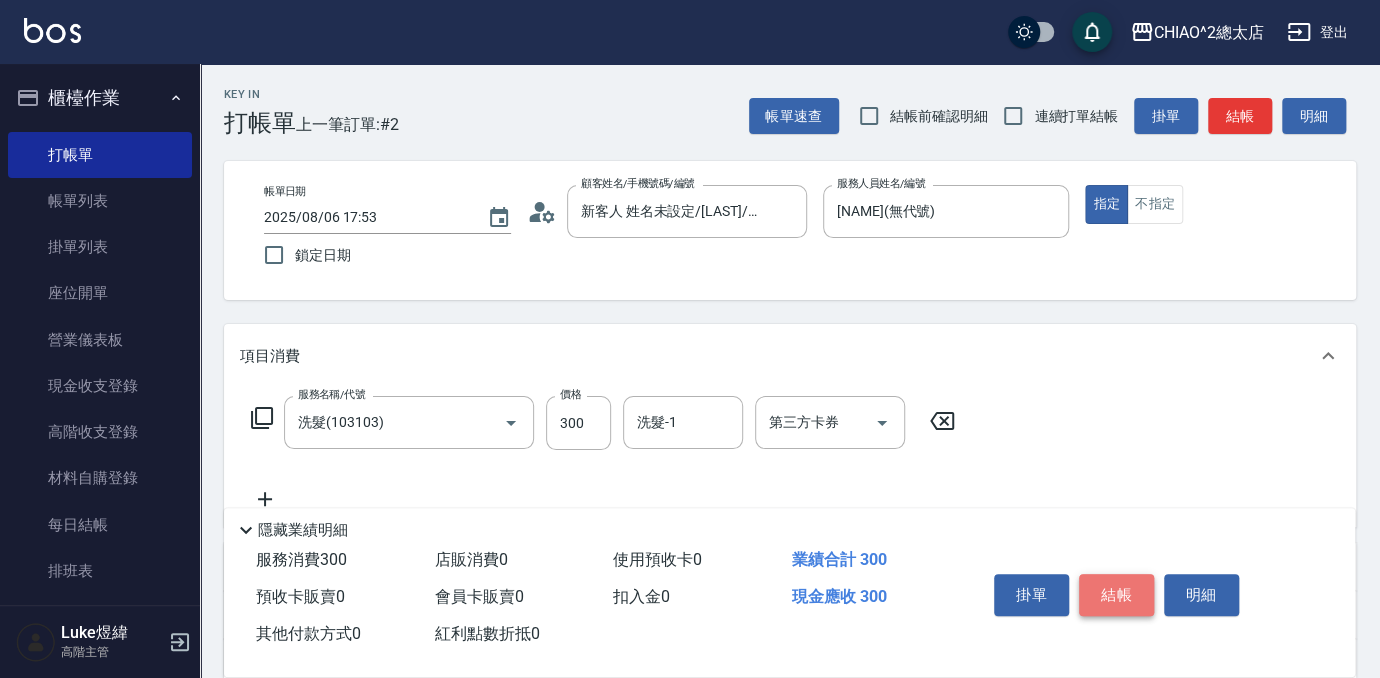 click on "結帳" at bounding box center (1116, 595) 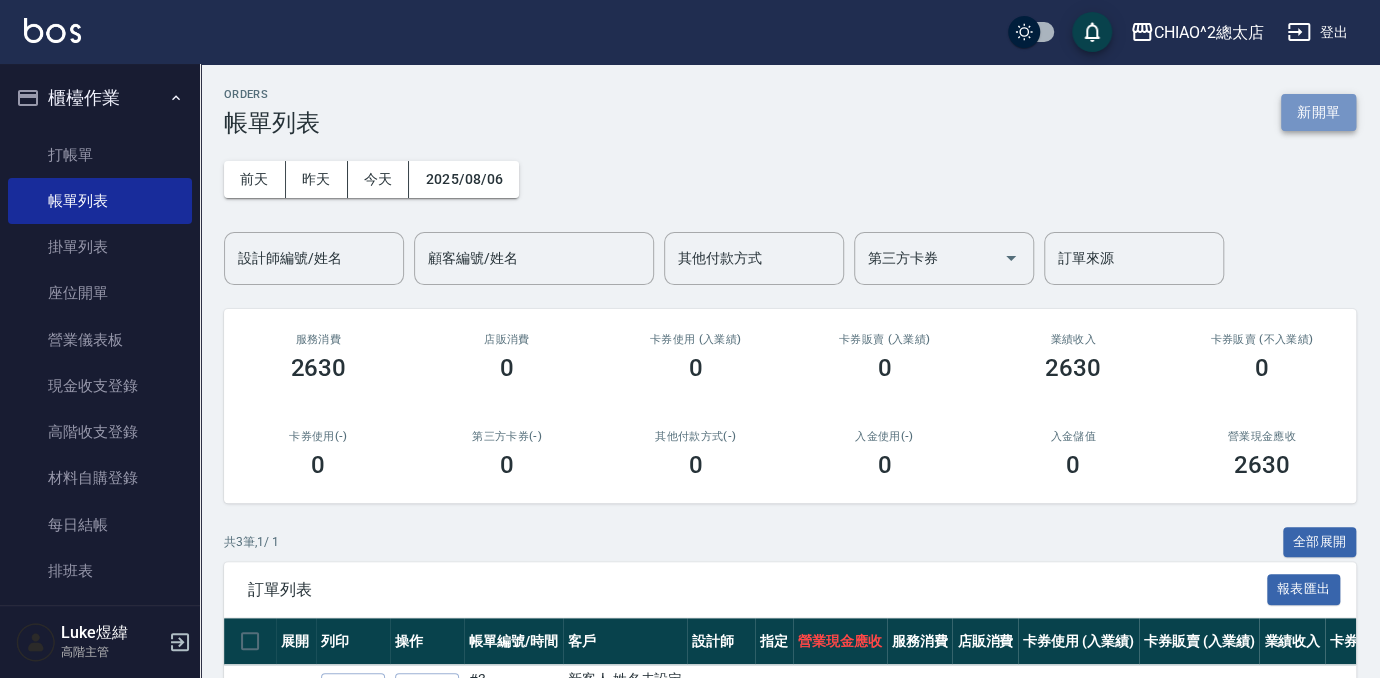 click on "新開單" at bounding box center [1318, 112] 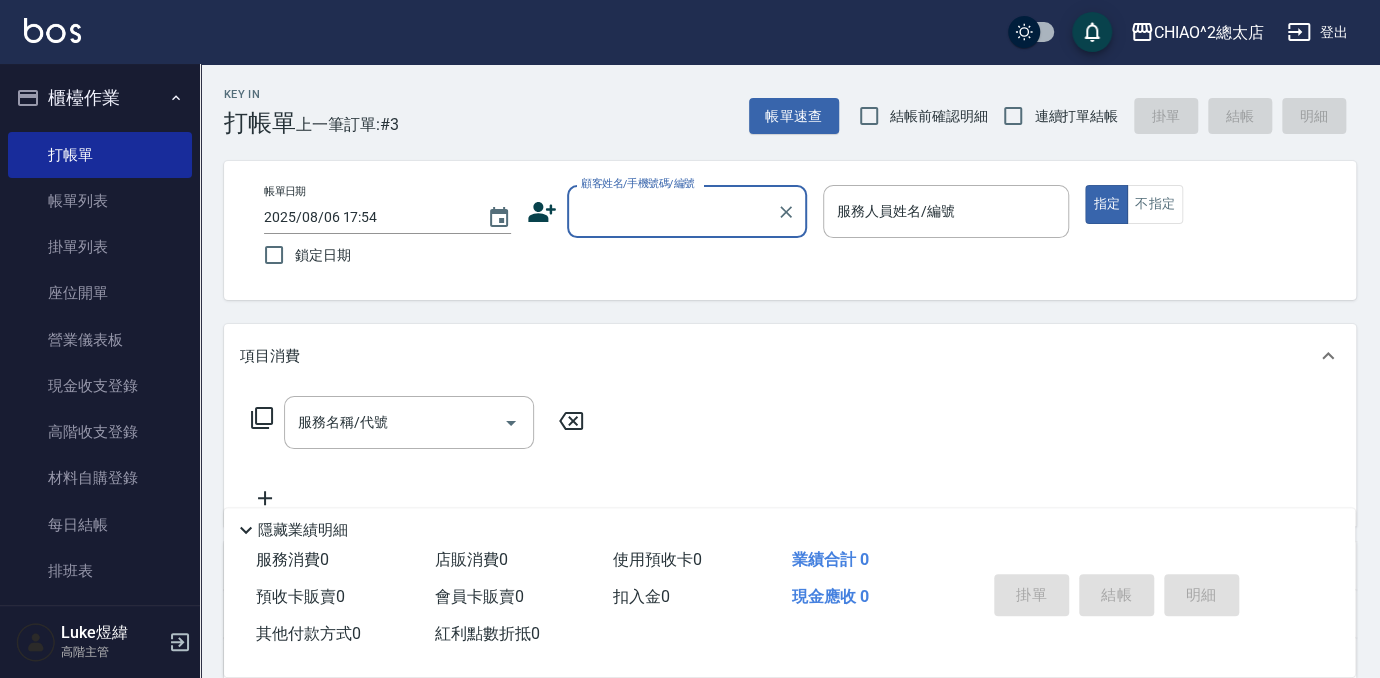click on "顧客姓名/手機號碼/編號" at bounding box center [672, 211] 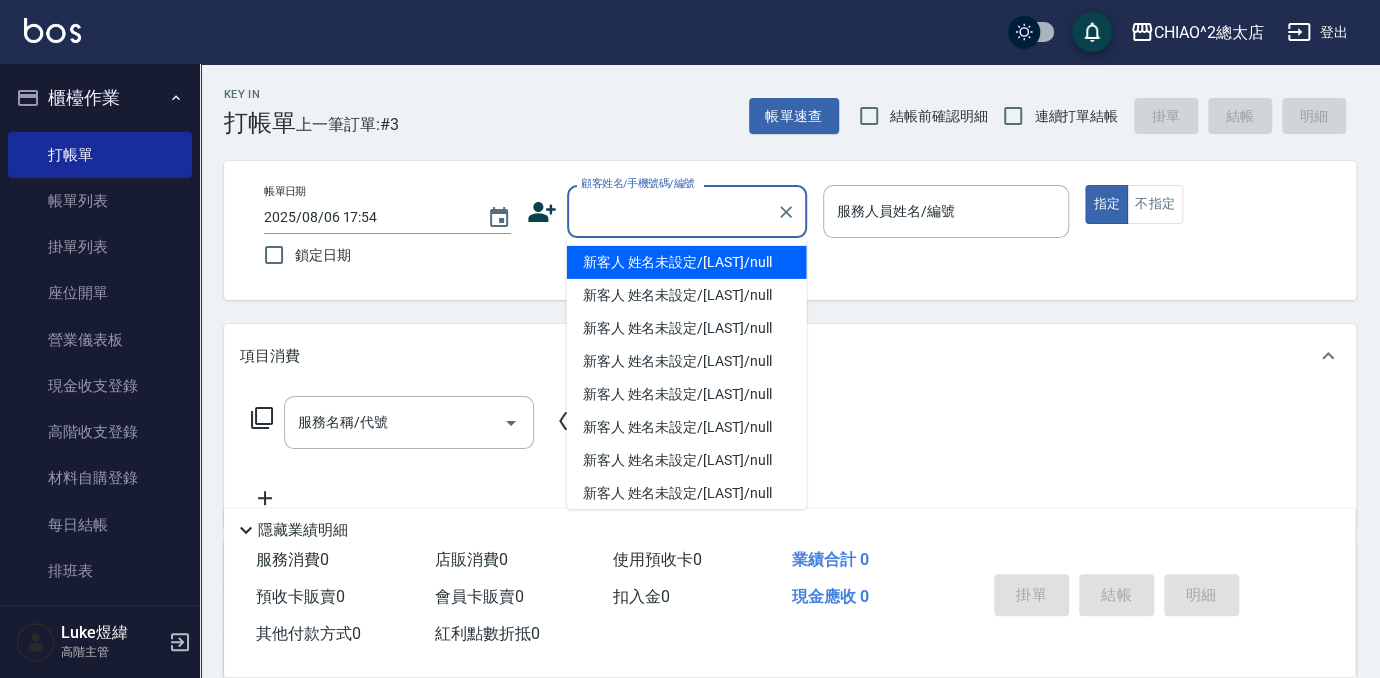 type on "ㄩ" 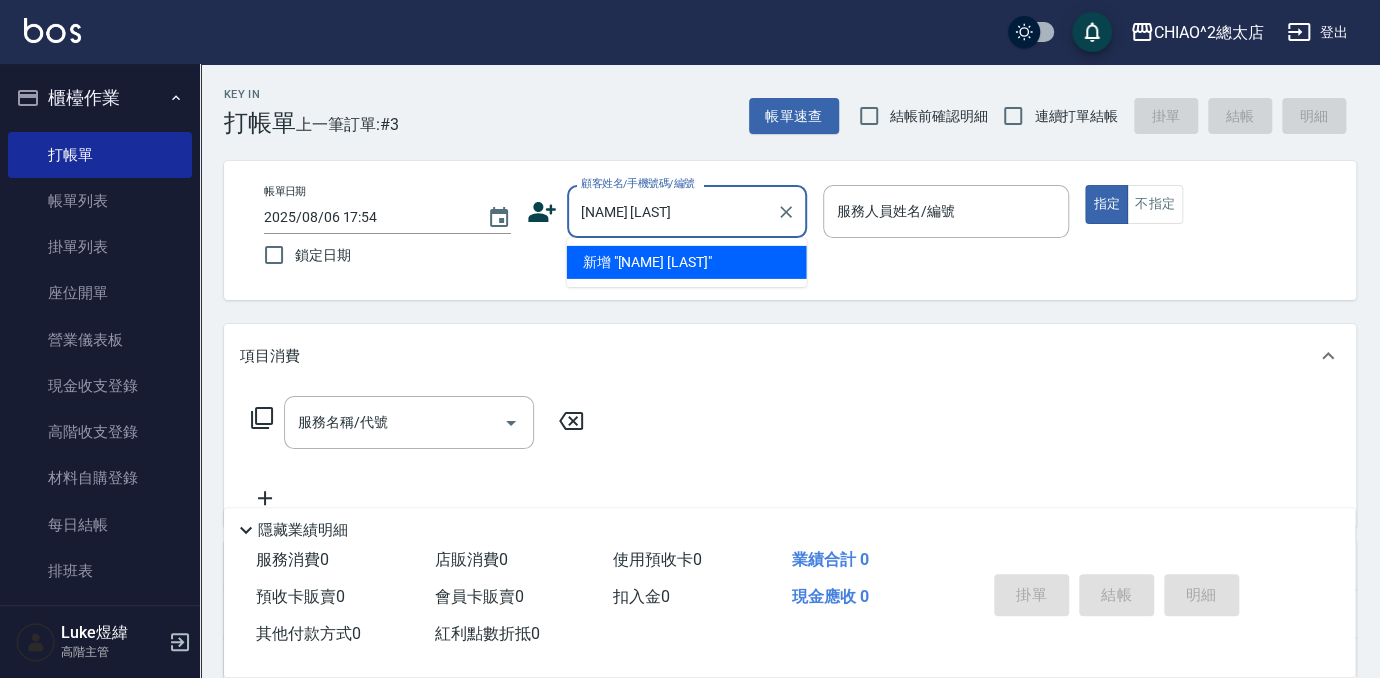 type on "[NAME] [LAST]" 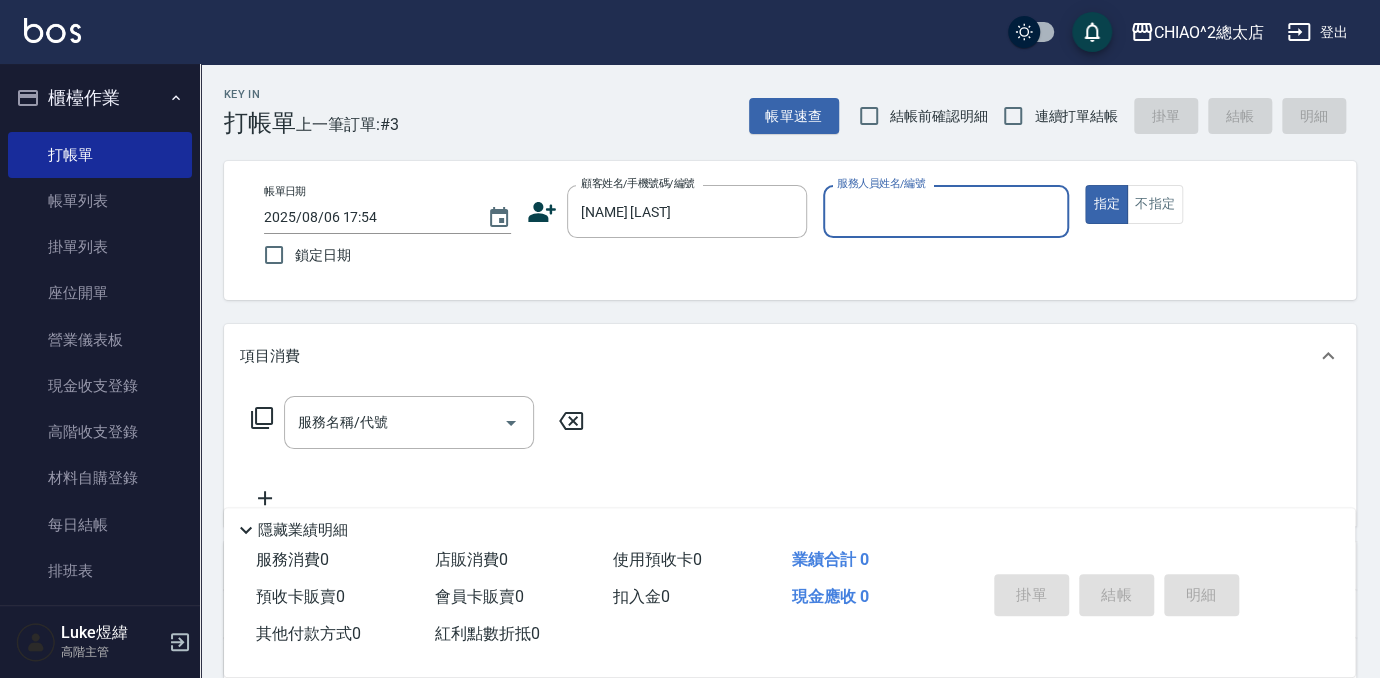 click on "服務人員姓名/編號" at bounding box center (946, 211) 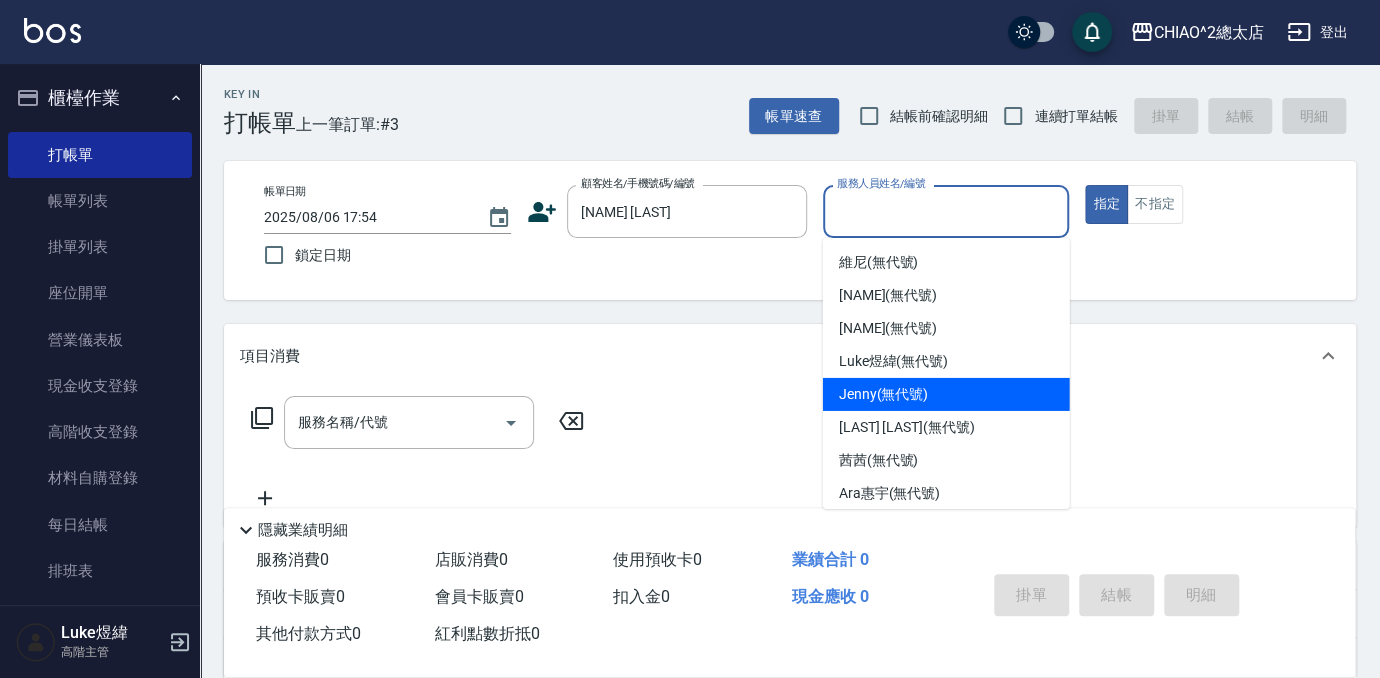 click on "[NAME] (無代號)" at bounding box center (946, 394) 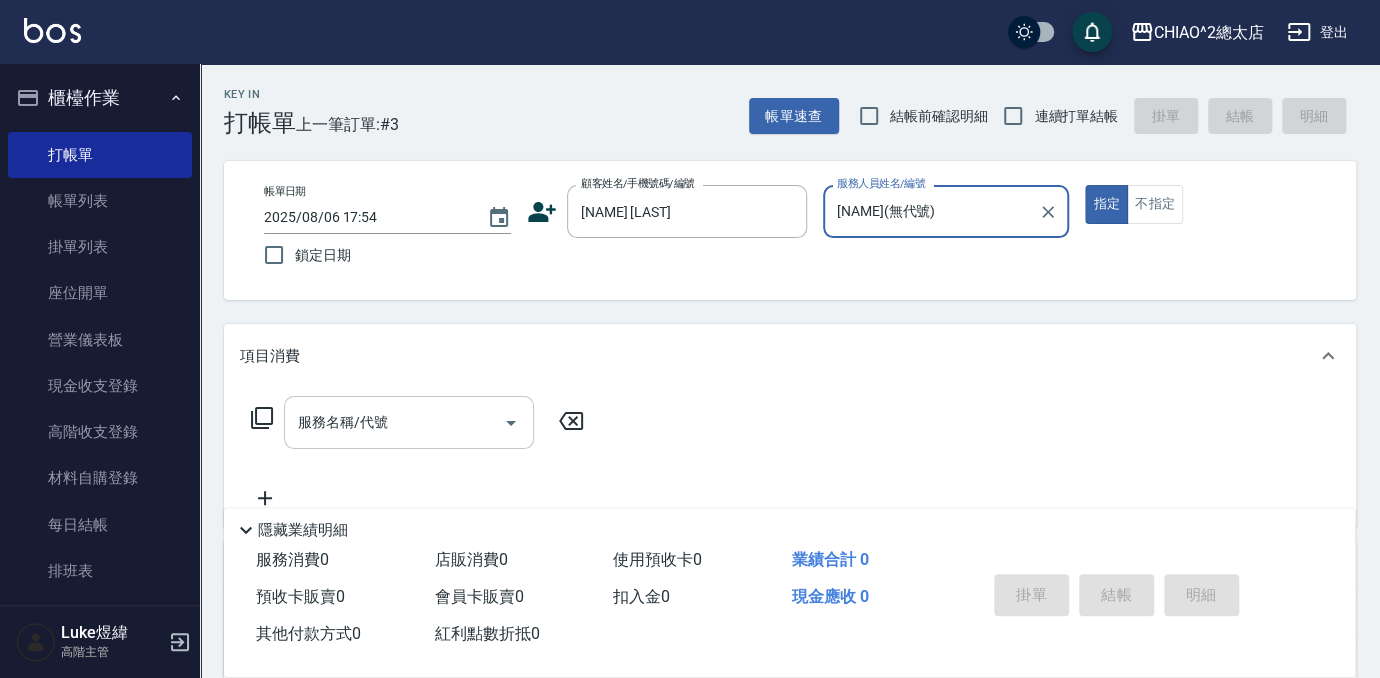 click 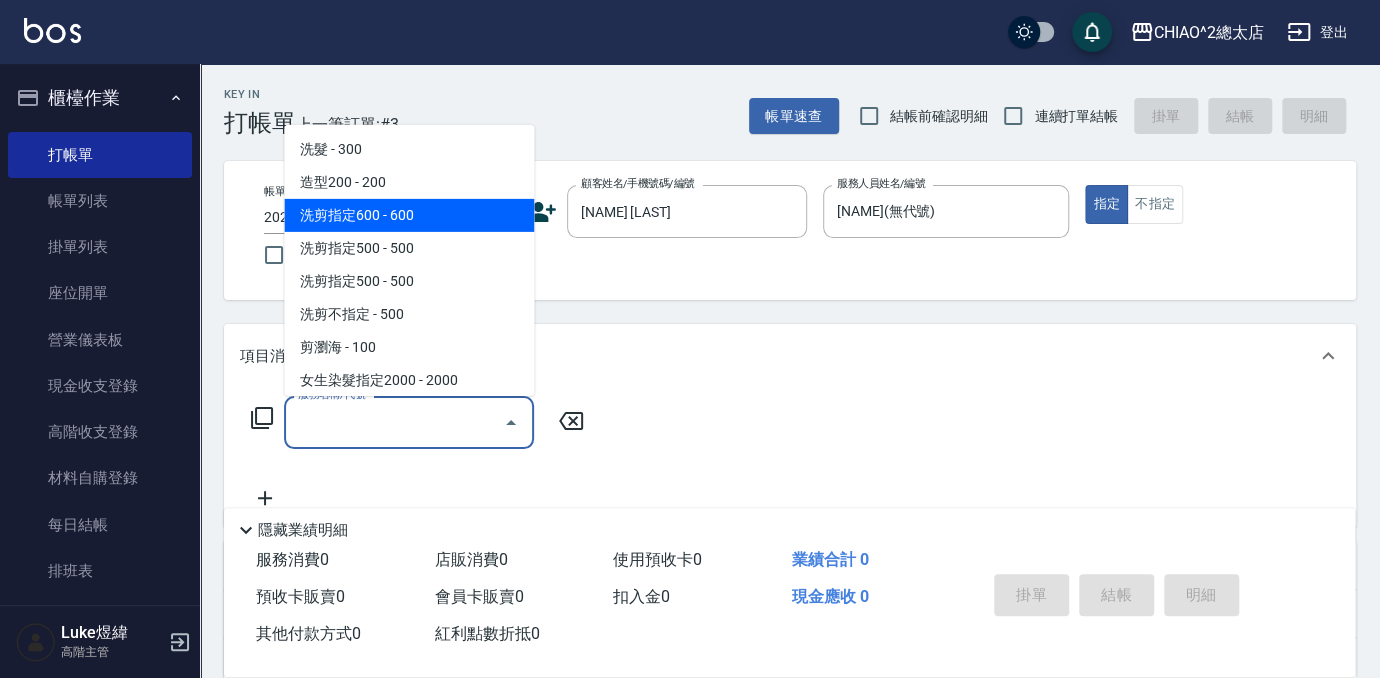 click on "洗剪指定600 - 600" at bounding box center [409, 215] 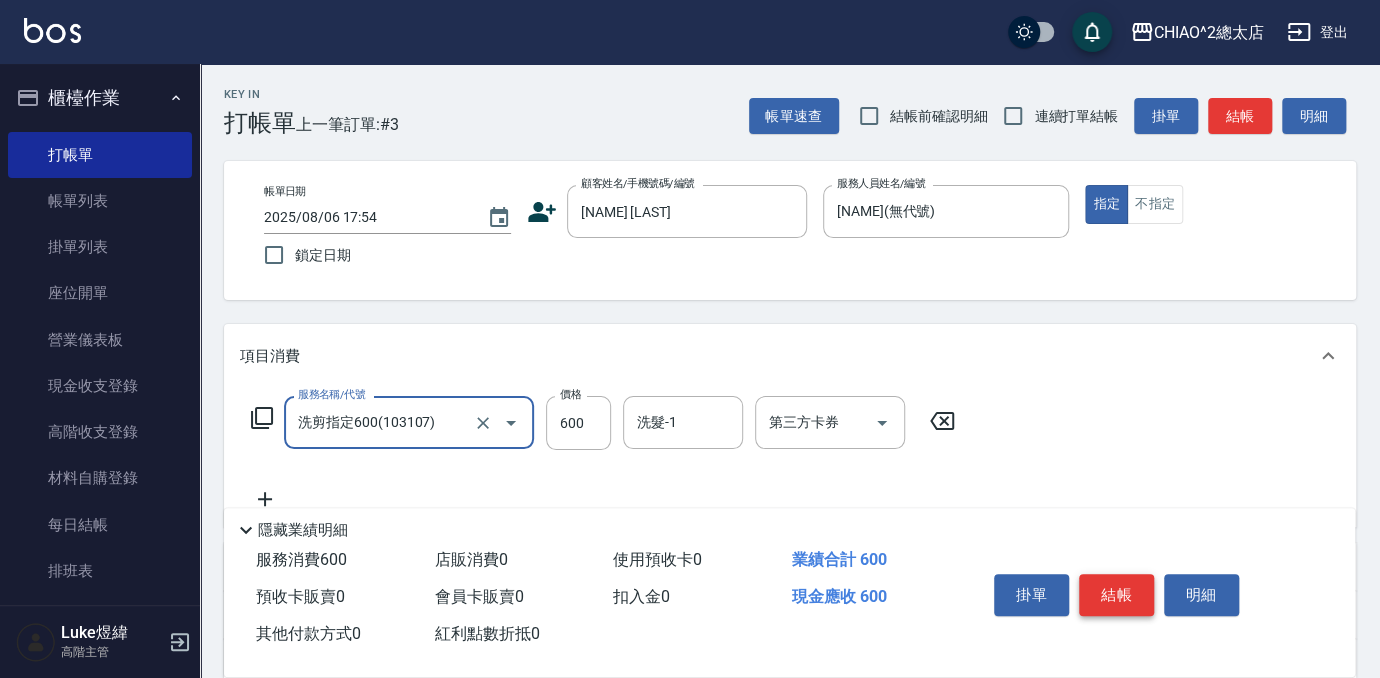 click on "結帳" at bounding box center [1116, 595] 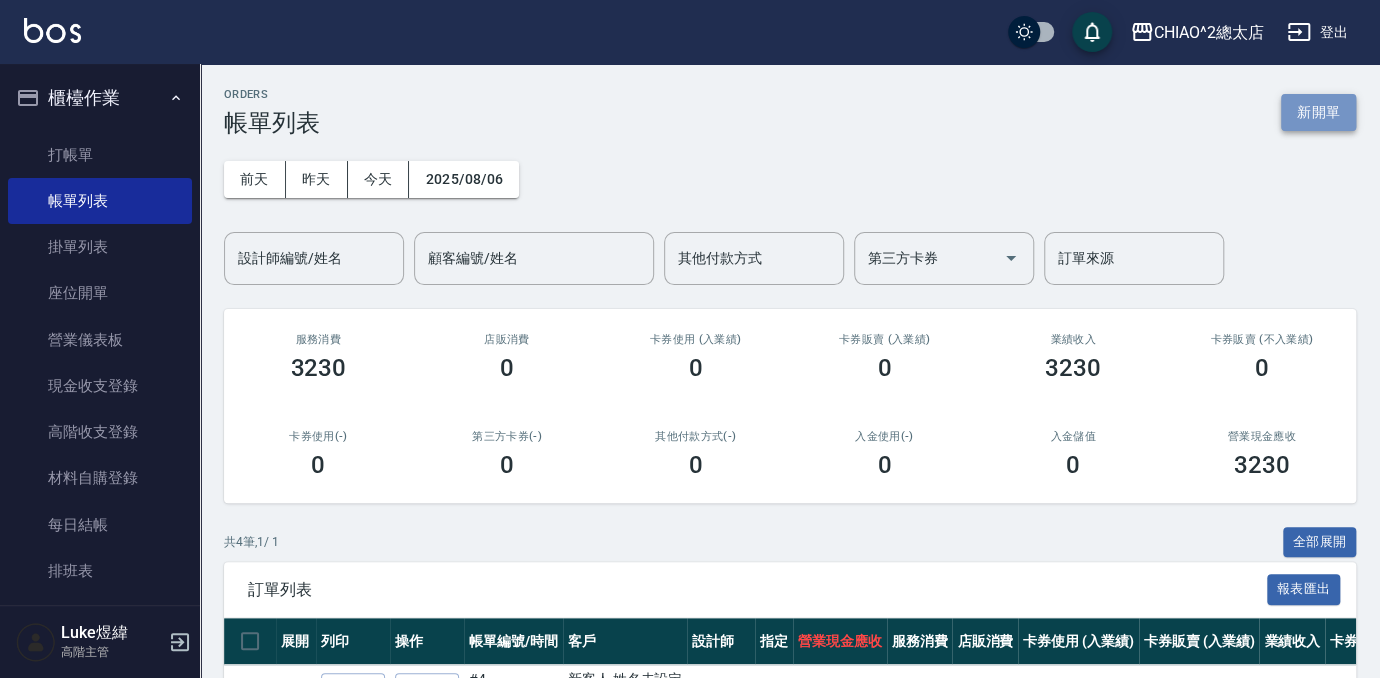 click on "新開單" at bounding box center [1318, 112] 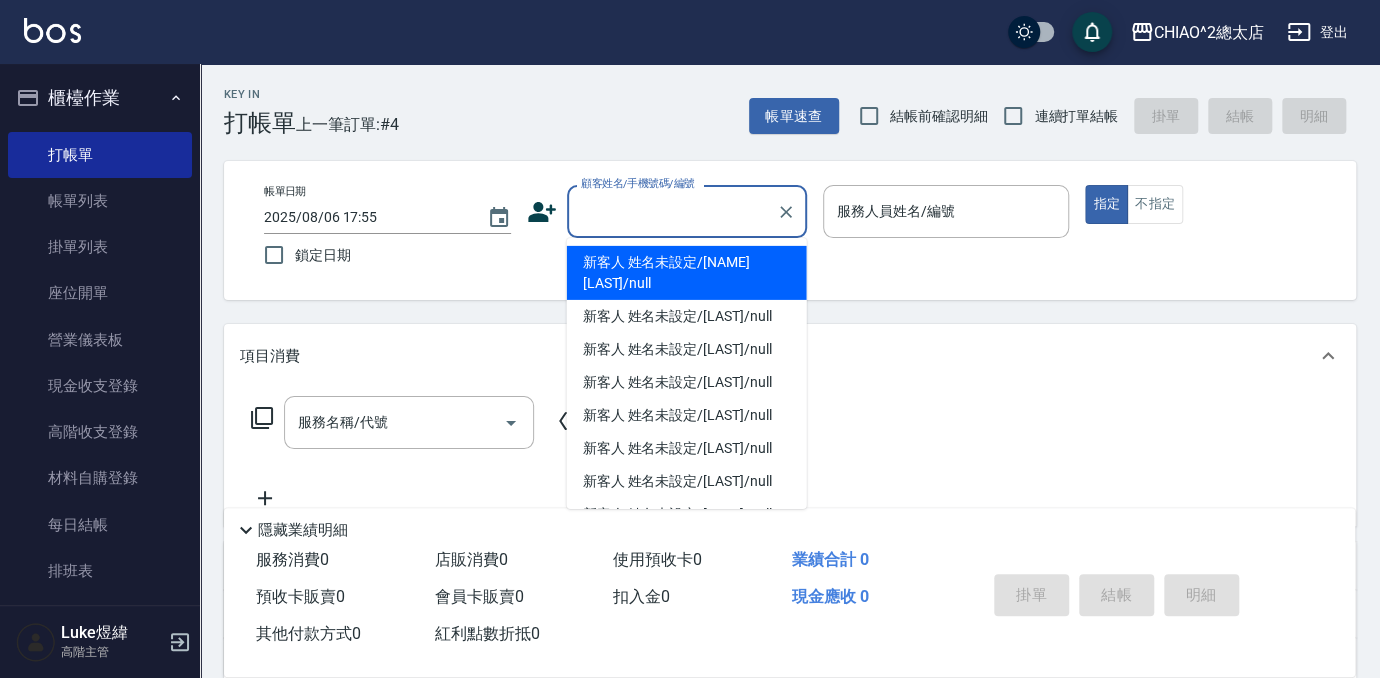 click on "顧客姓名/手機號碼/編號" at bounding box center (672, 211) 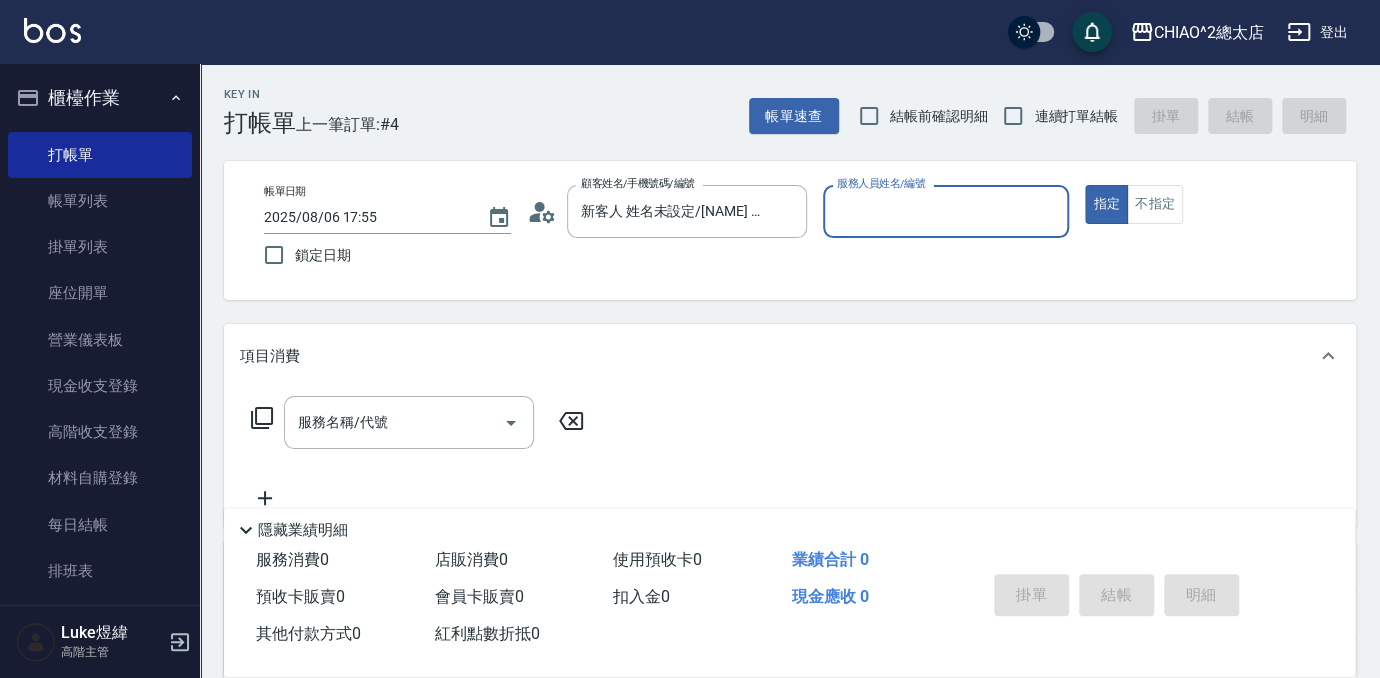 click on "服務人員姓名/編號" at bounding box center (946, 211) 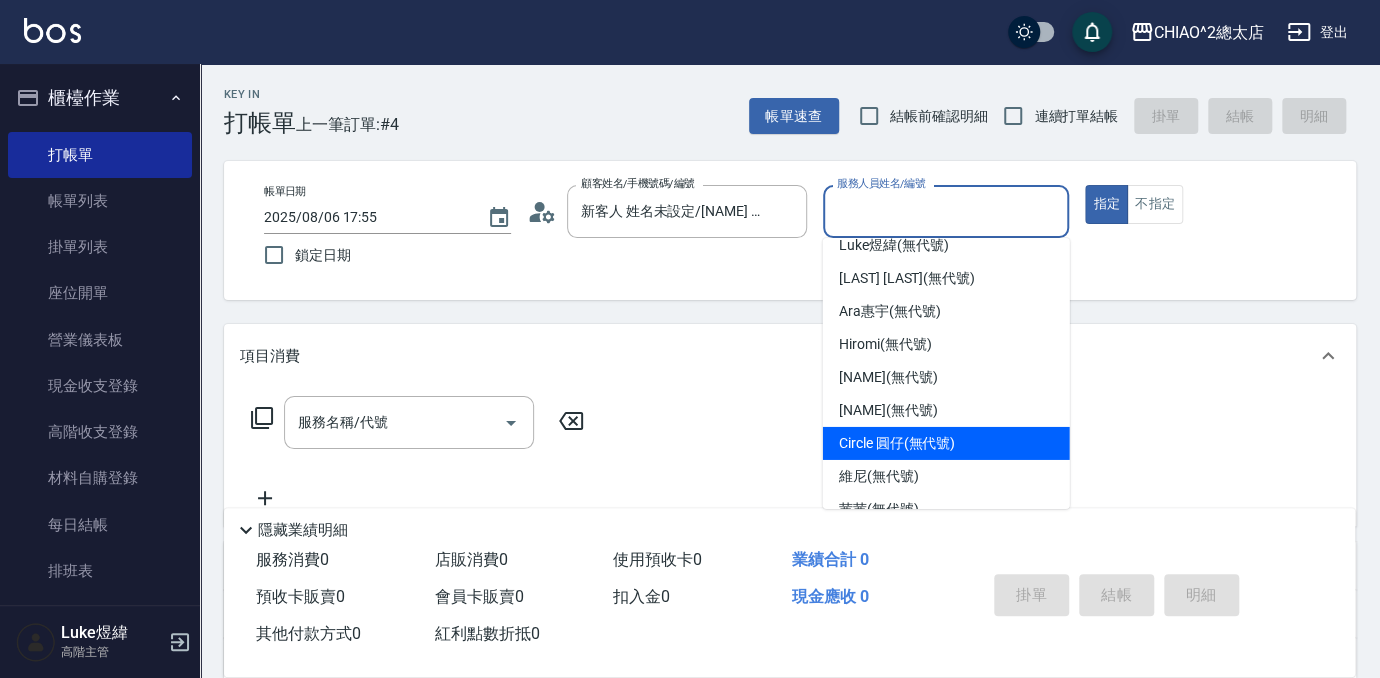 scroll, scrollTop: 74, scrollLeft: 0, axis: vertical 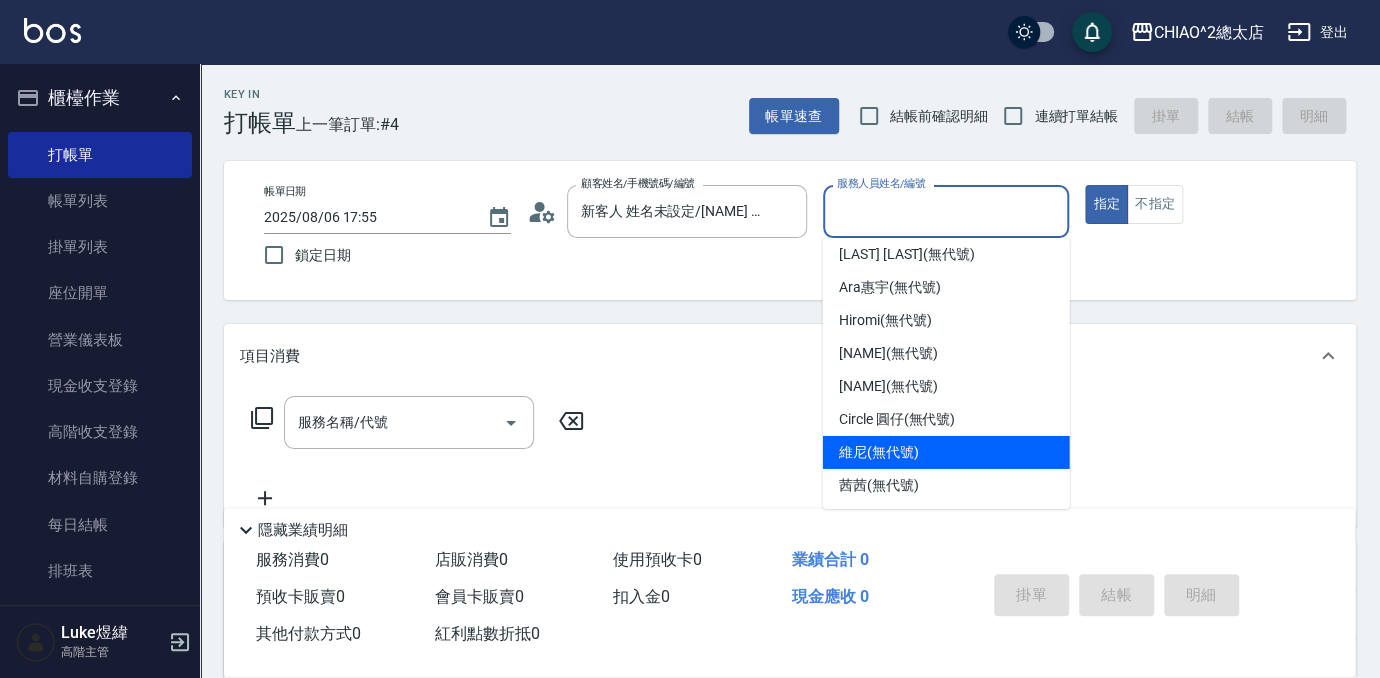 click on "[NAME] (無代號)" at bounding box center [946, 452] 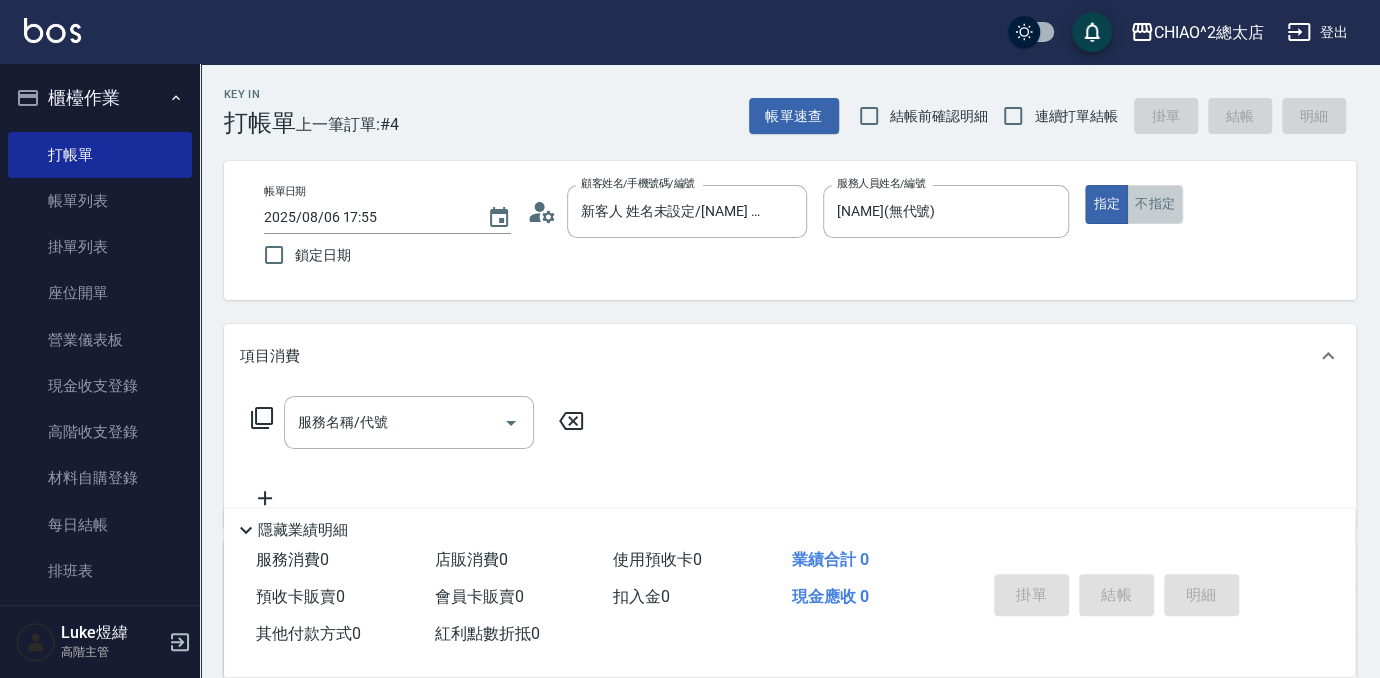 click on "不指定" at bounding box center [1155, 204] 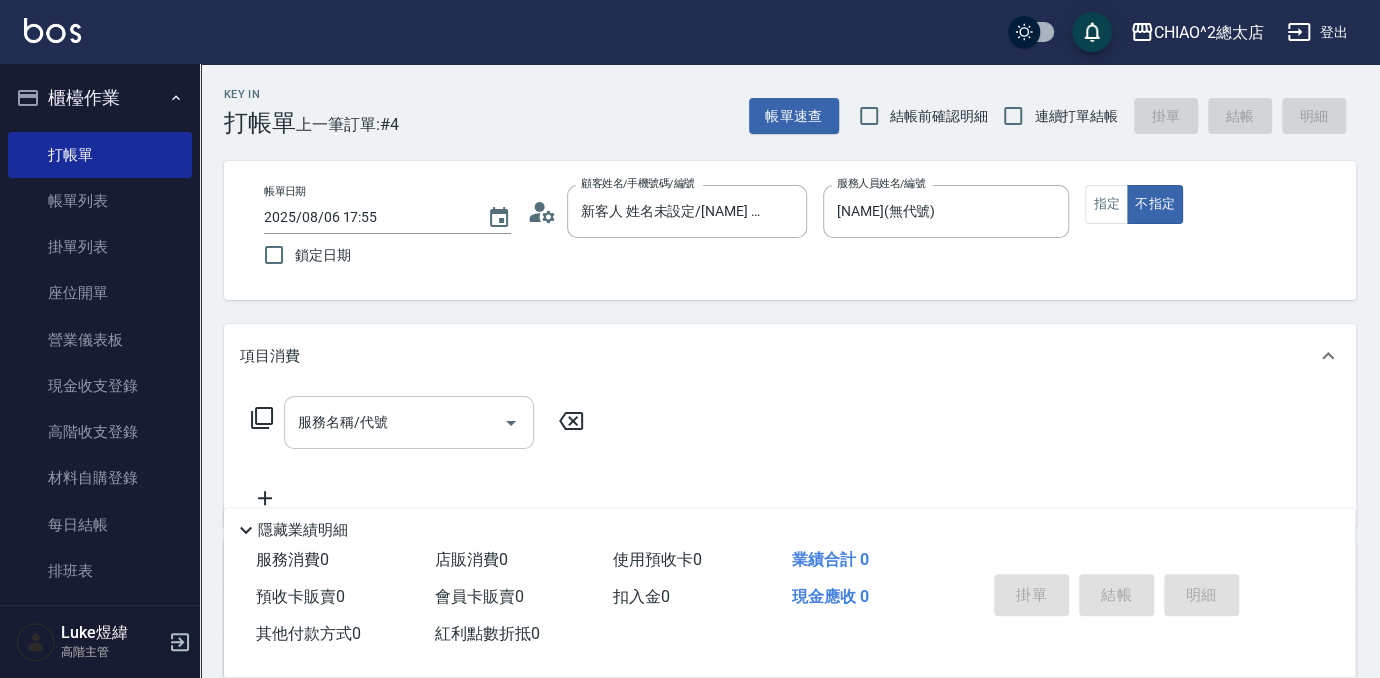 click 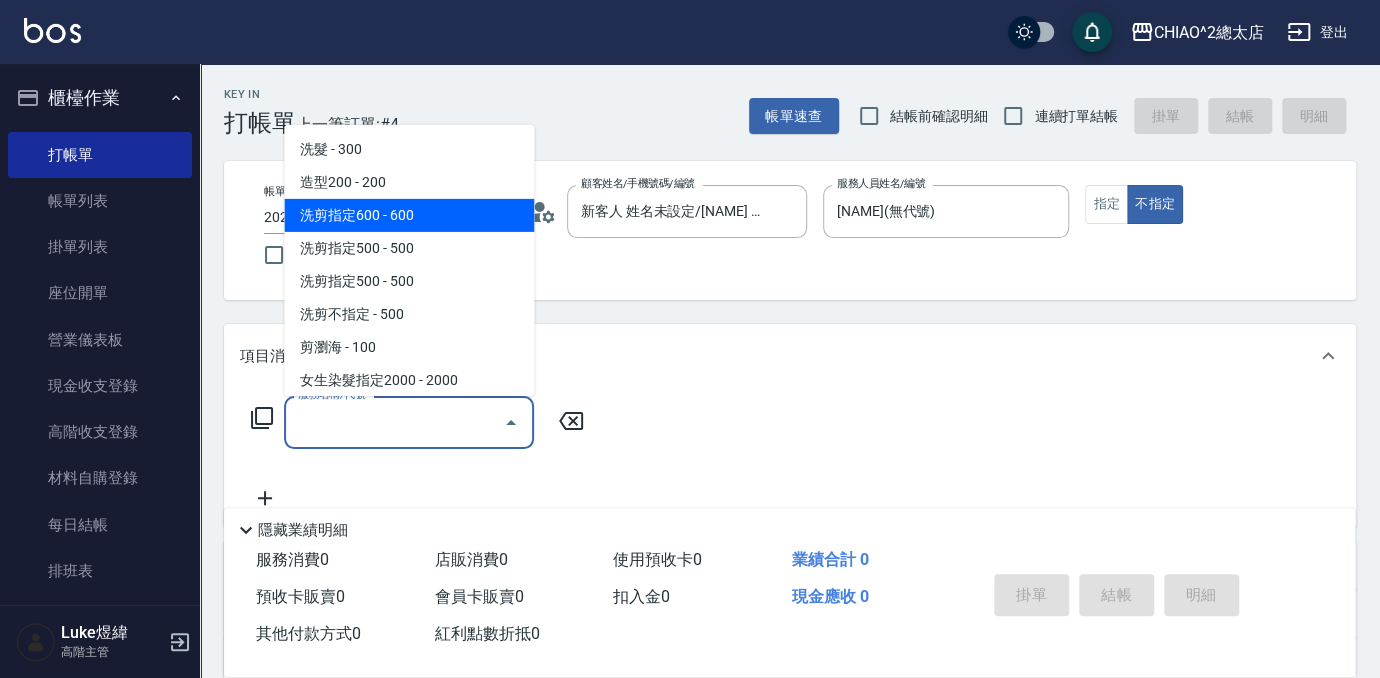 click on "洗剪指定600 - 600" at bounding box center (409, 215) 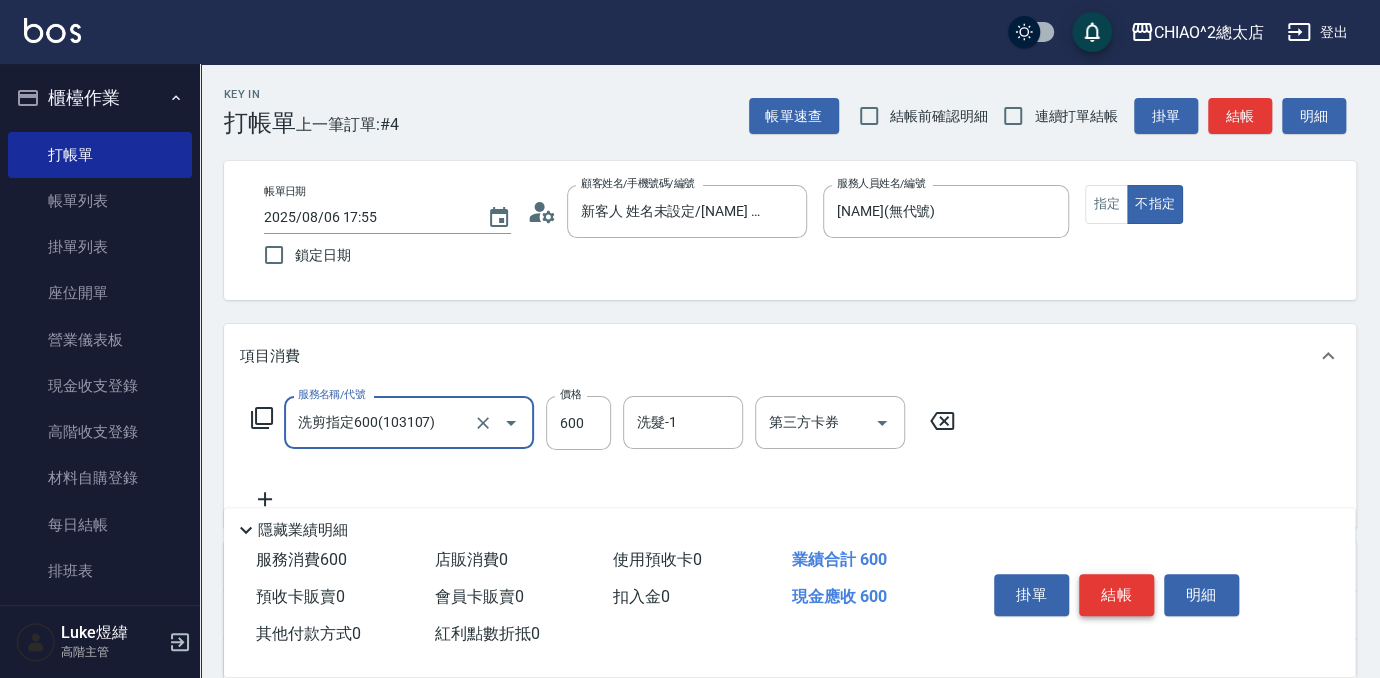 click on "結帳" at bounding box center (1116, 595) 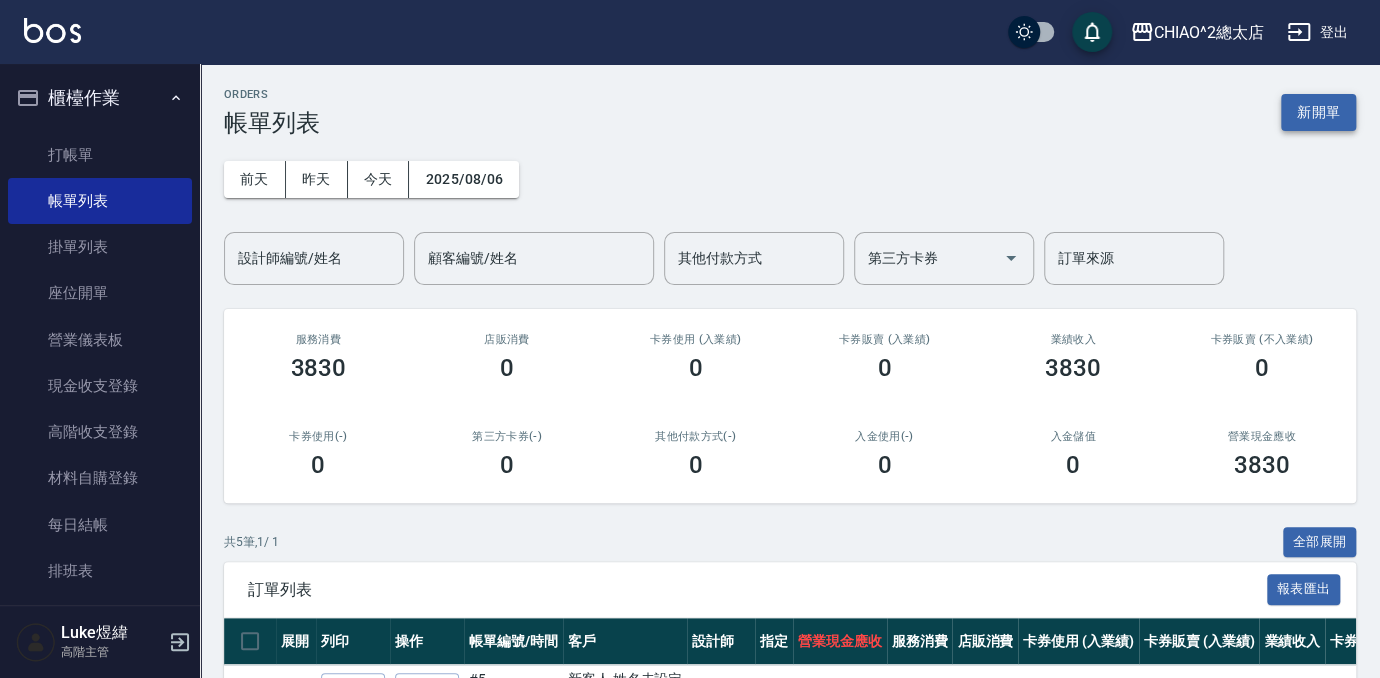 click on "新開單" at bounding box center [1318, 112] 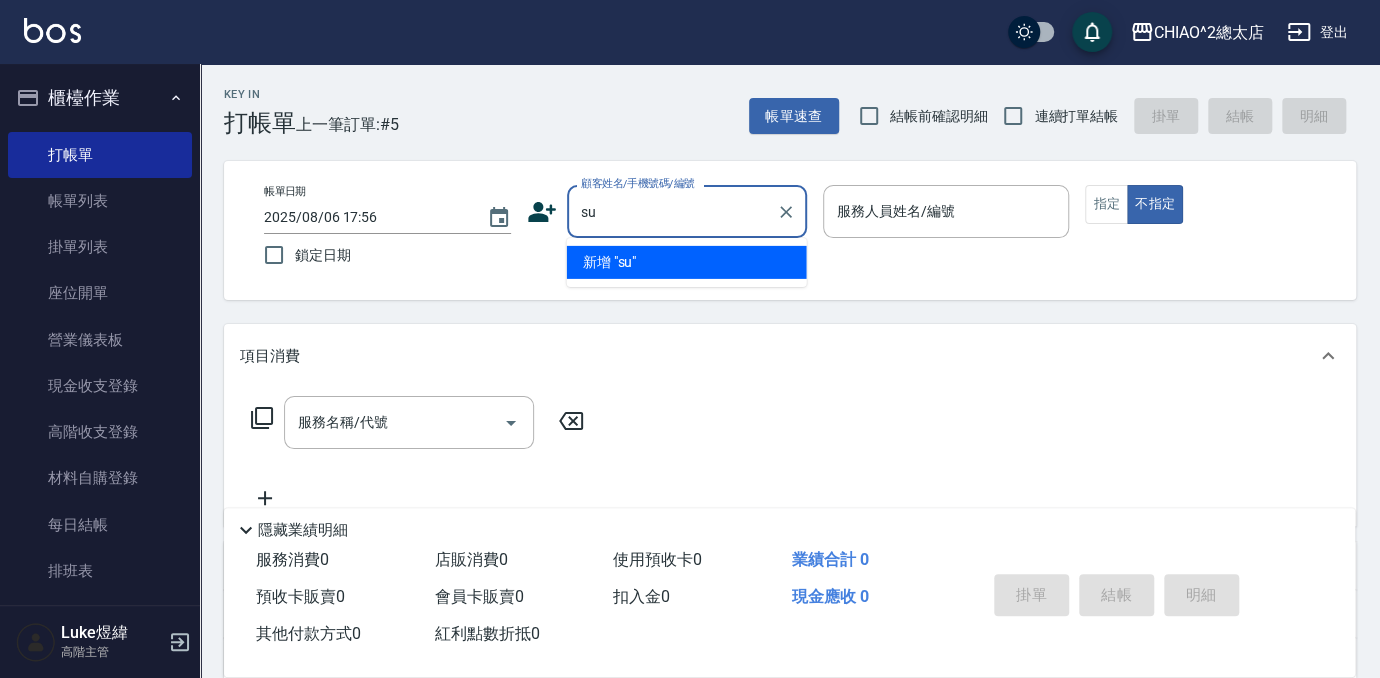 type on "s" 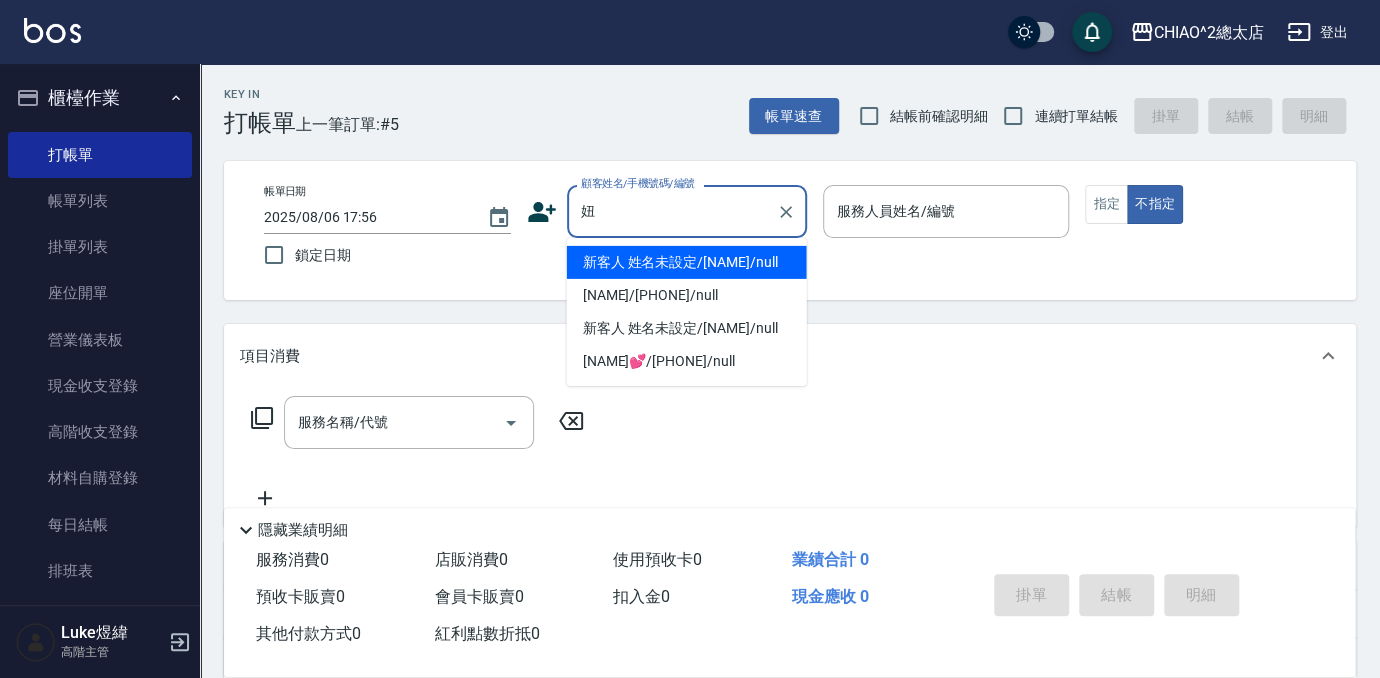 type on "新客人 姓名未設定/[NAME]/null" 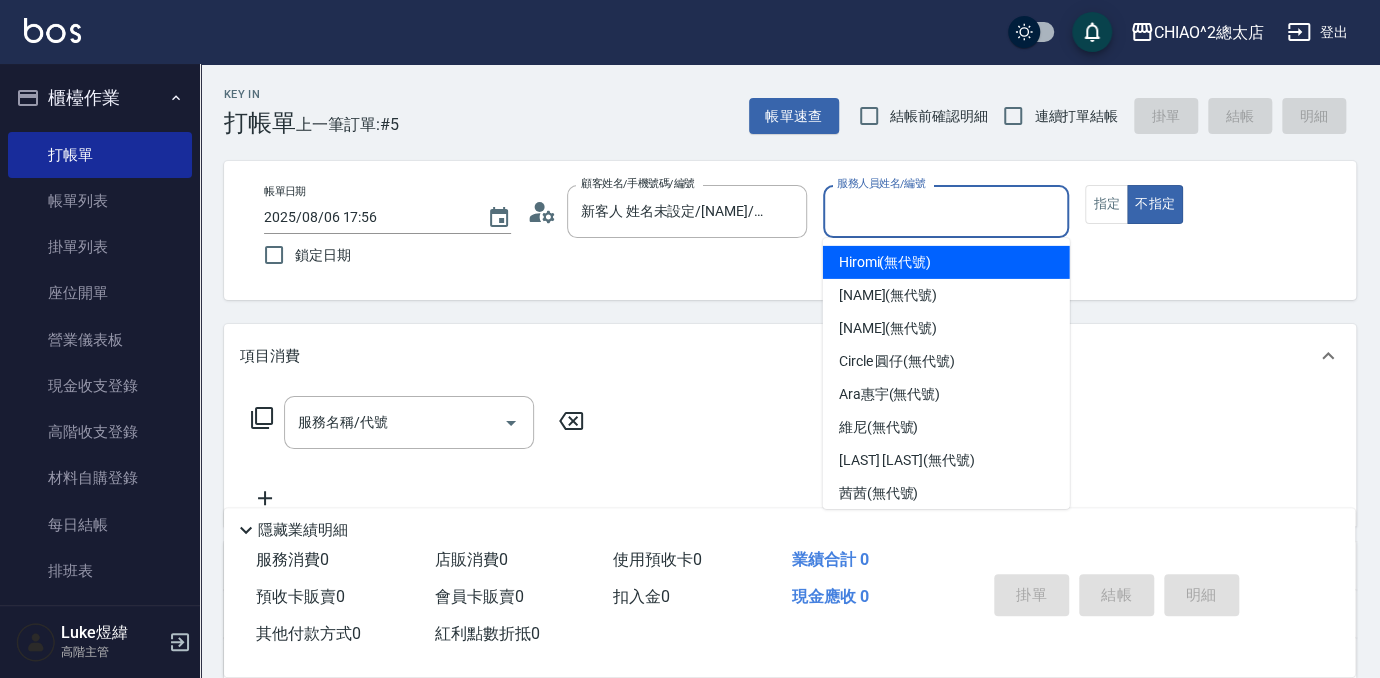 click on "服務人員姓名/編號" at bounding box center (946, 211) 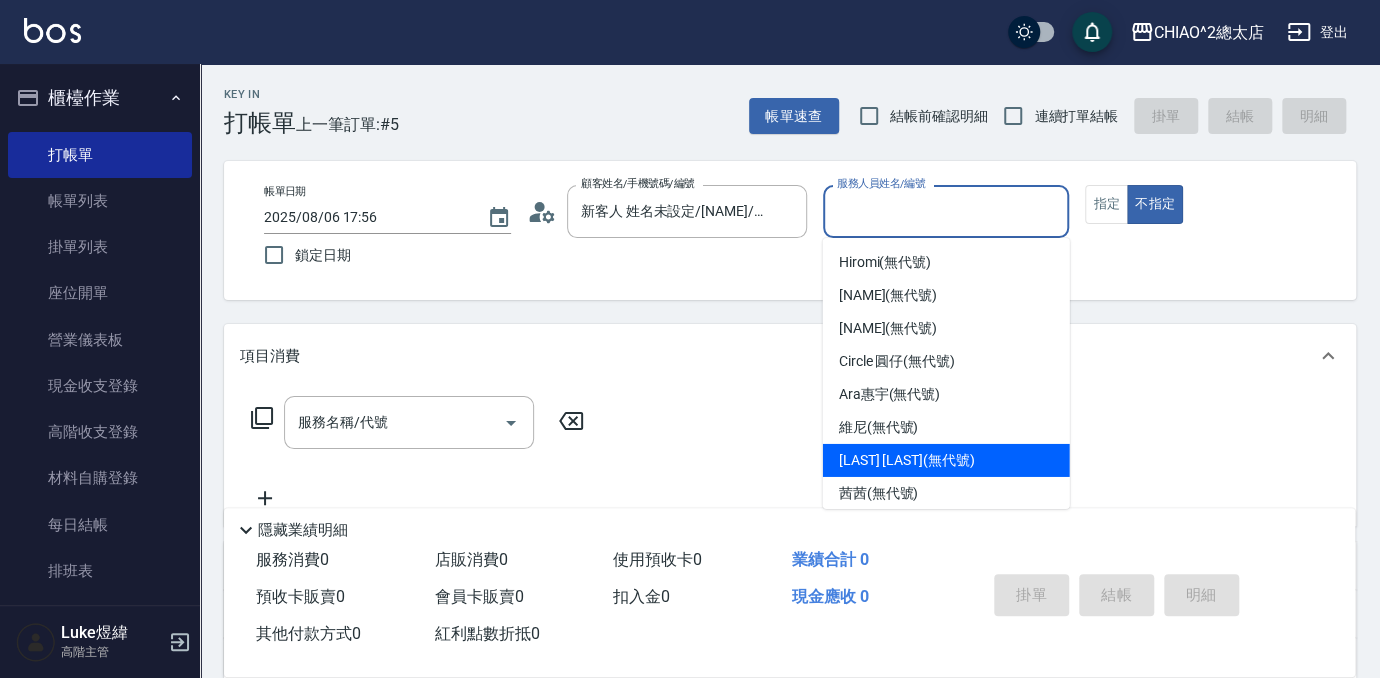 scroll, scrollTop: 74, scrollLeft: 0, axis: vertical 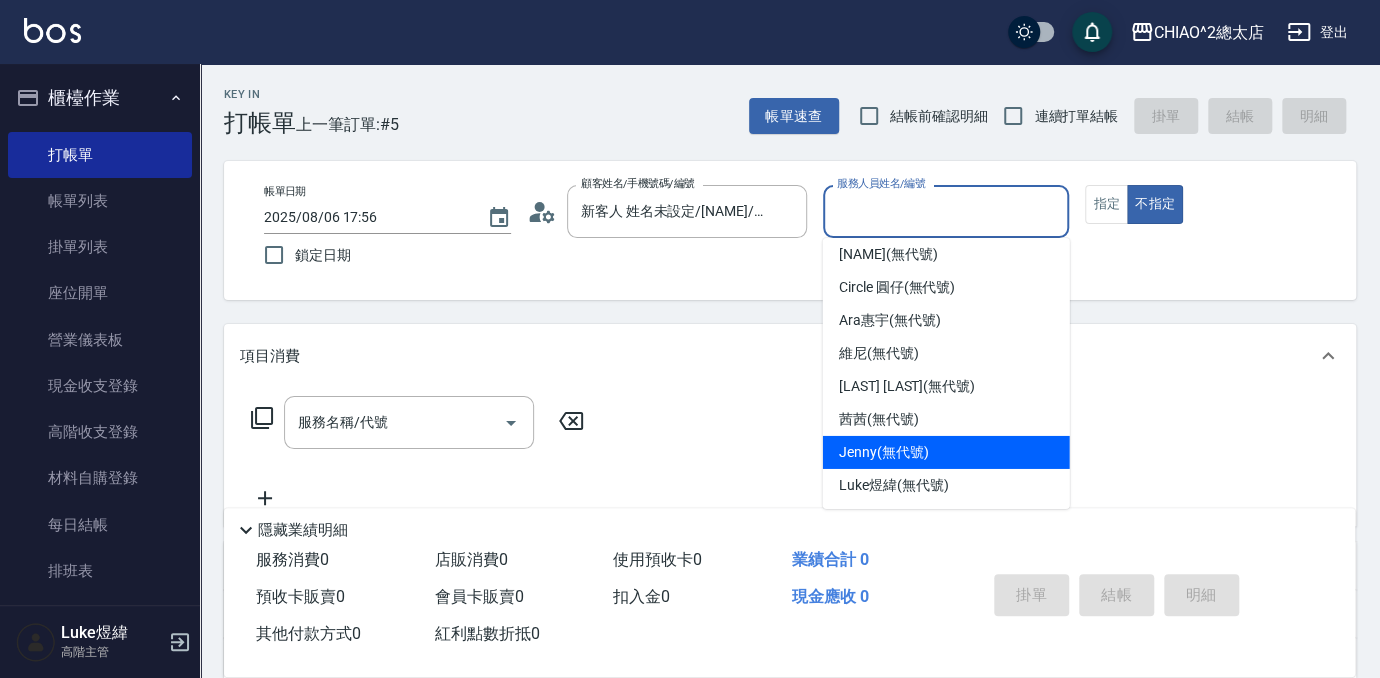 click on "[NAME] (無代號)" at bounding box center [946, 452] 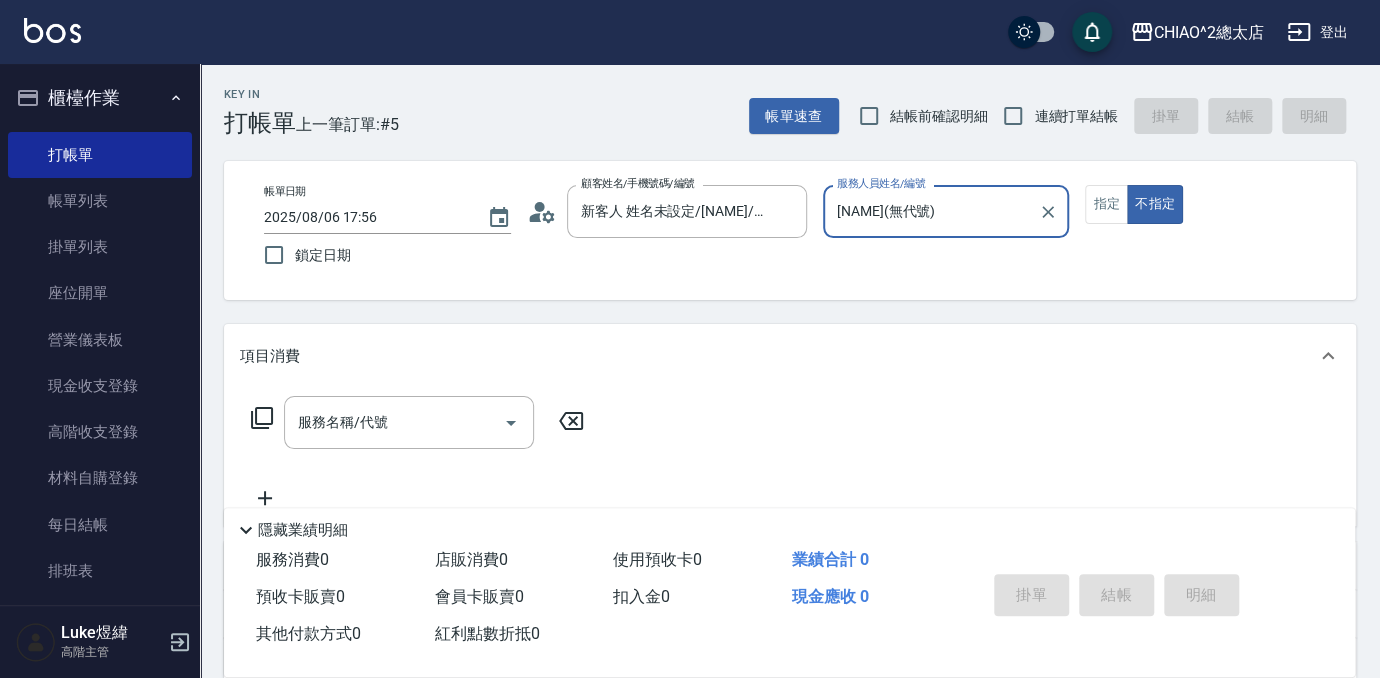 click on "[NAME](無代號)" at bounding box center (931, 211) 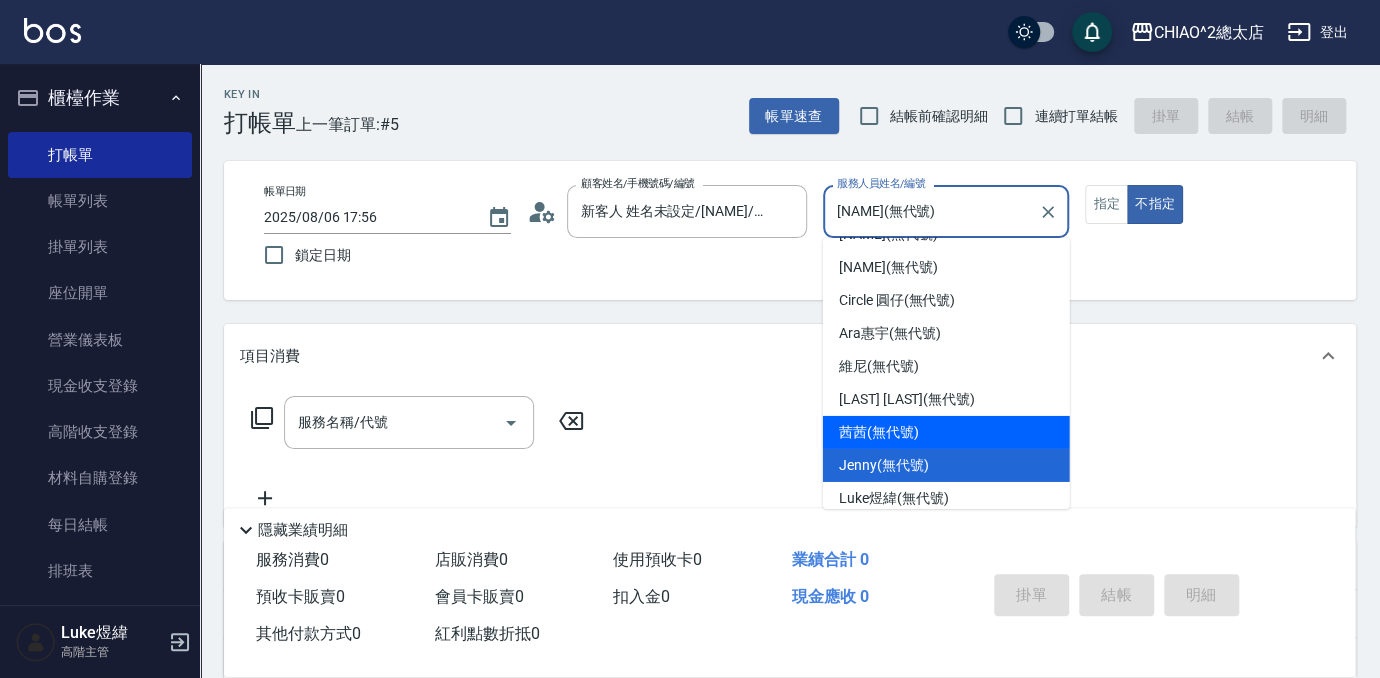 scroll, scrollTop: 74, scrollLeft: 0, axis: vertical 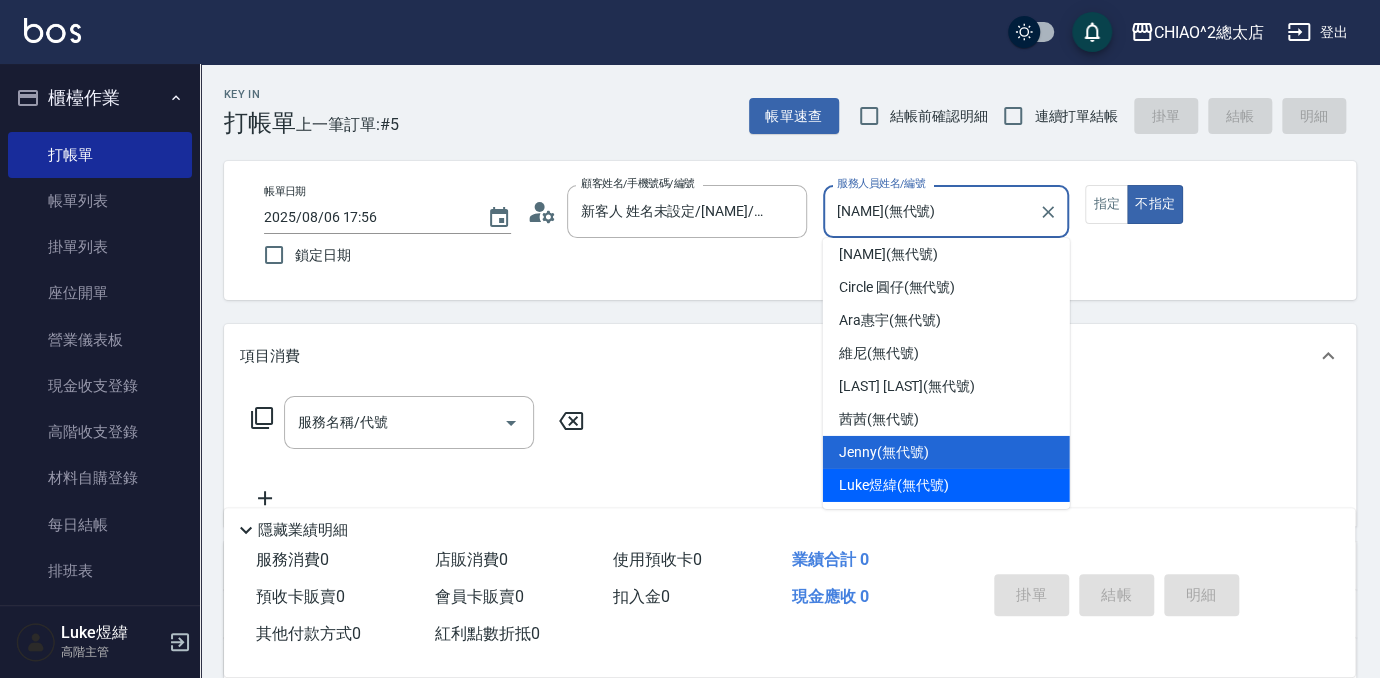 click on "[NAME] (無代號)" at bounding box center (946, 485) 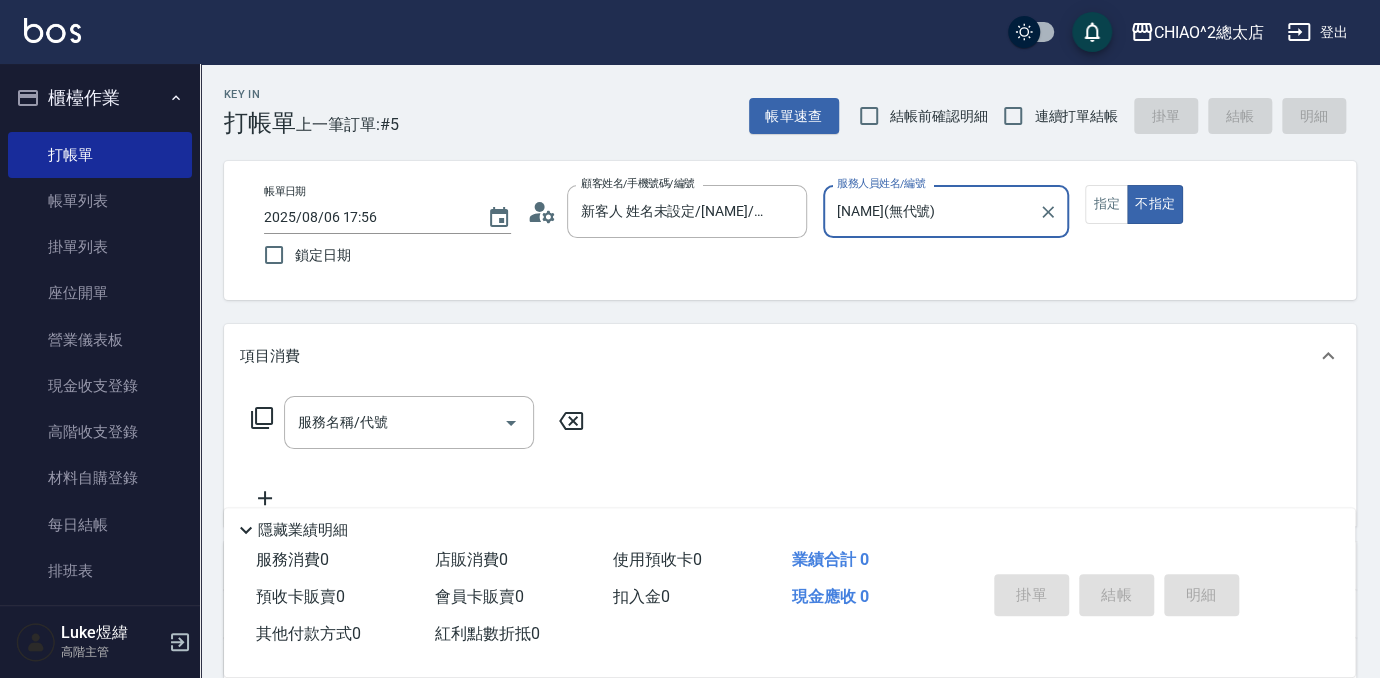drag, startPoint x: 1100, startPoint y: 186, endPoint x: 1072, endPoint y: 217, distance: 41.773197 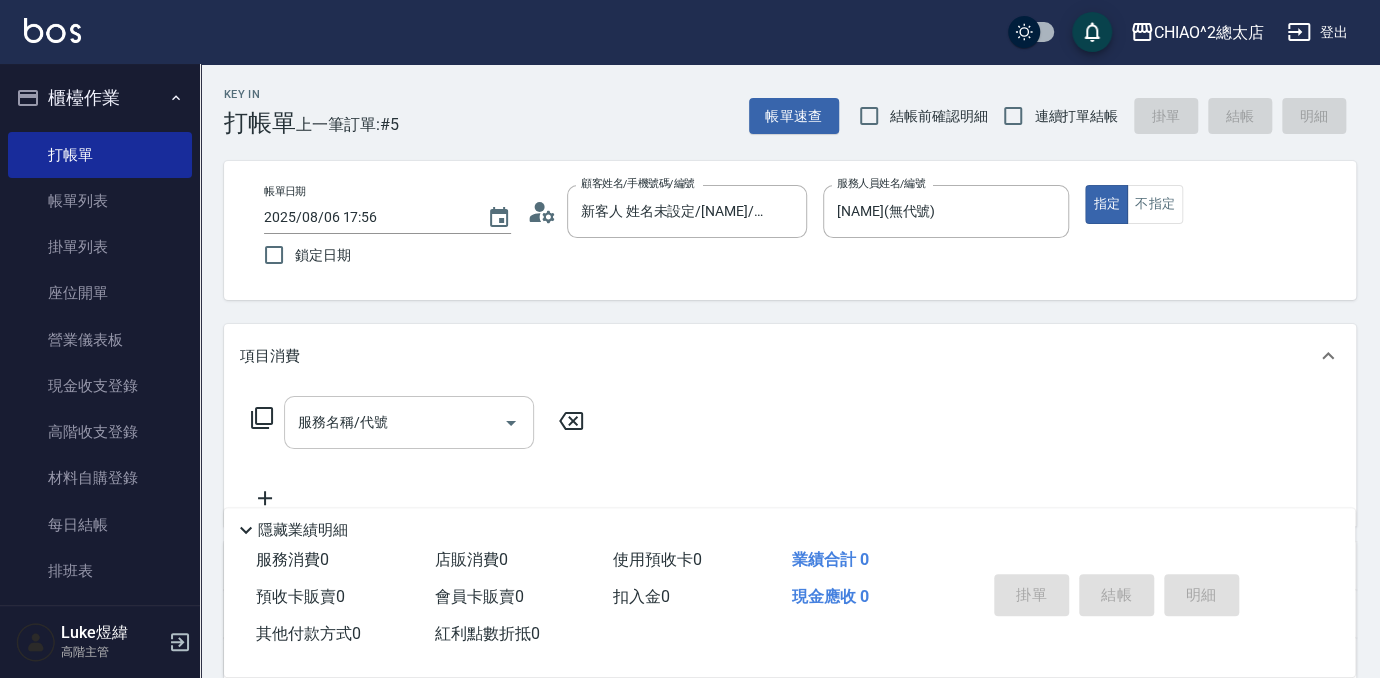 click on "服務名稱/代號" at bounding box center [394, 422] 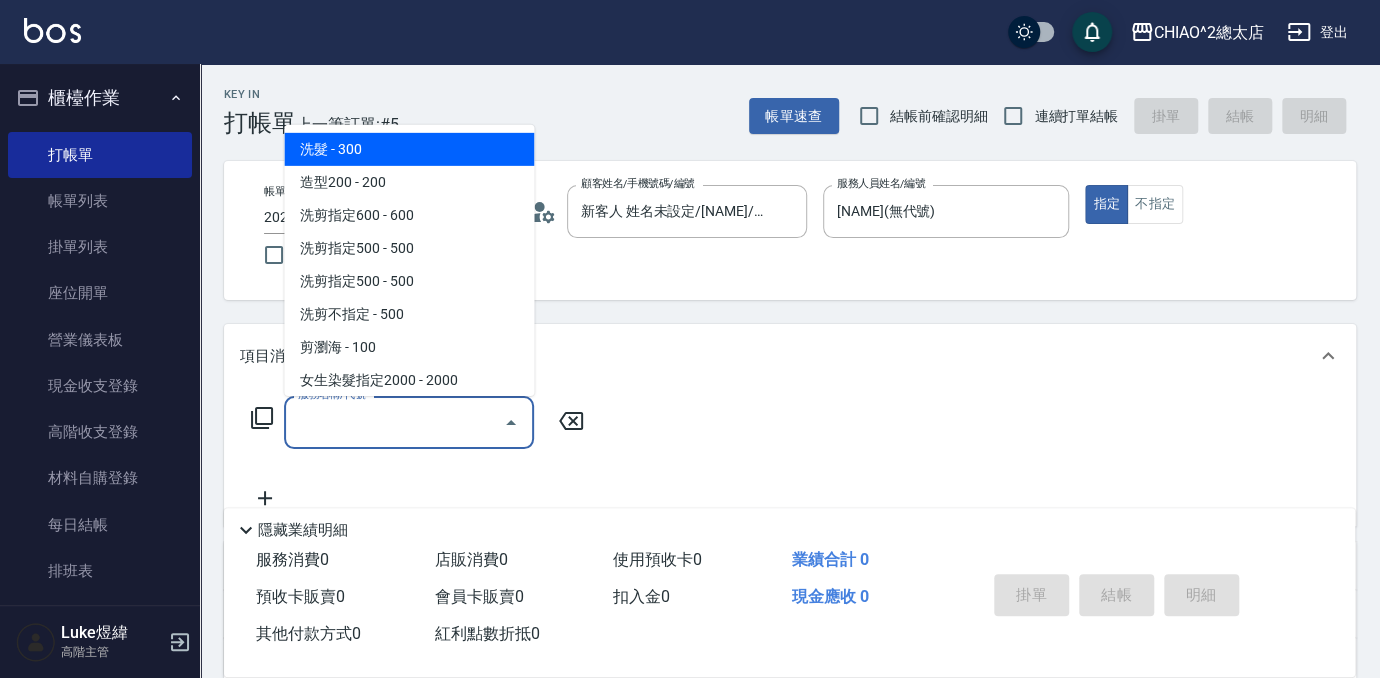 click on "洗髮 - 300" at bounding box center (409, 149) 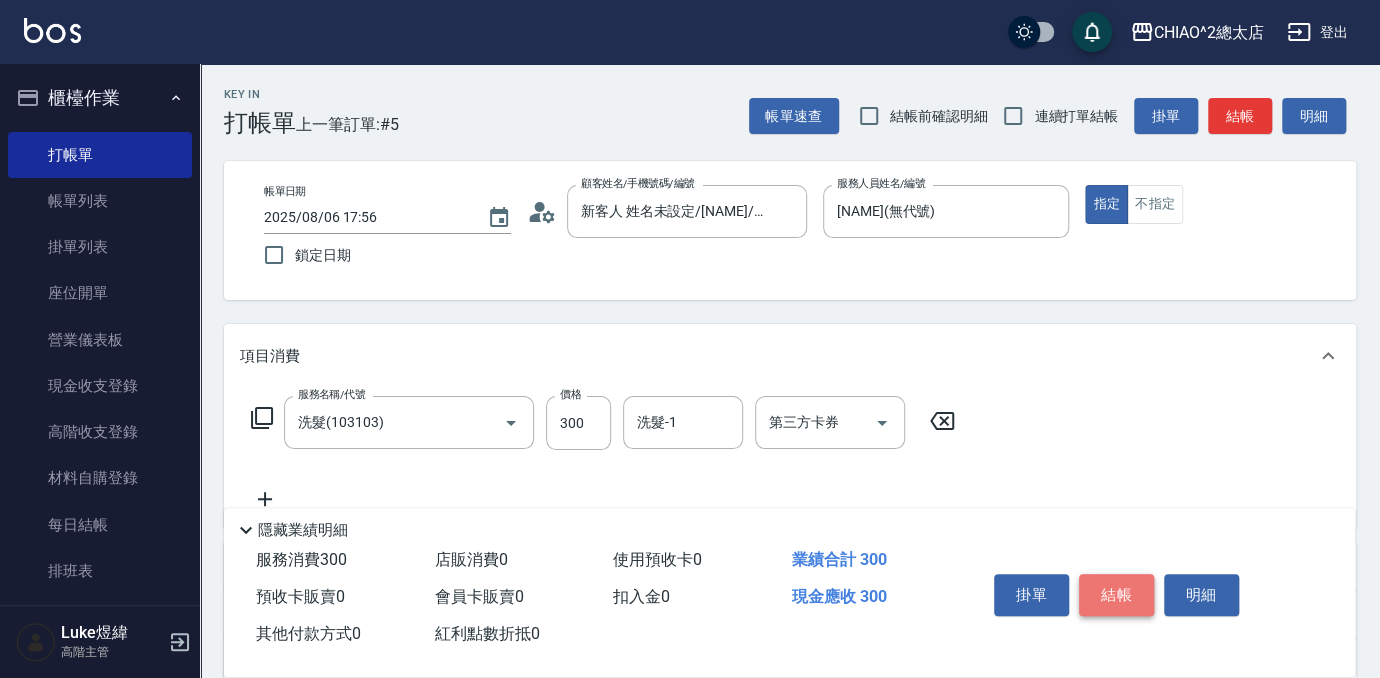 click on "結帳" at bounding box center (1116, 595) 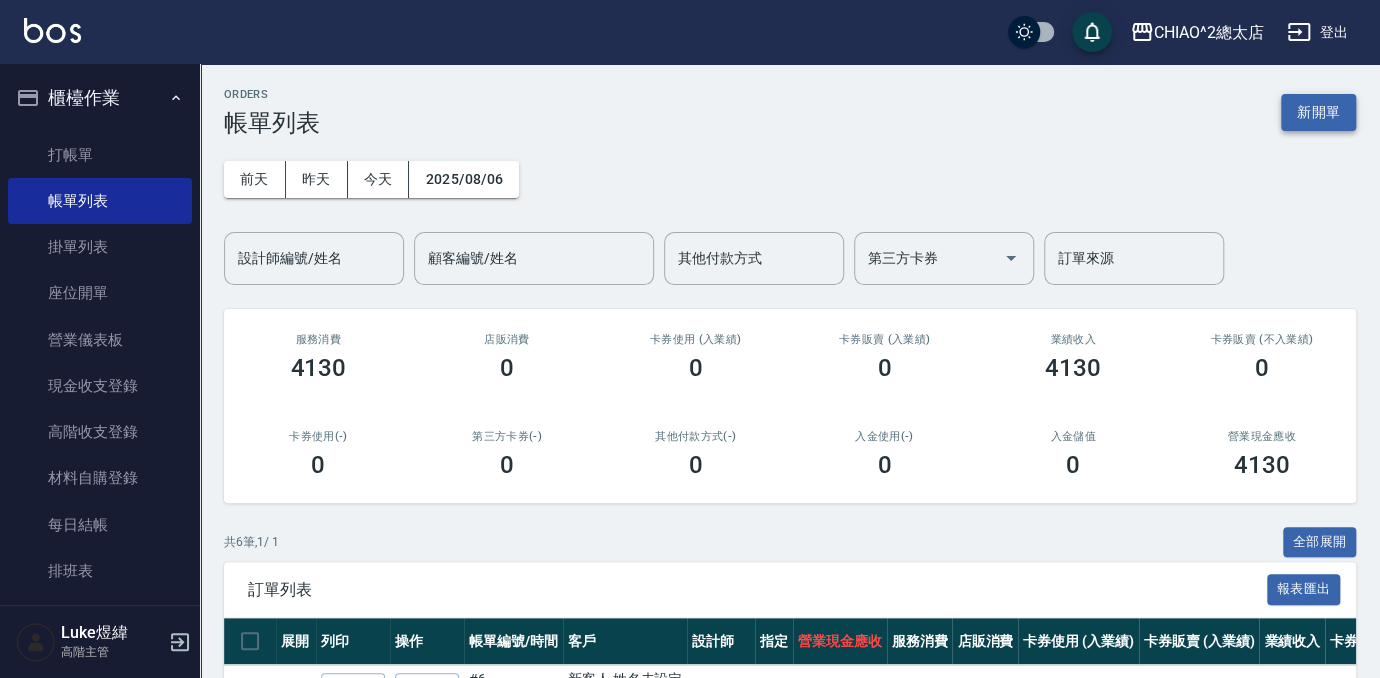 click on "新開單" at bounding box center (1318, 112) 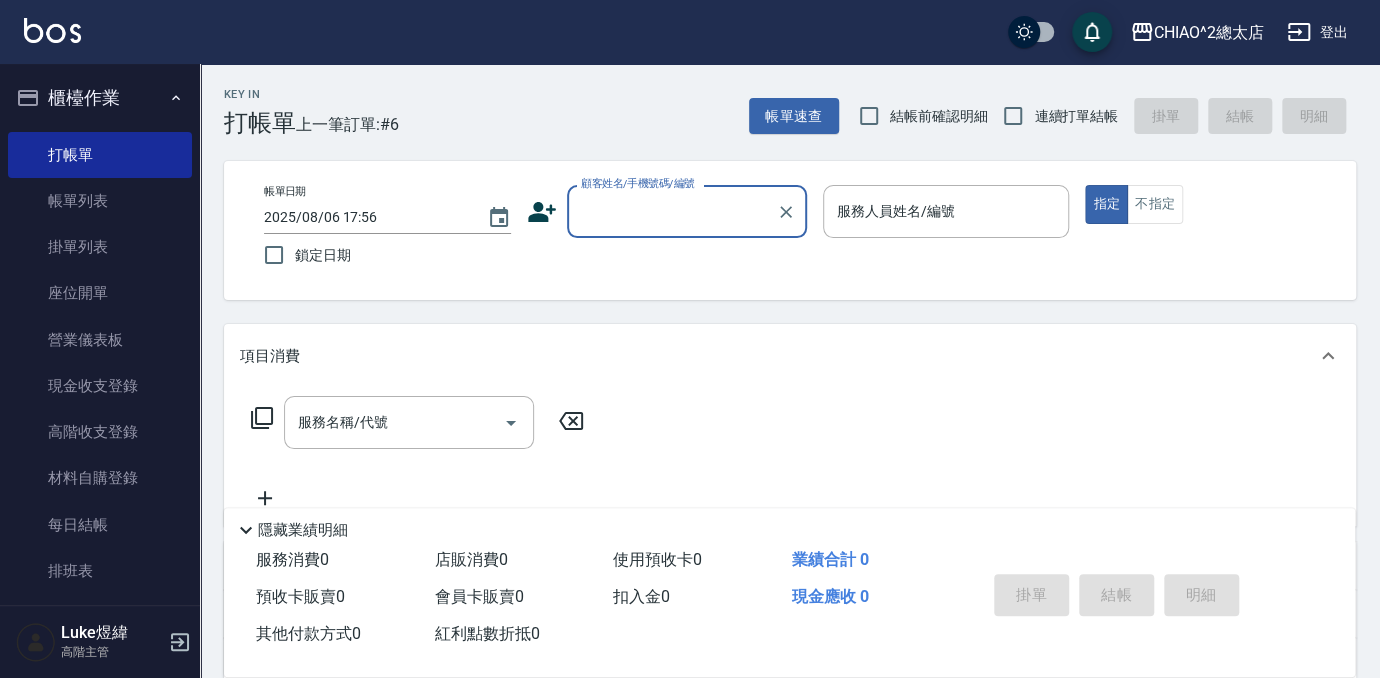 click on "顧客姓名/手機號碼/編號" at bounding box center (672, 211) 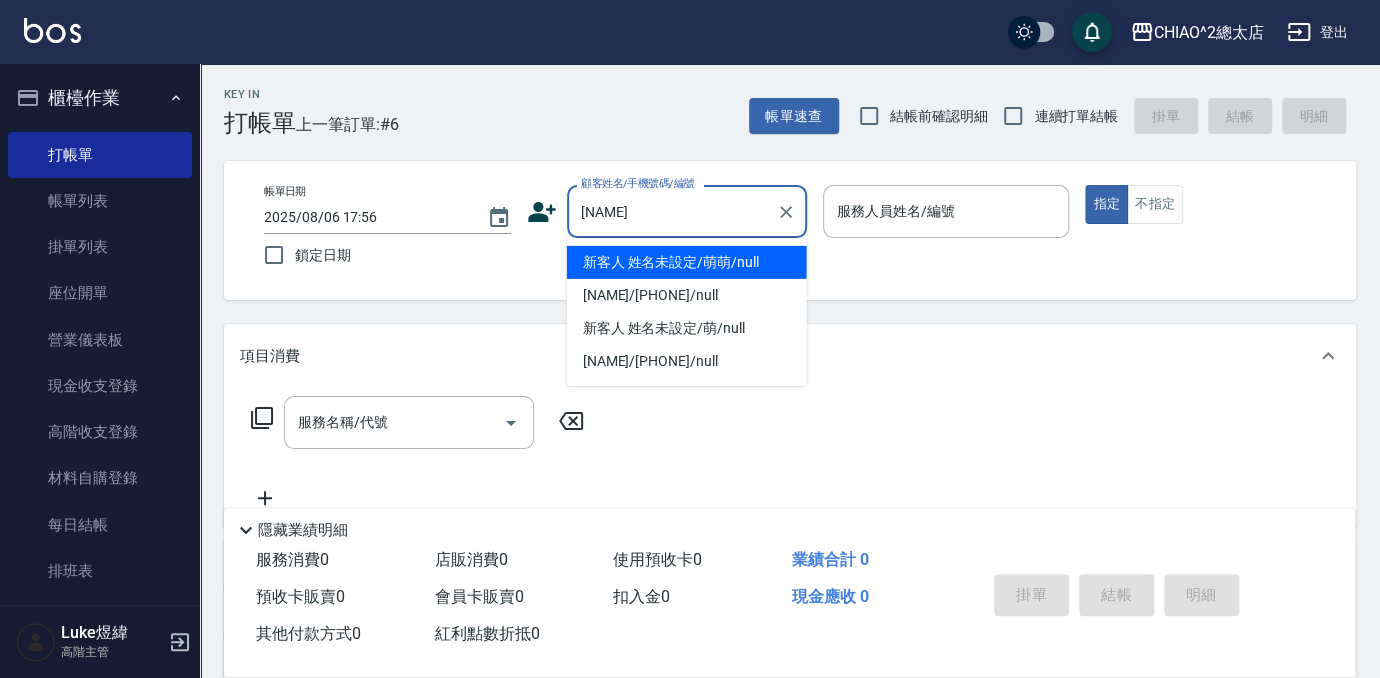 type on "新客人 姓名未設定/萌萌/null" 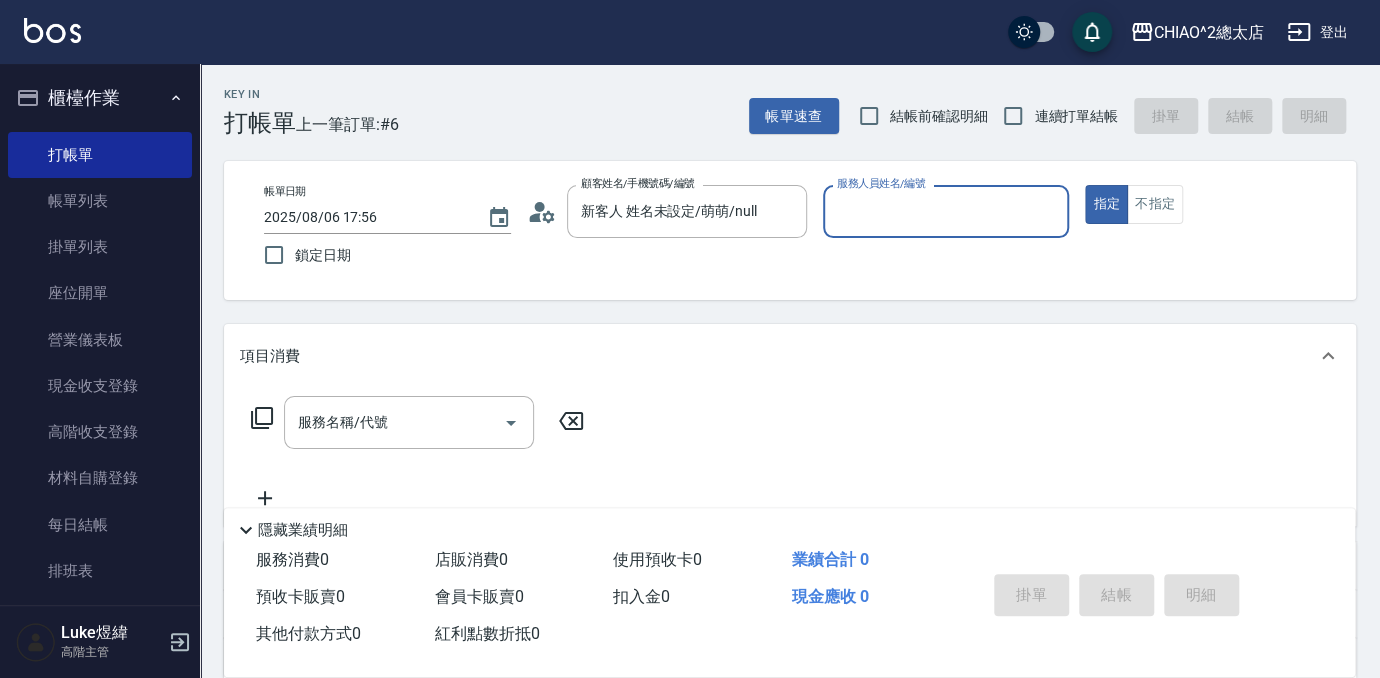 click on "服務人員姓名/編號" at bounding box center [946, 211] 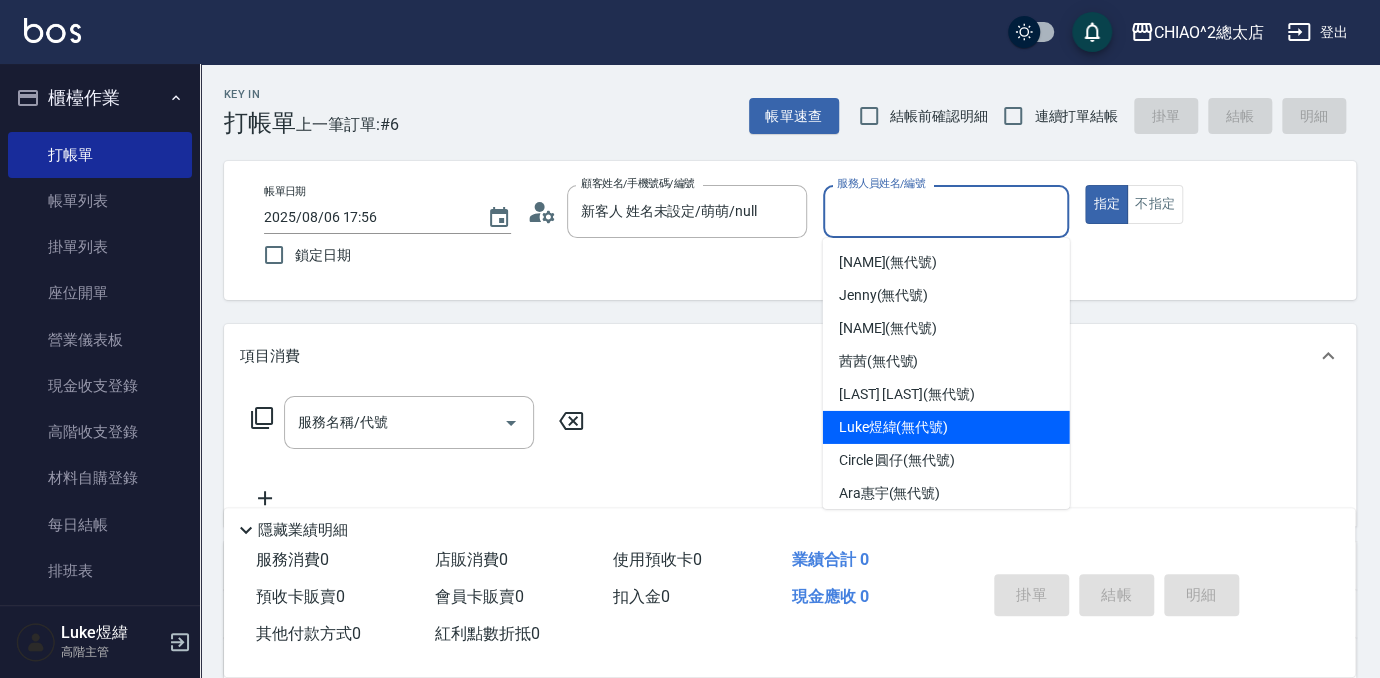 scroll, scrollTop: 74, scrollLeft: 0, axis: vertical 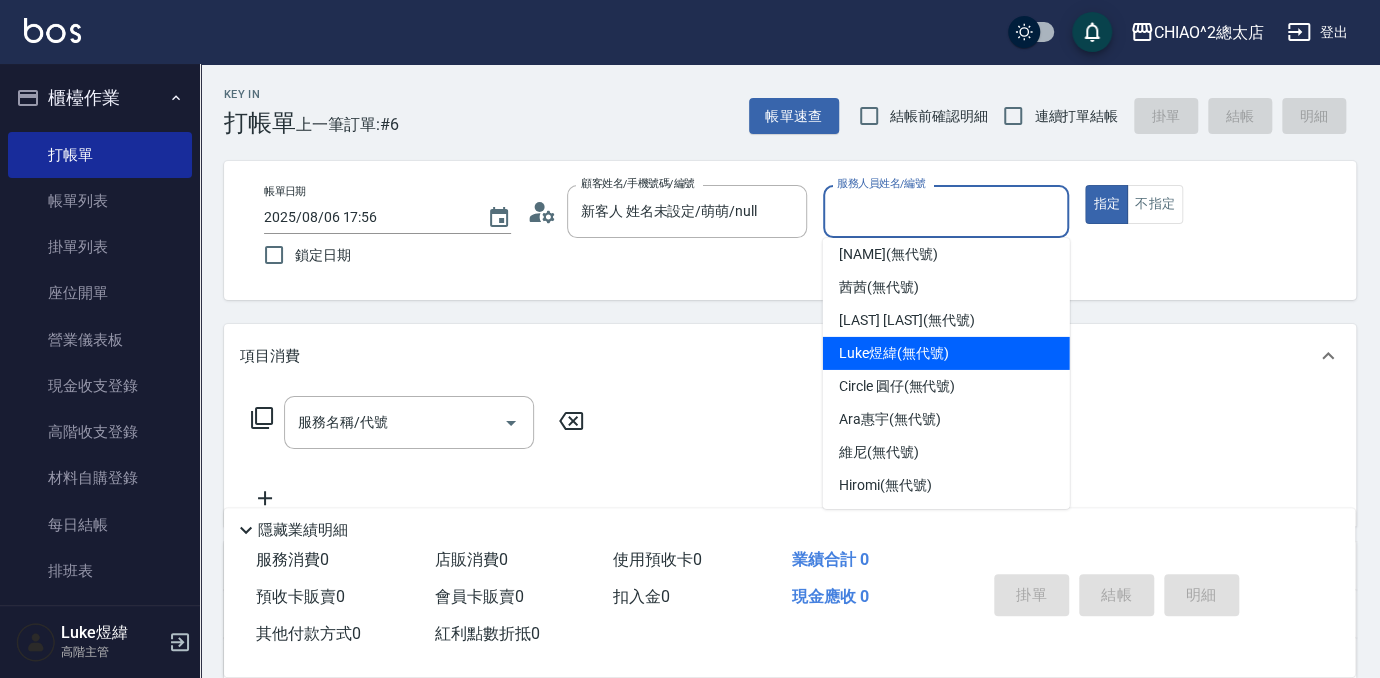 click on "[NAME] (無代號)" at bounding box center [946, 353] 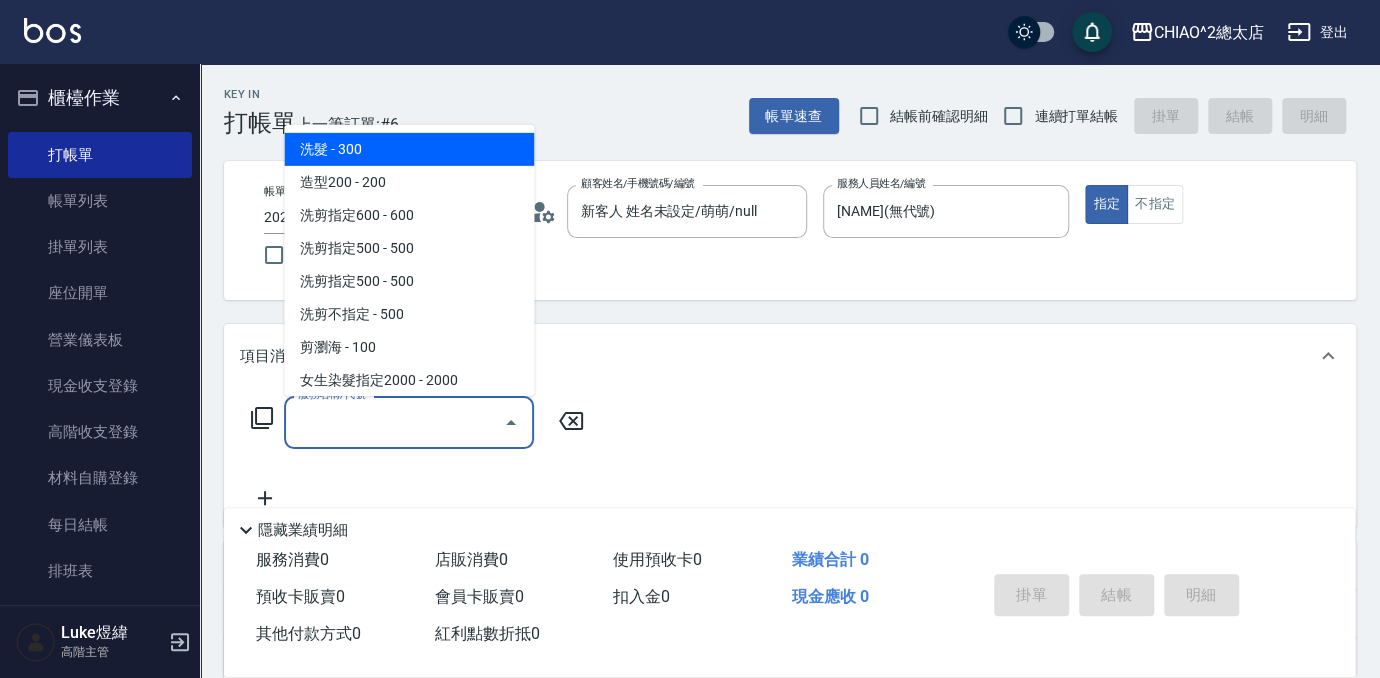 click on "服務名稱/代號" at bounding box center (394, 422) 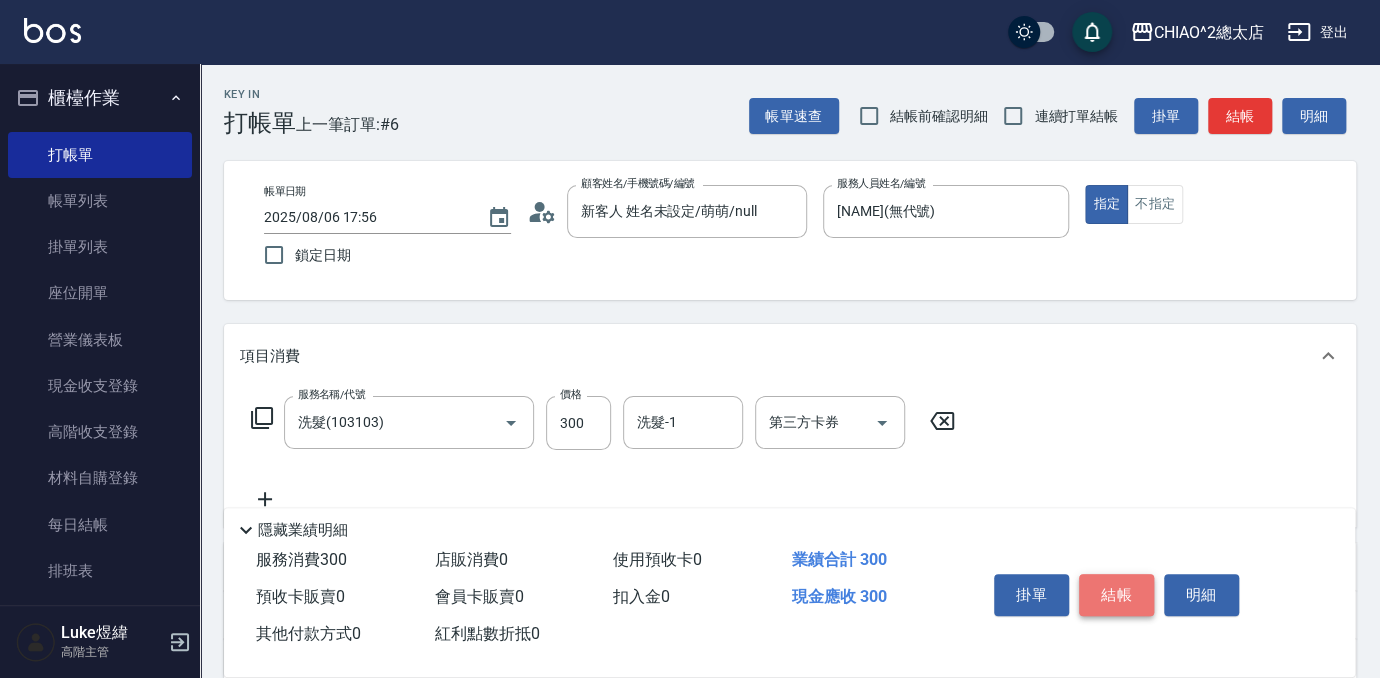click on "結帳" at bounding box center (1116, 595) 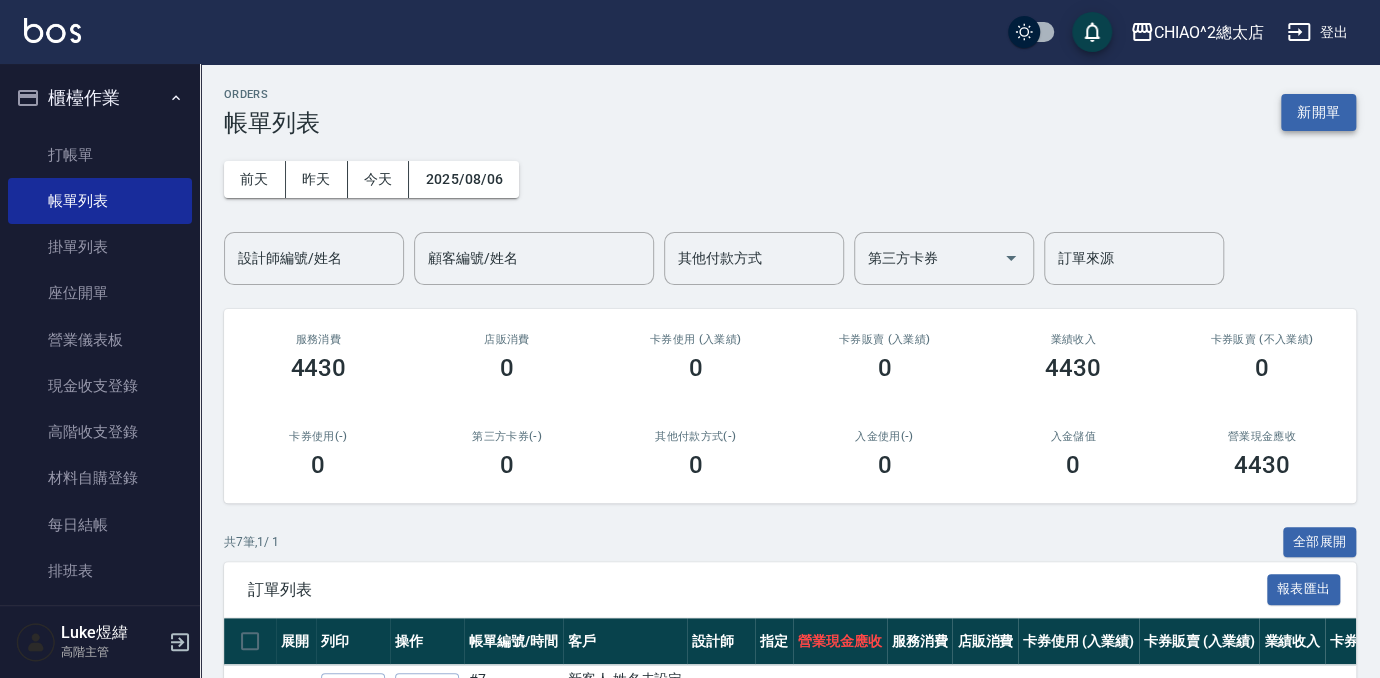 click on "新開單" at bounding box center [1318, 112] 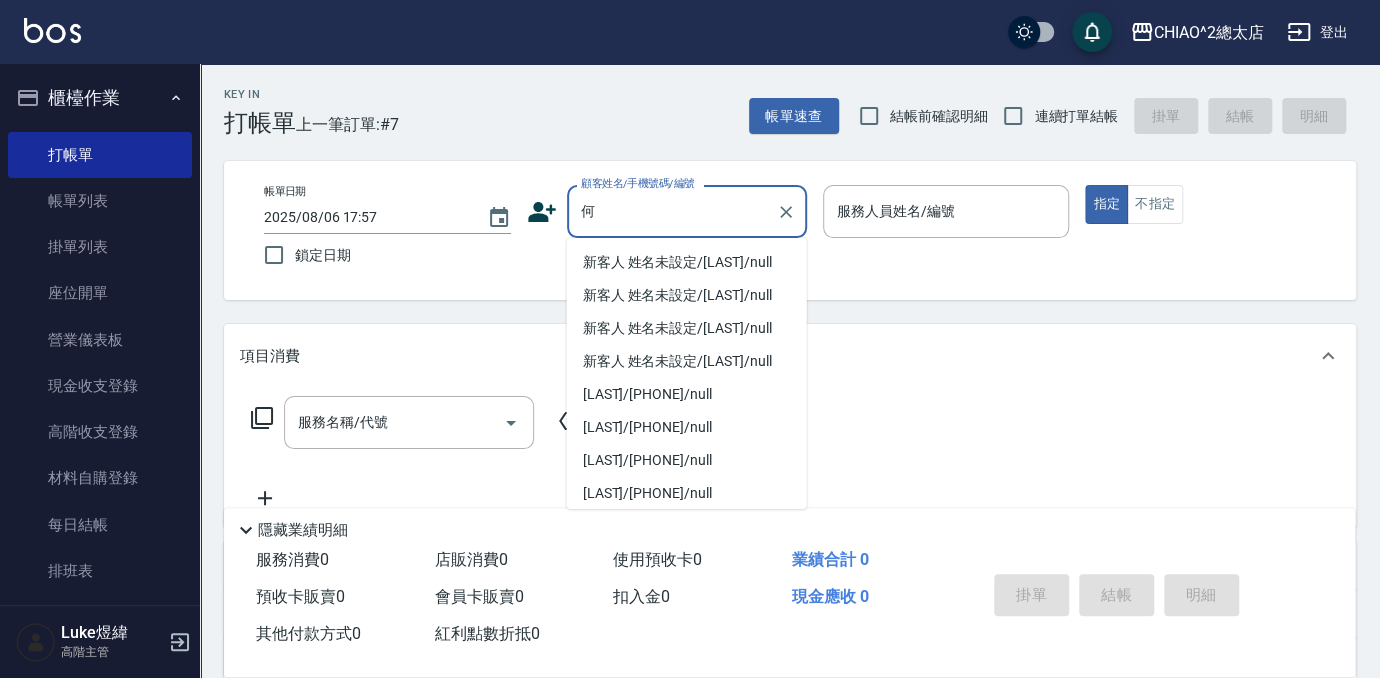 type on "新客人 姓名未設定/[LAST]/null" 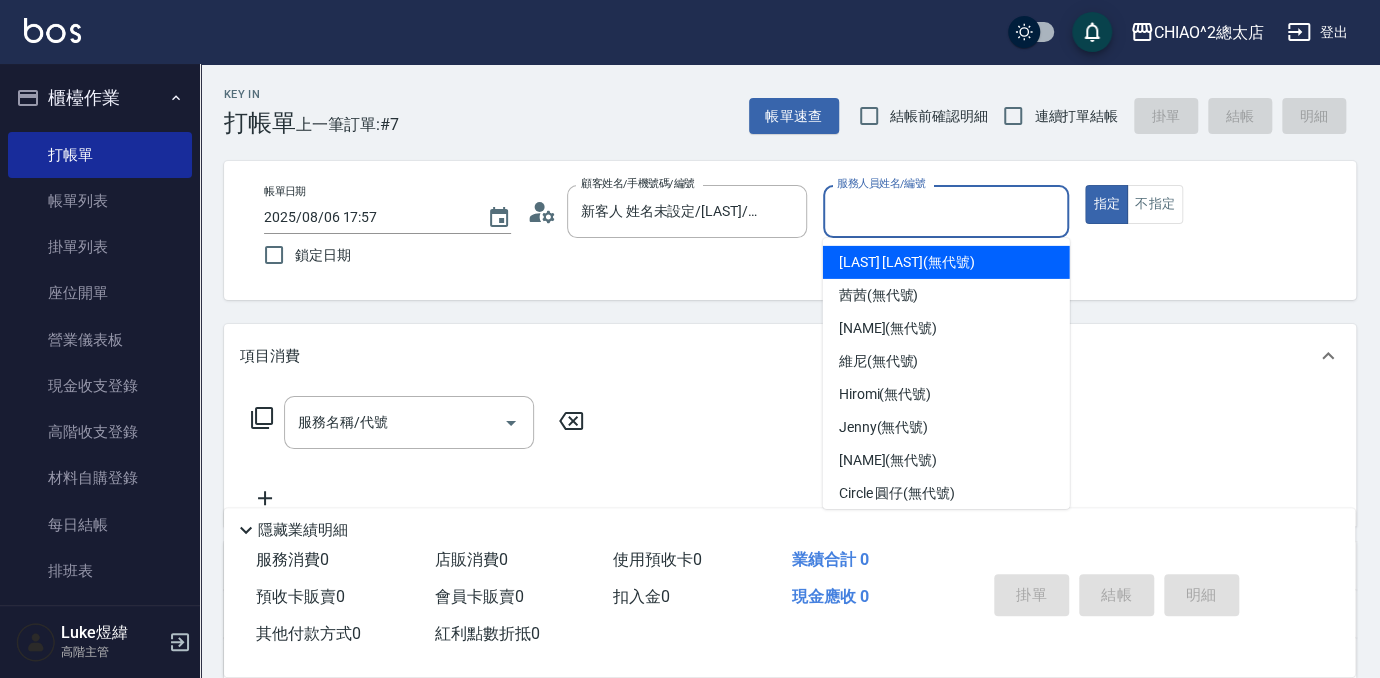 click on "服務人員姓名/編號" at bounding box center (946, 211) 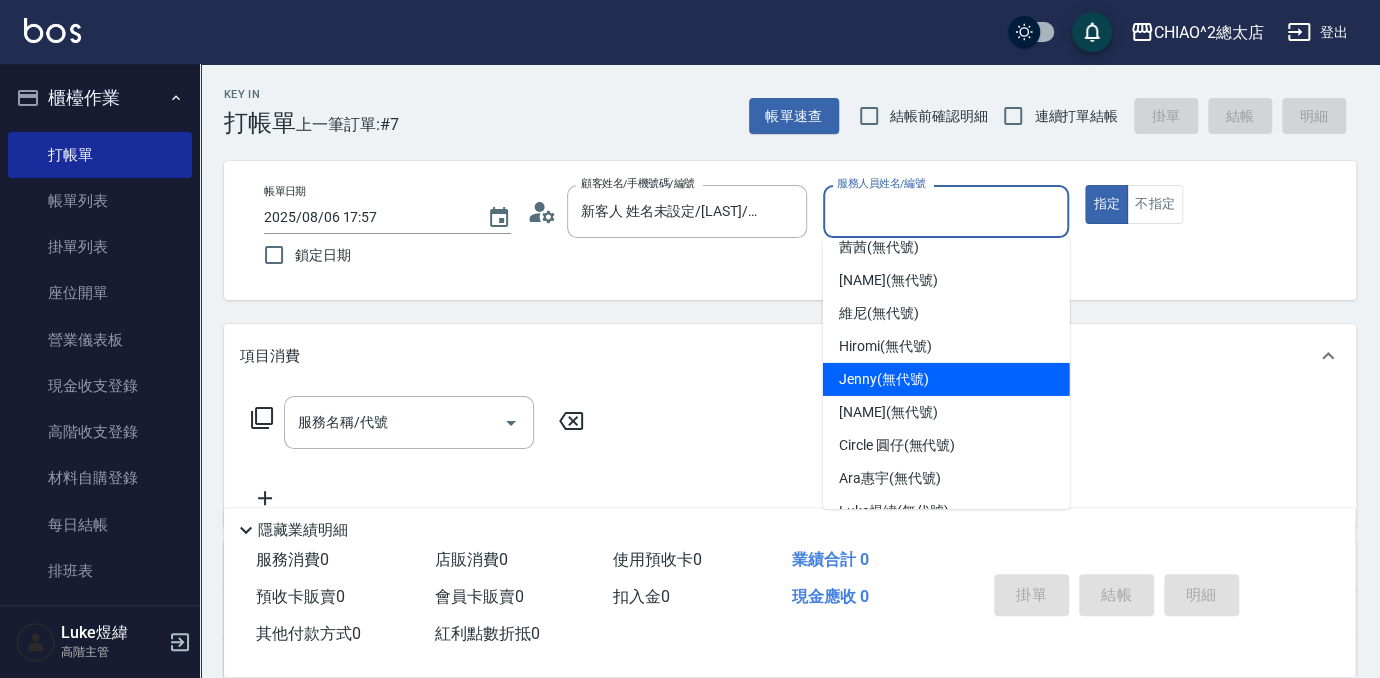 scroll, scrollTop: 74, scrollLeft: 0, axis: vertical 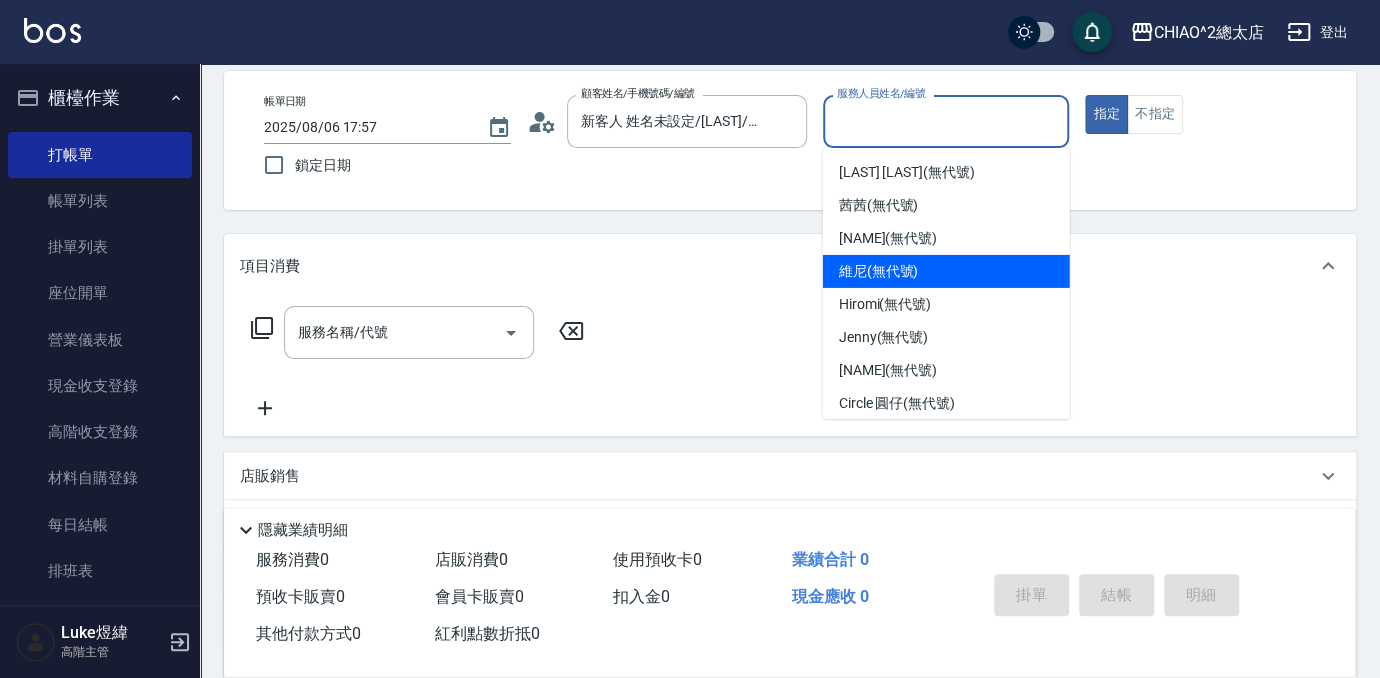 click on "[NAME] (無代號)" at bounding box center [946, 271] 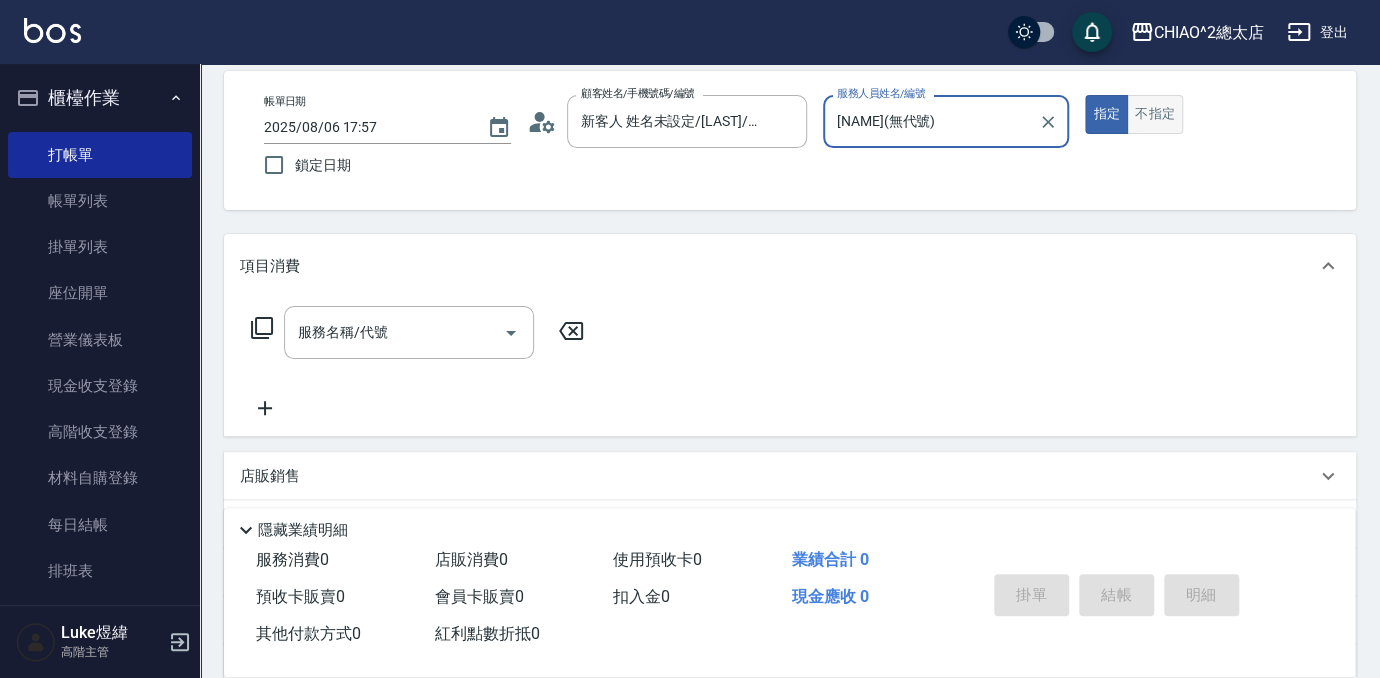 click on "不指定" at bounding box center (1155, 114) 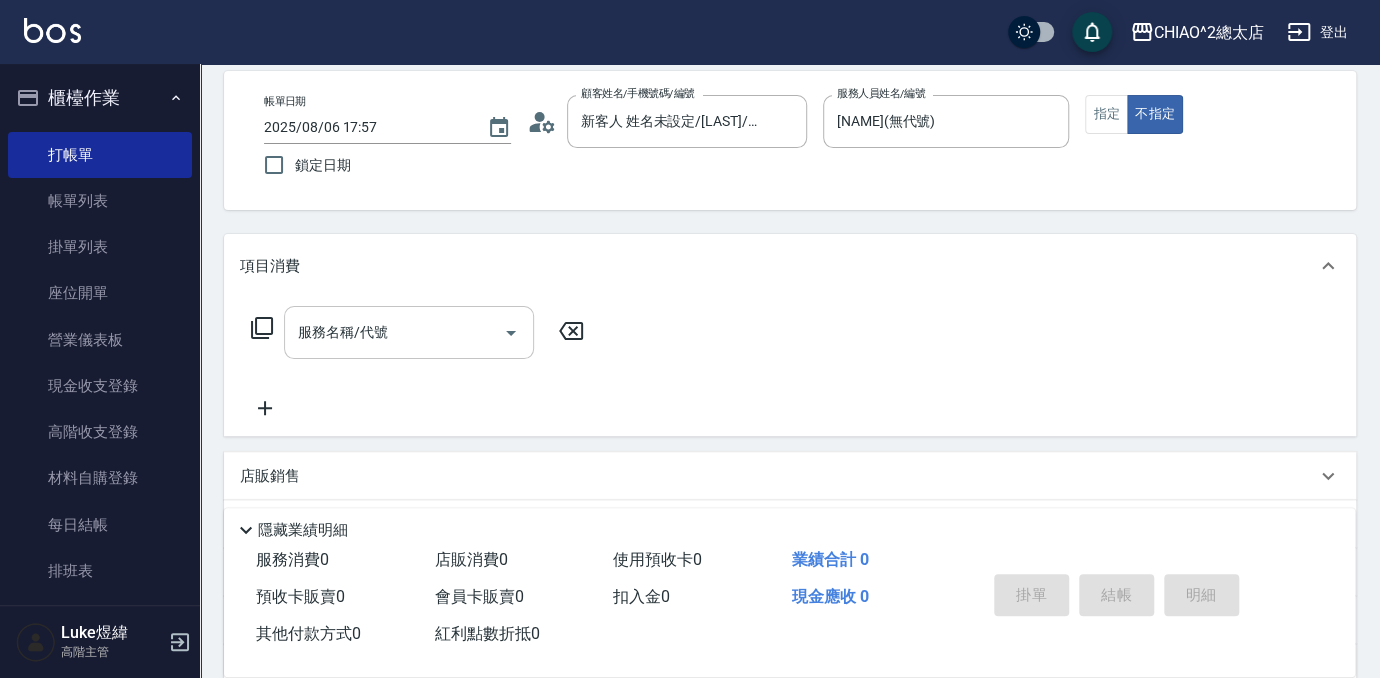 click on "服務名稱/代號" at bounding box center [394, 332] 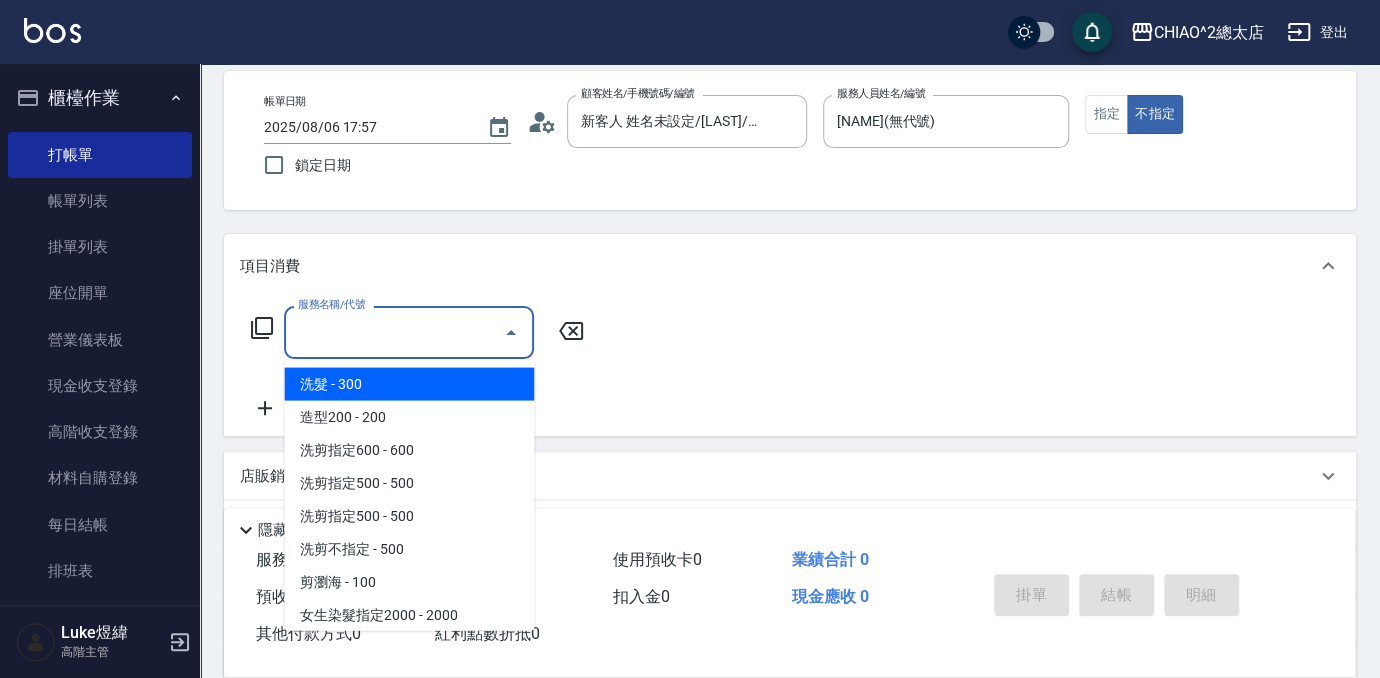 click on "洗髮 - 300" at bounding box center [409, 383] 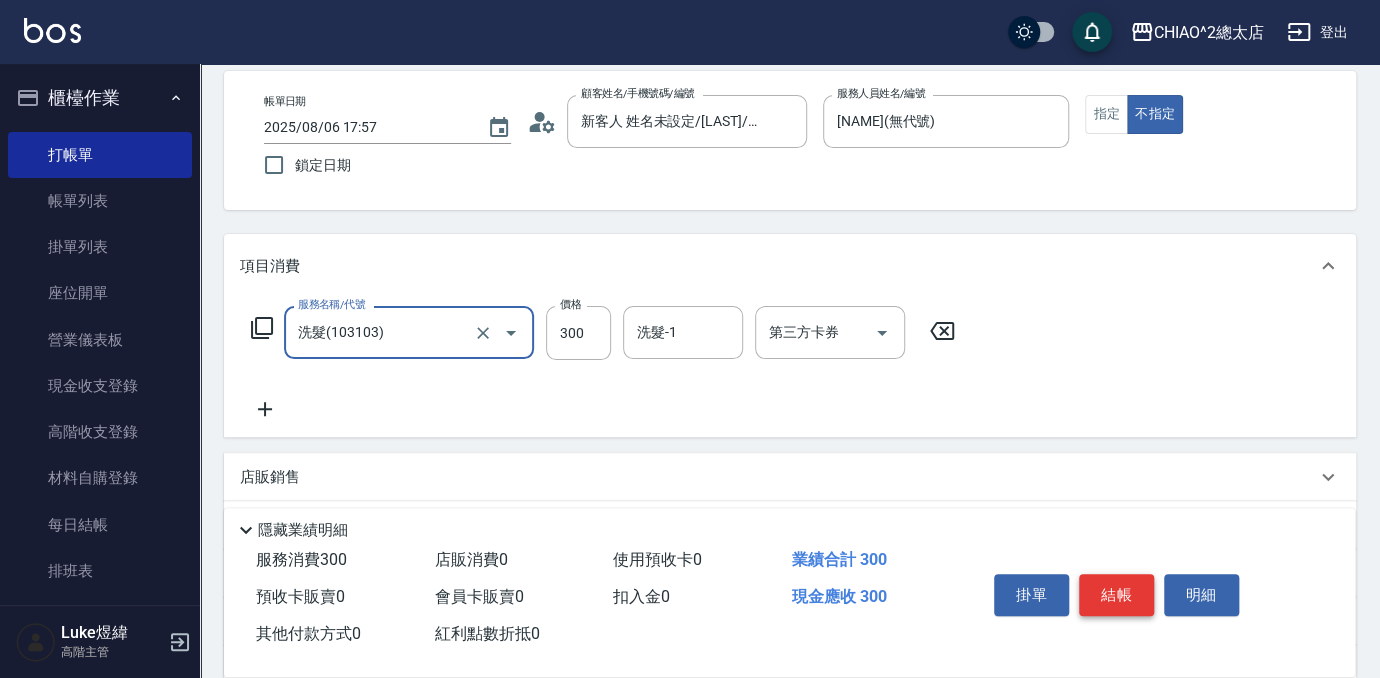 click on "結帳" at bounding box center [1116, 595] 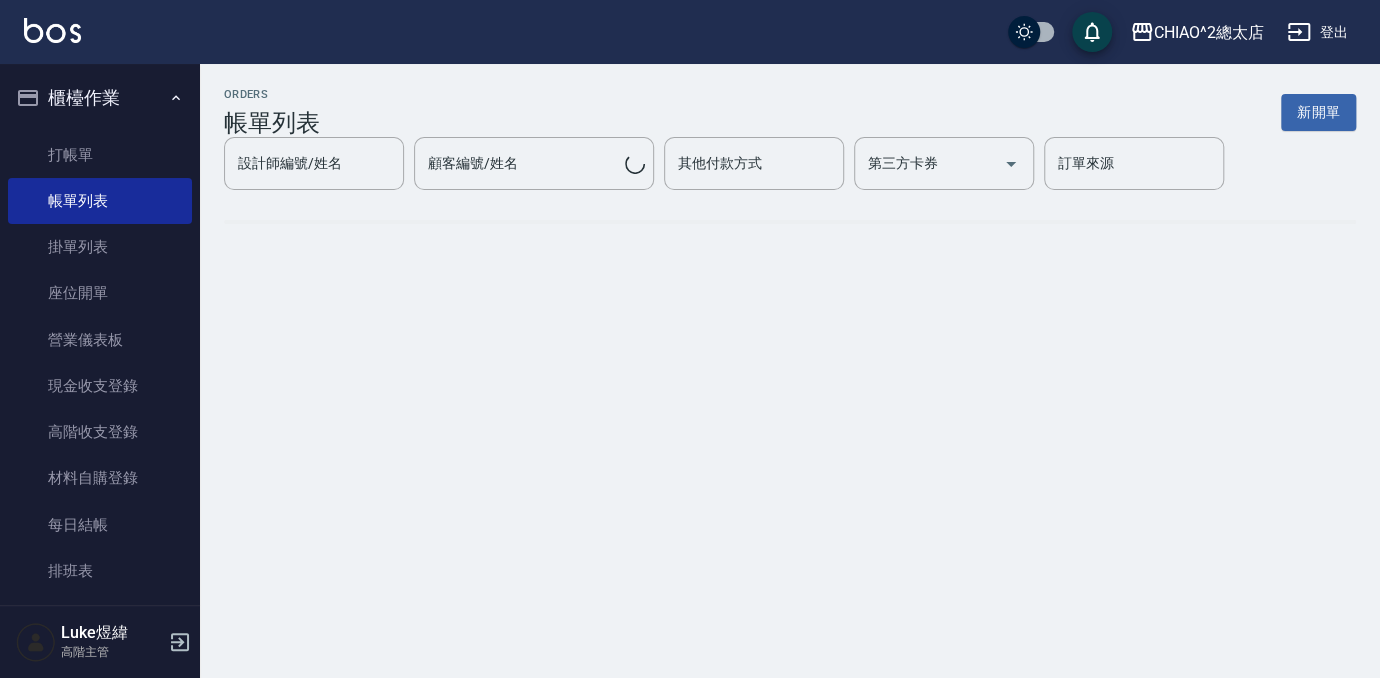 scroll, scrollTop: 0, scrollLeft: 0, axis: both 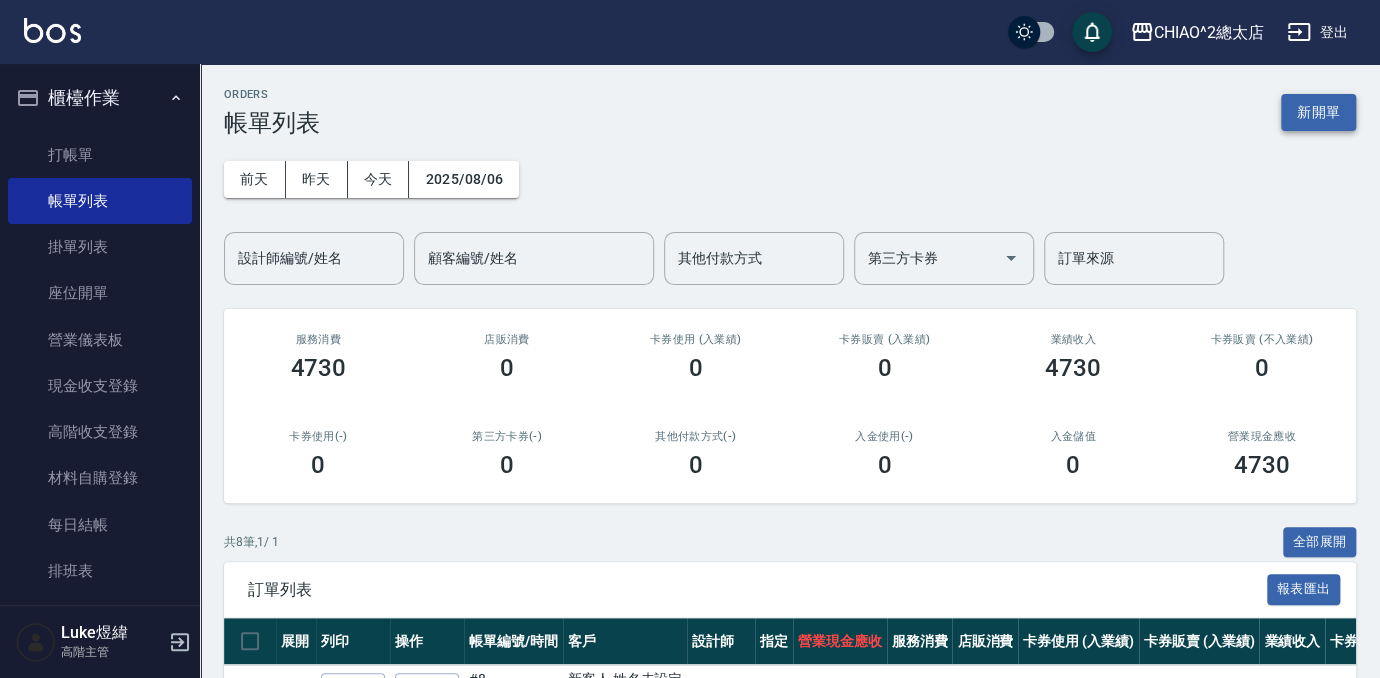 click on "新開單" at bounding box center (1318, 112) 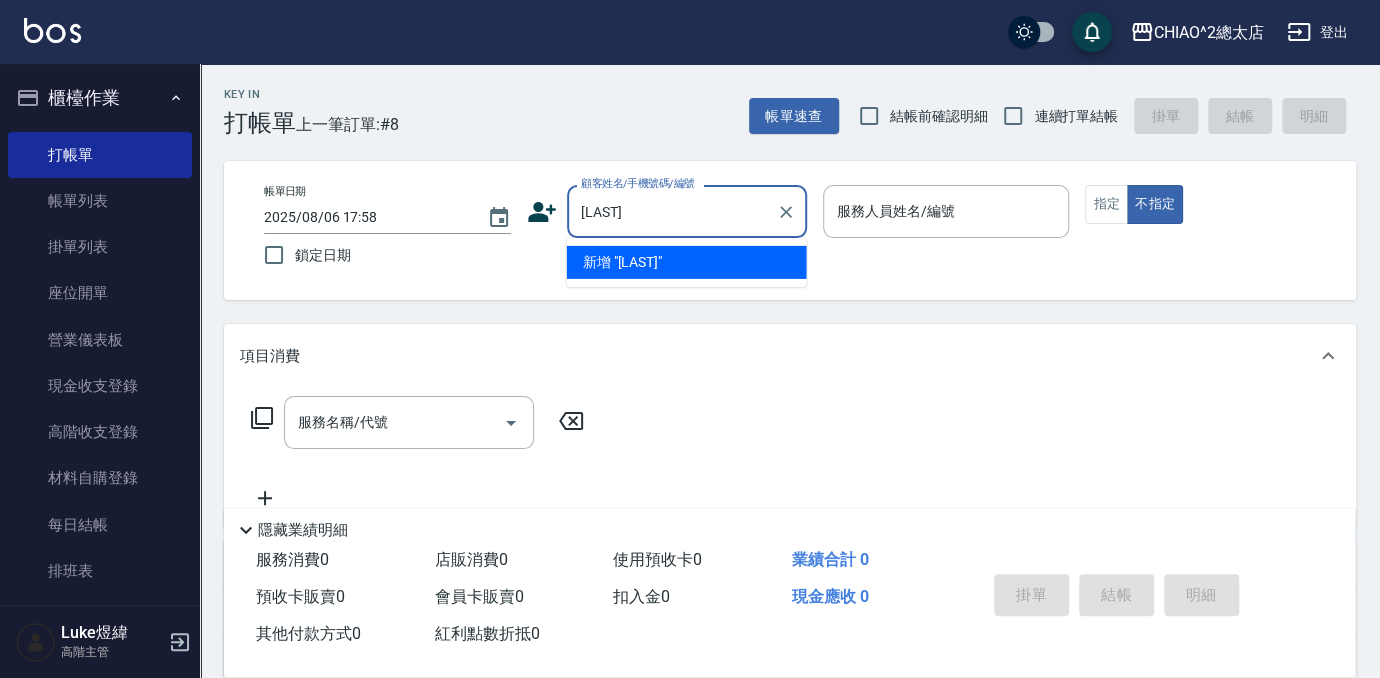 type on "[LAST]" 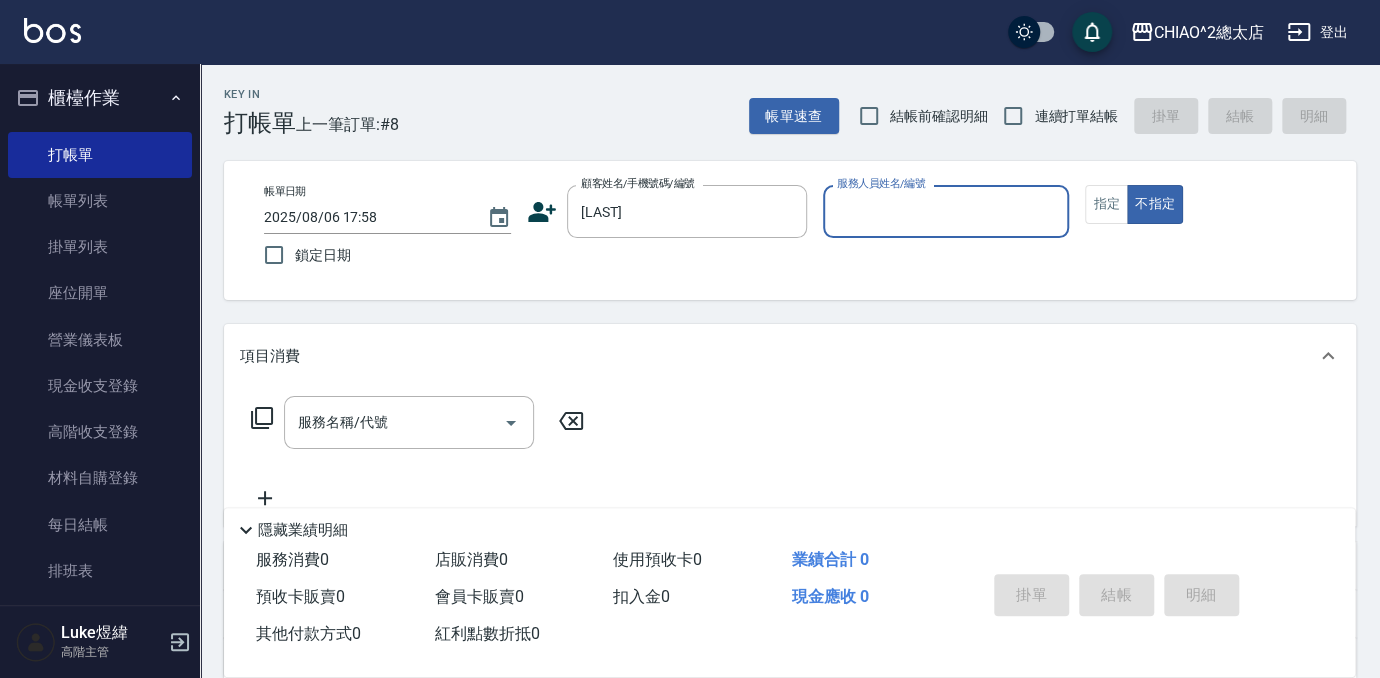 click on "服務人員姓名/編號" at bounding box center (946, 211) 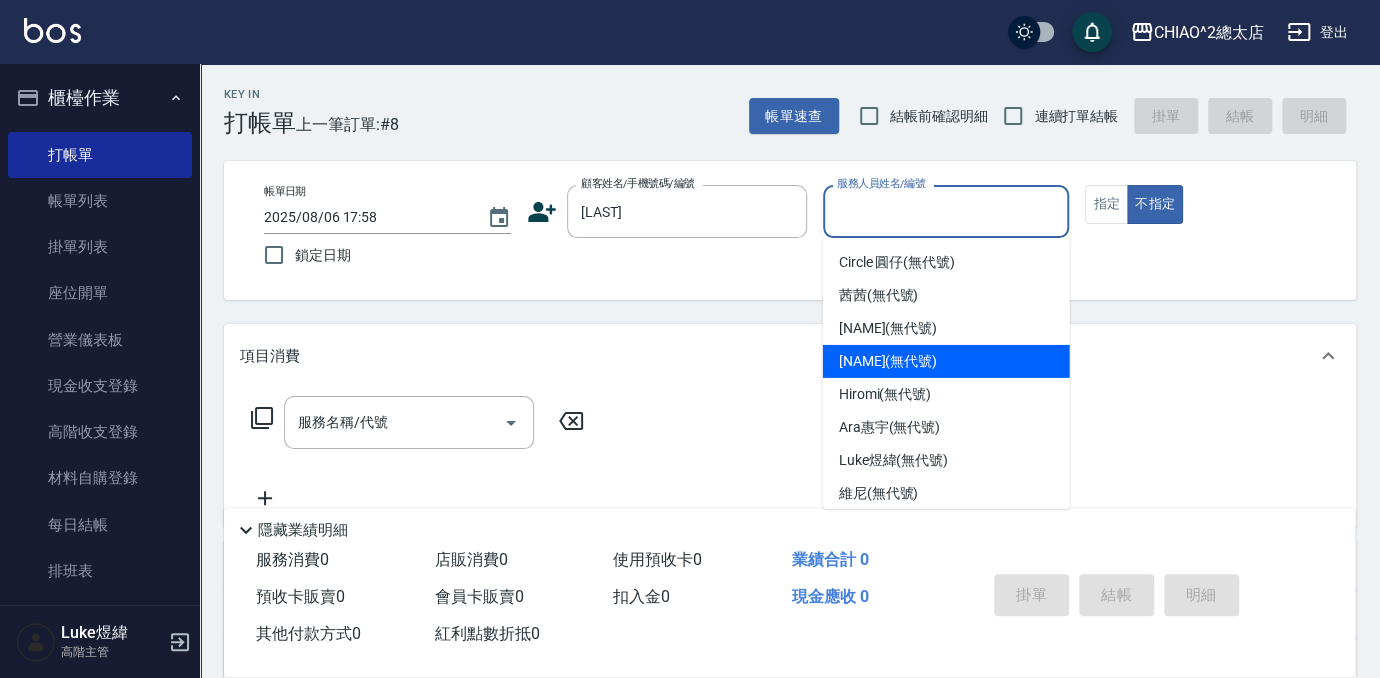 scroll, scrollTop: 74, scrollLeft: 0, axis: vertical 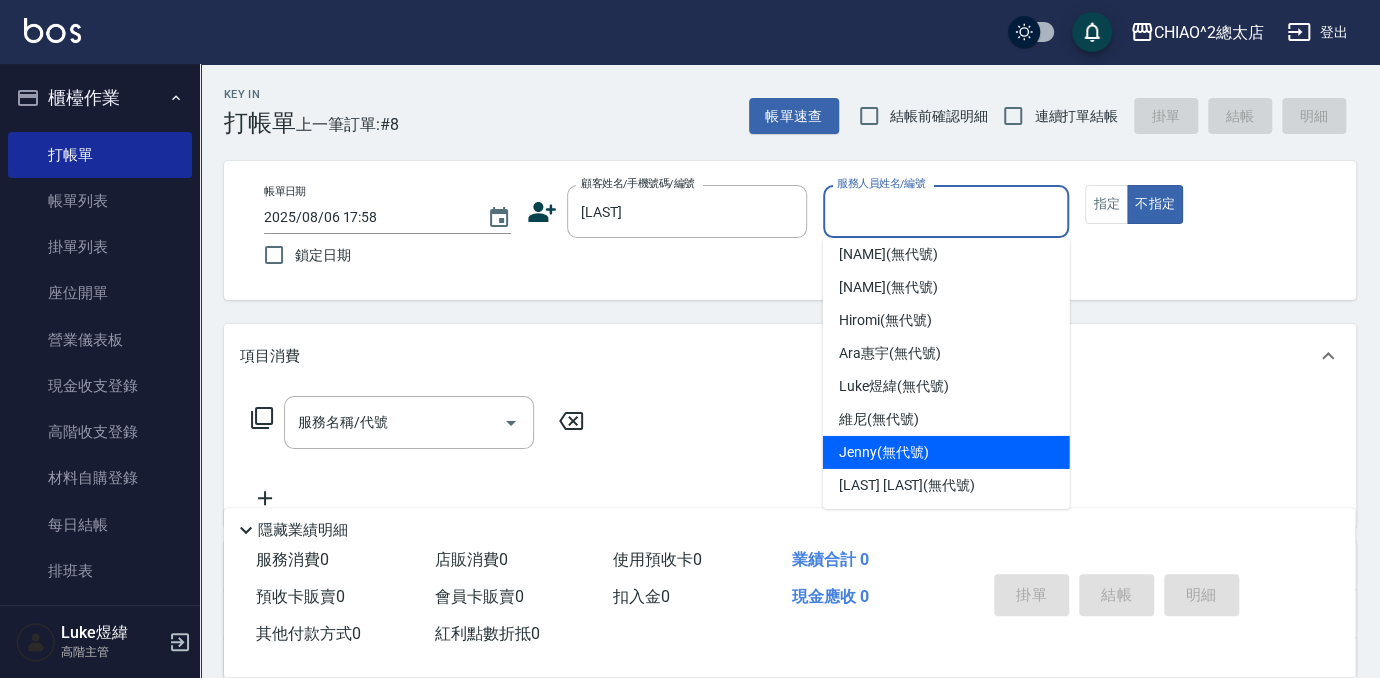 click on "[NAME] (無代號)" at bounding box center (946, 452) 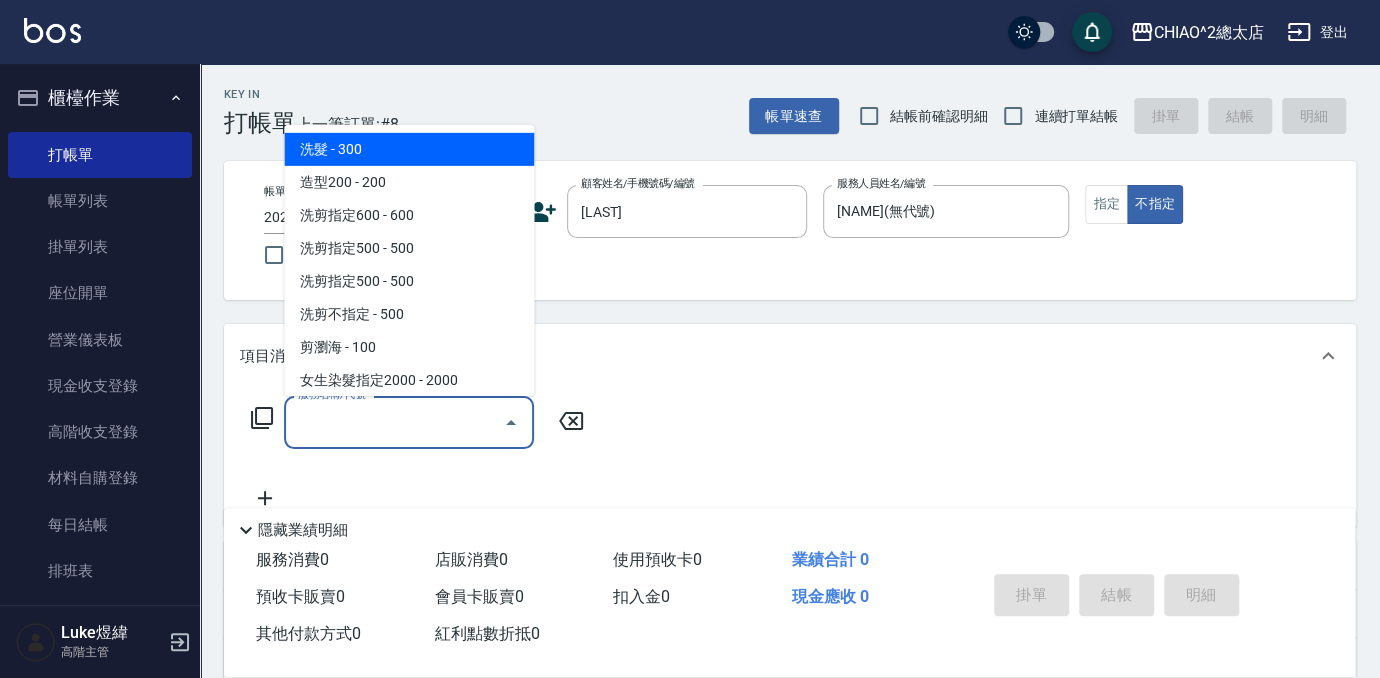 click on "服務名稱/代號" at bounding box center (394, 422) 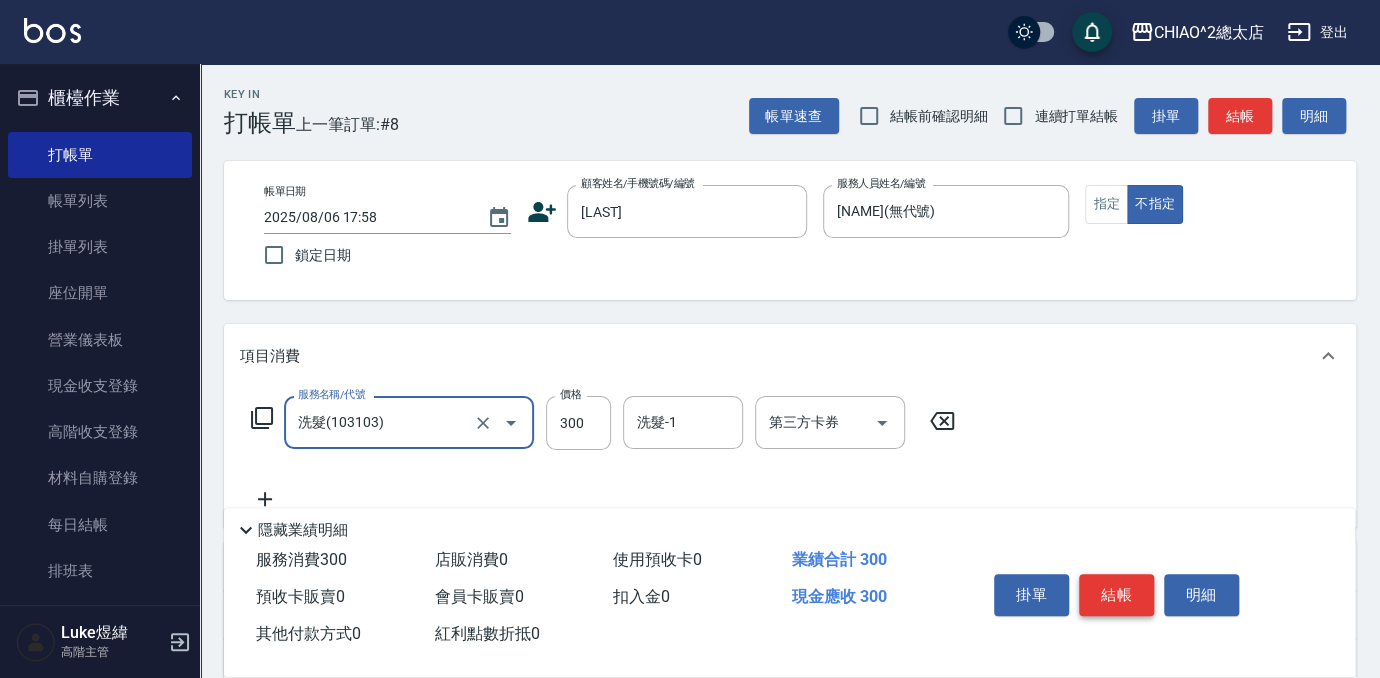click on "結帳" at bounding box center [1116, 595] 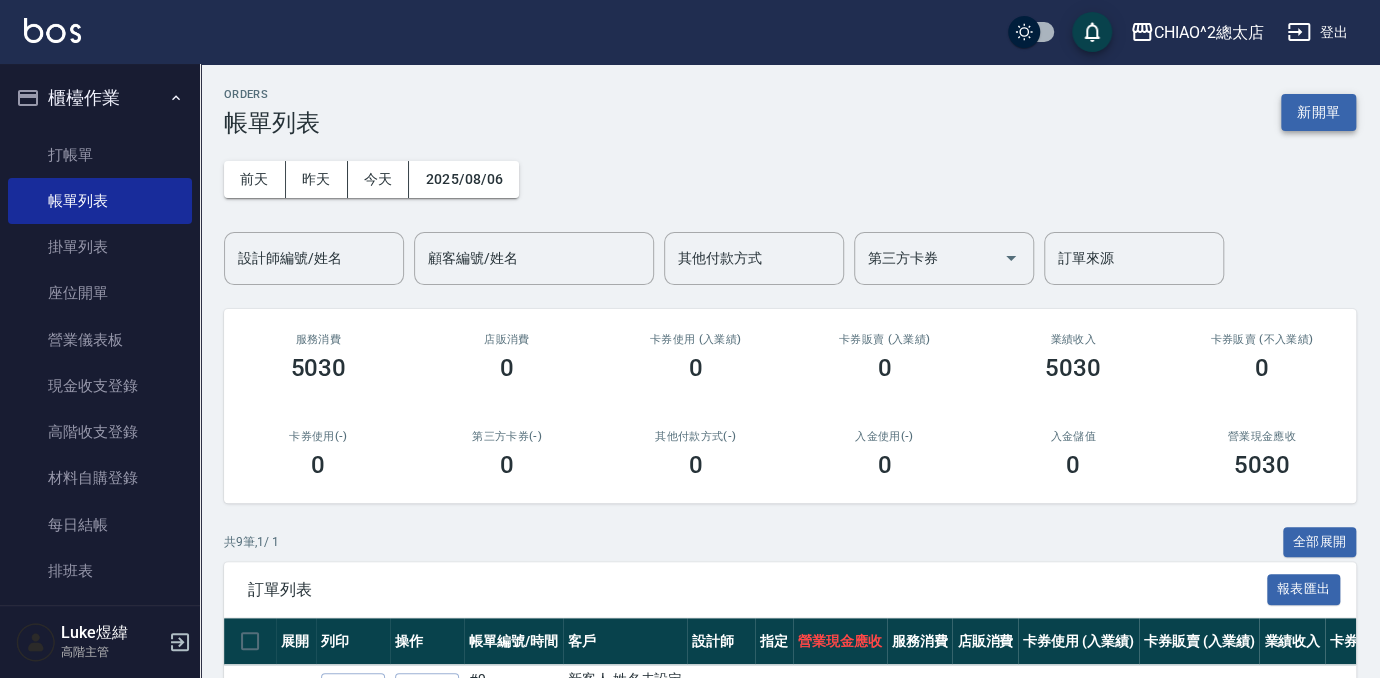 click on "新開單" at bounding box center [1318, 112] 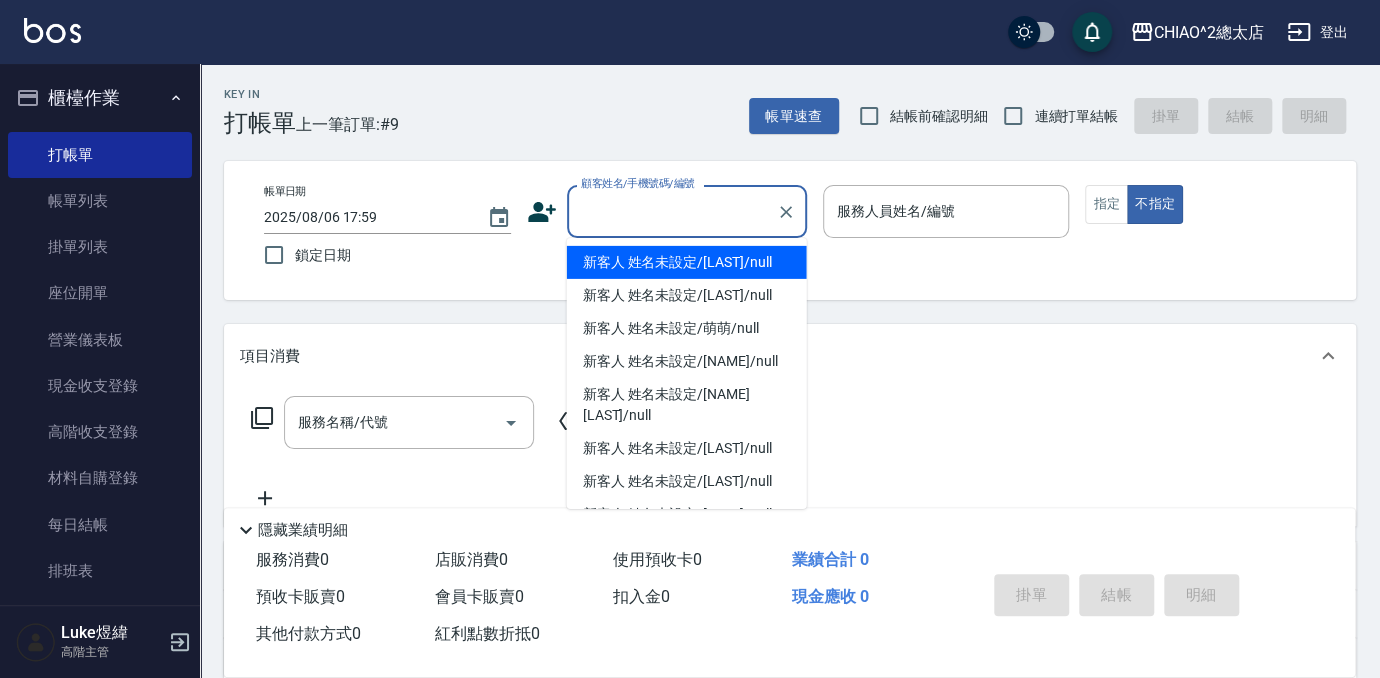 click on "顧客姓名/手機號碼/編號" at bounding box center [672, 211] 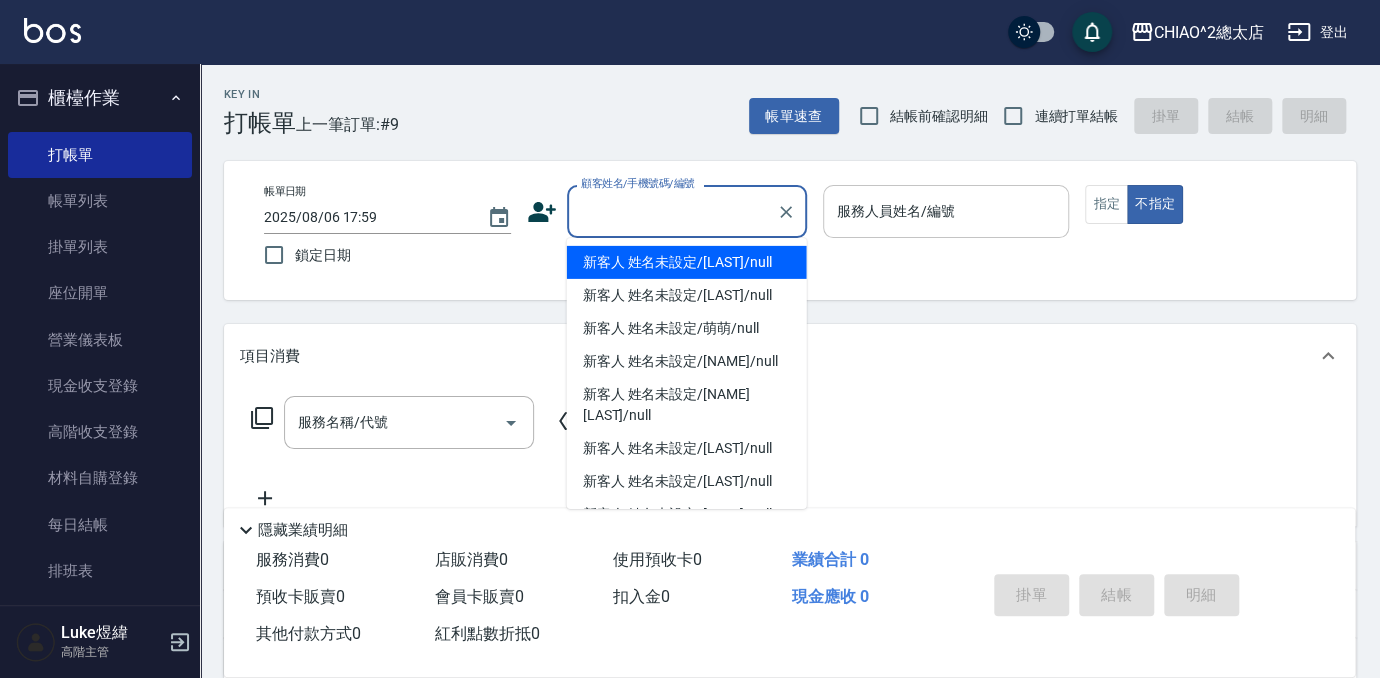 type on "新客人 姓名未設定/[LAST]/null" 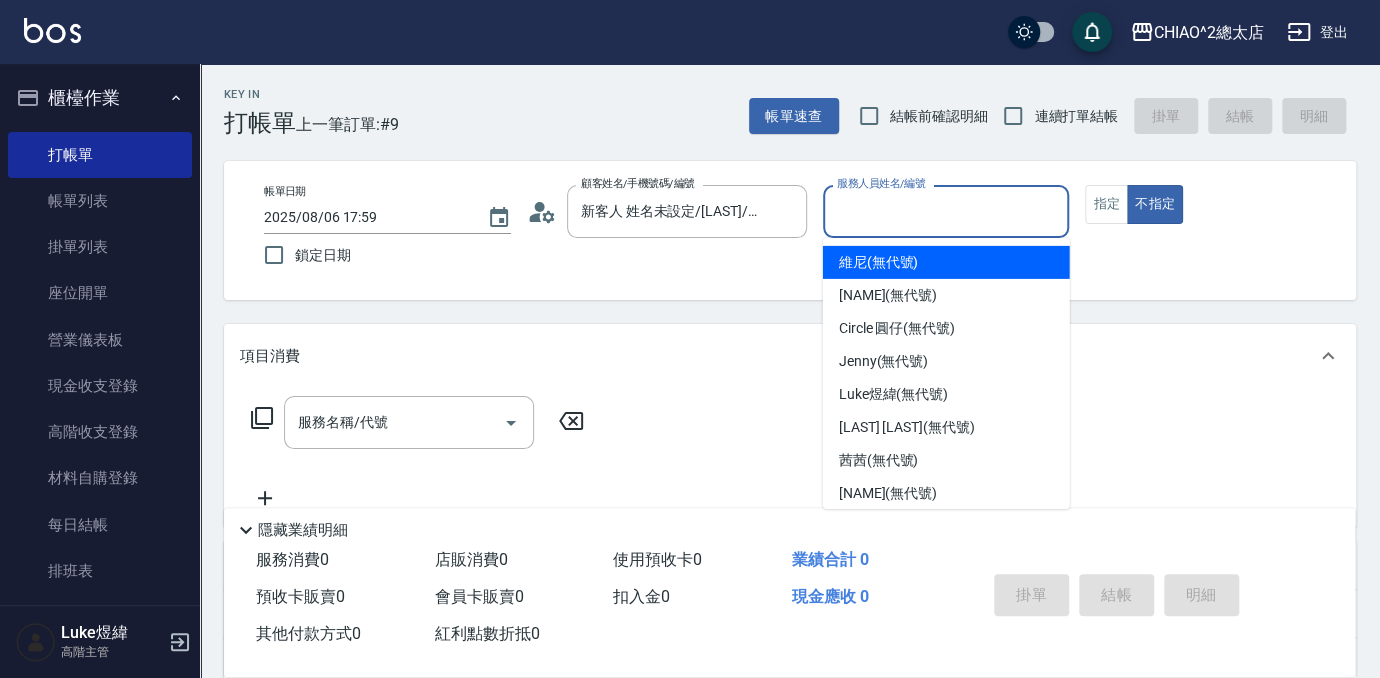 click on "服務人員姓名/編號" at bounding box center (946, 211) 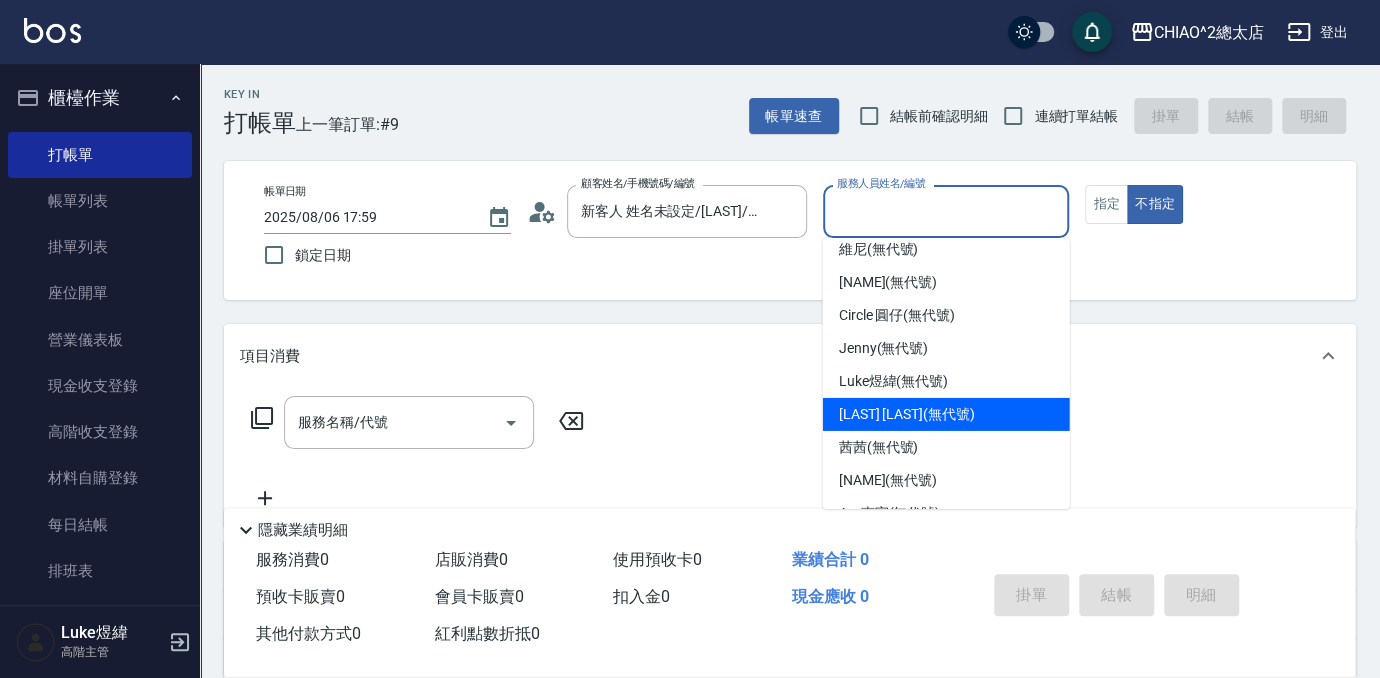 scroll, scrollTop: 0, scrollLeft: 0, axis: both 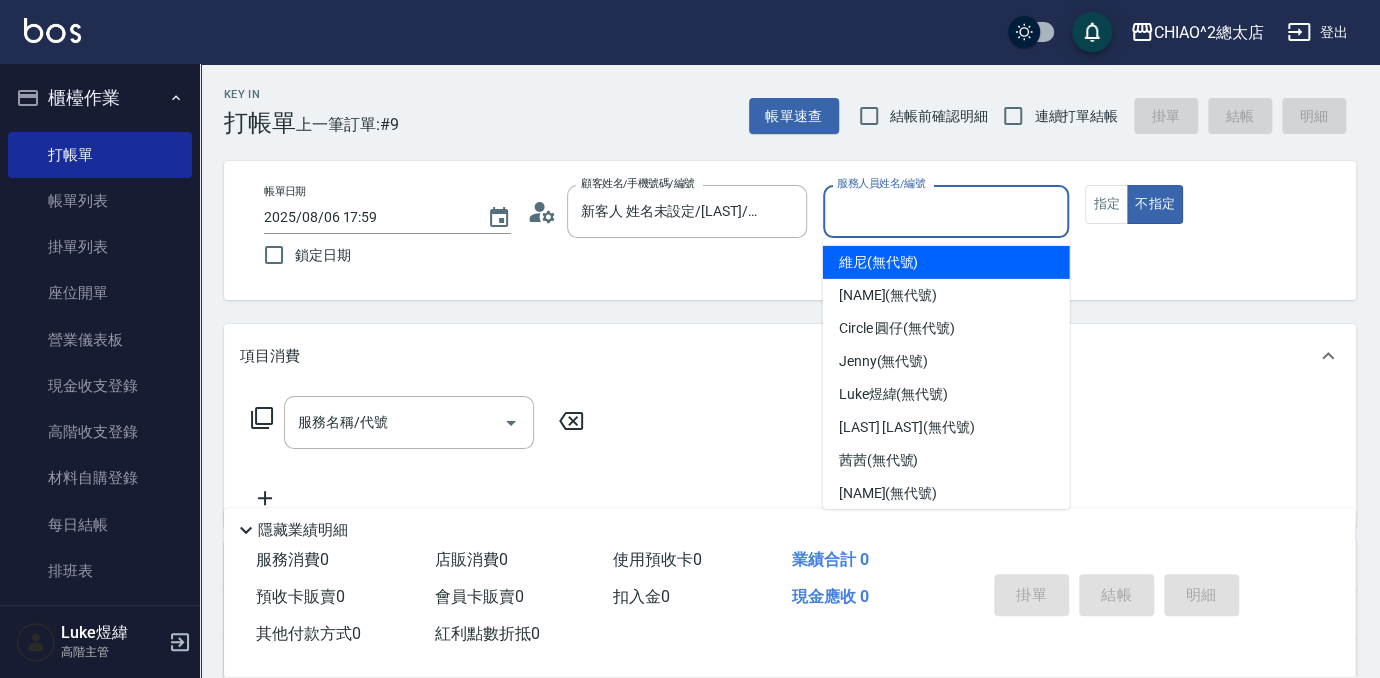 click on "[NAME] (無代號)" at bounding box center (946, 262) 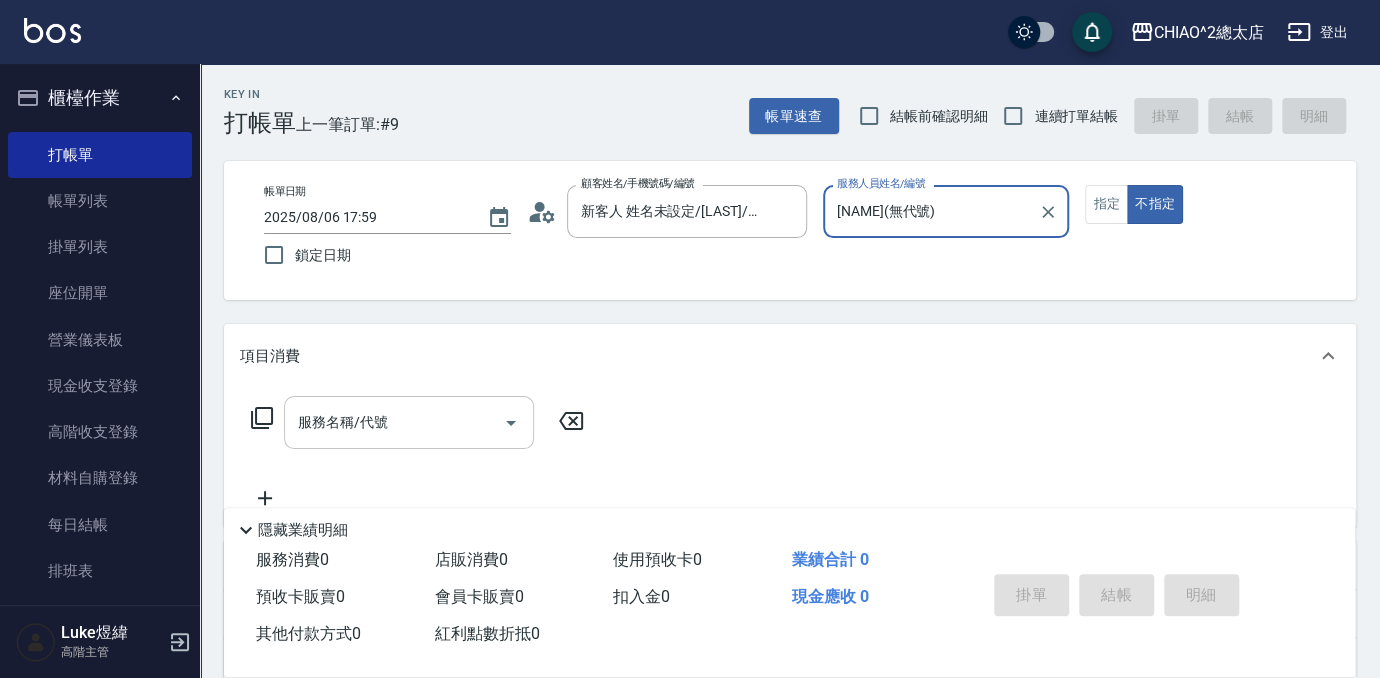 click on "服務名稱/代號" at bounding box center [394, 422] 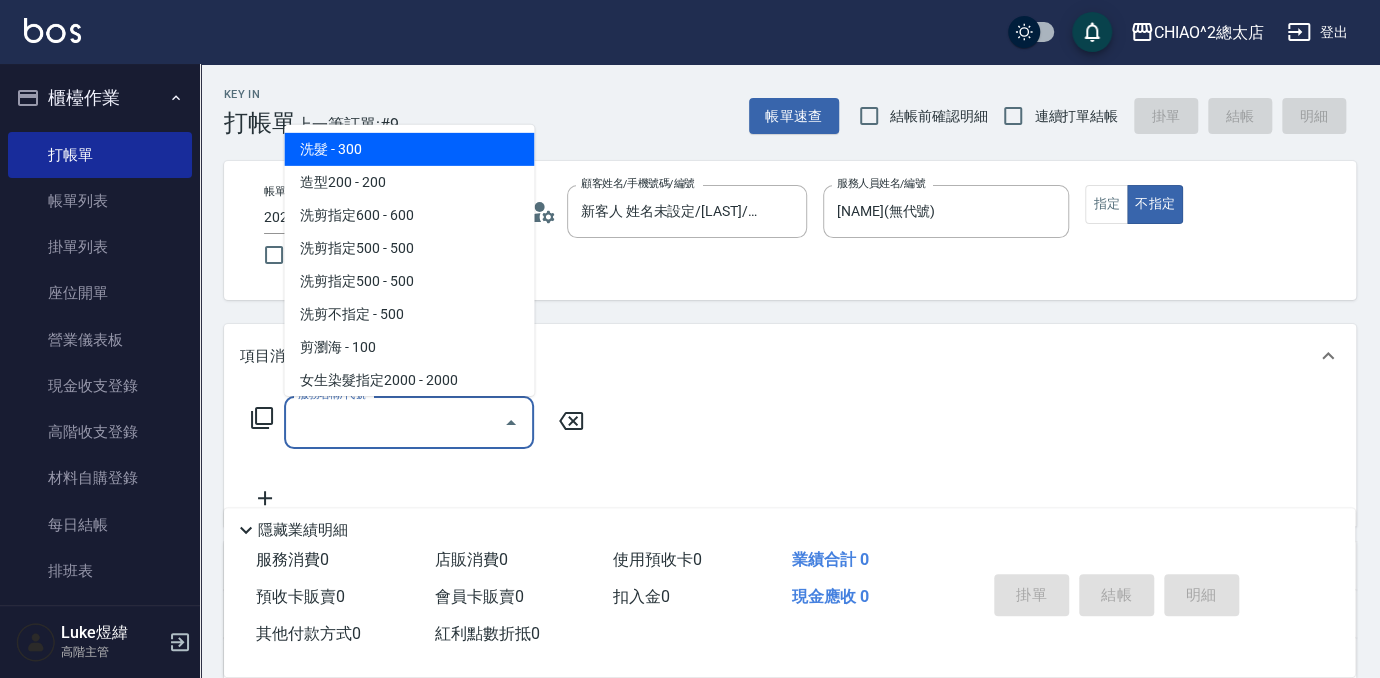 click on "洗髮 - 300 造型200 - 200 洗剪指定600 - 600 洗剪指定500 - 500 洗剪指定500 - 500 洗剪不指定 - 500 剪瀏海 - 100 女生染髮指定2000 - 2000 補染 - 1000 男生染髮指定 - 1500 漂髮單次 - 1500 手刷染6000 - 6000 線條染4500 - 4500 女生燙髮 - 2500 縮毛矯正+捲3000 - 3000 男生冷燙 - 2000 黑曜光護髮(短) - 2000 鉑金護髮(短) - 1800 亞壽特結構式護髮(短) - 1000 韓國水光針護髮 - 1500 基礎角質調理 - 600 深層髮肌頭皮調理 - 1000 Juliart 甘草次酸療程 - 1500 VIP卡 - 399 女神護 - 1500 黑鑽魚子醬護髮 - 1200 增毛 - 3000 女神護@ - 1500 黑曜光護@ - 2000 Juliart 甘草次酸療程@ - 1500 漂染特殊色 - 0" at bounding box center [409, 260] 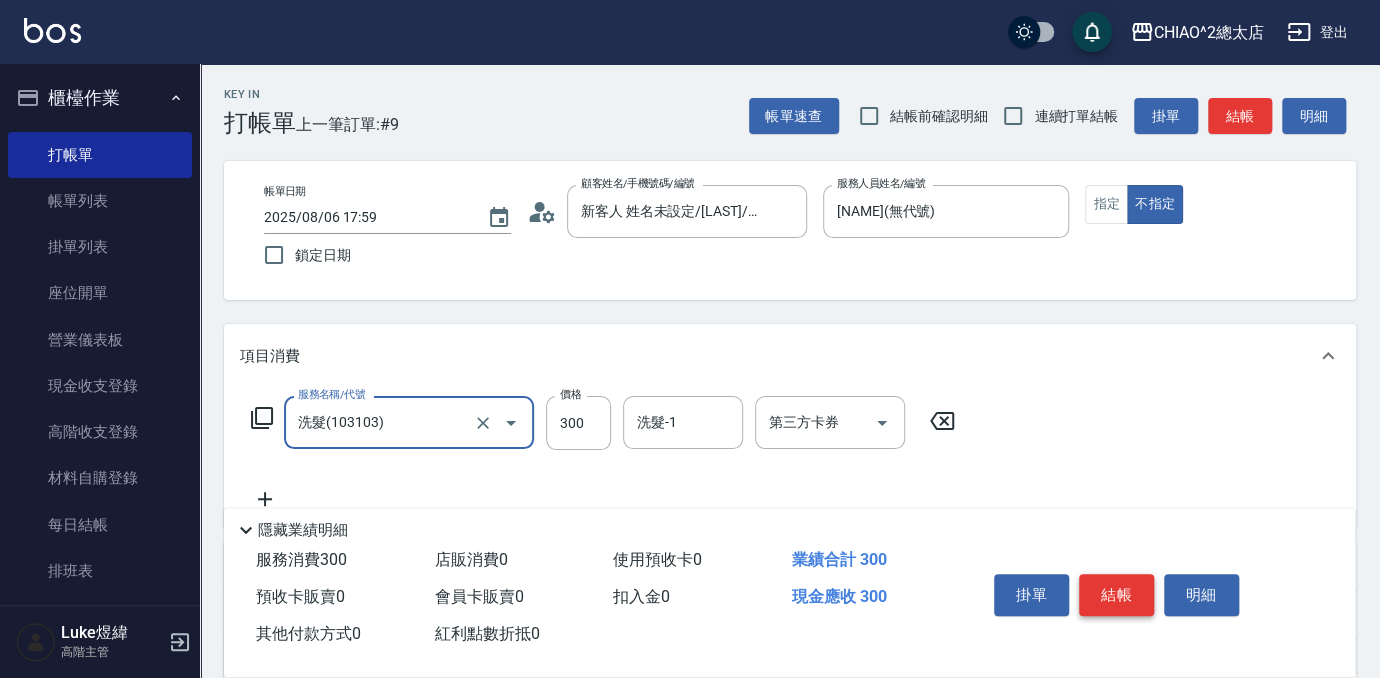 click on "結帳" at bounding box center (1116, 595) 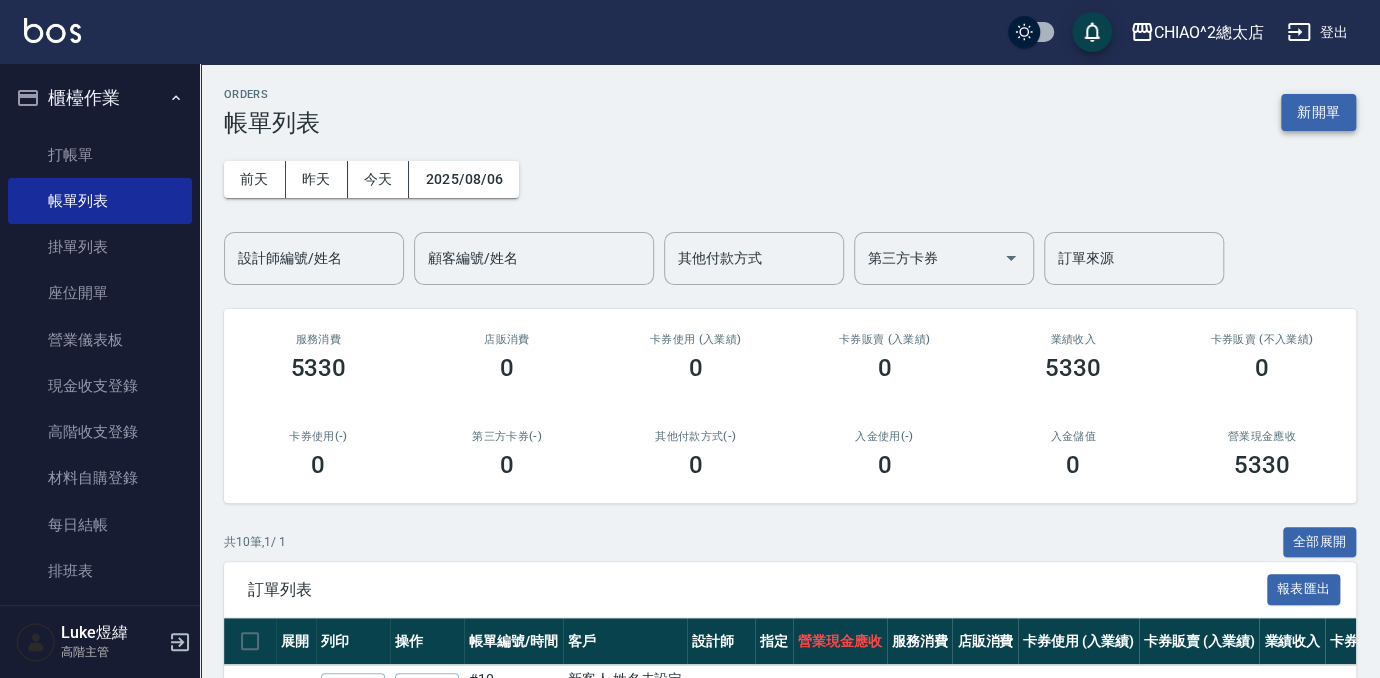 click on "新開單" at bounding box center [1318, 112] 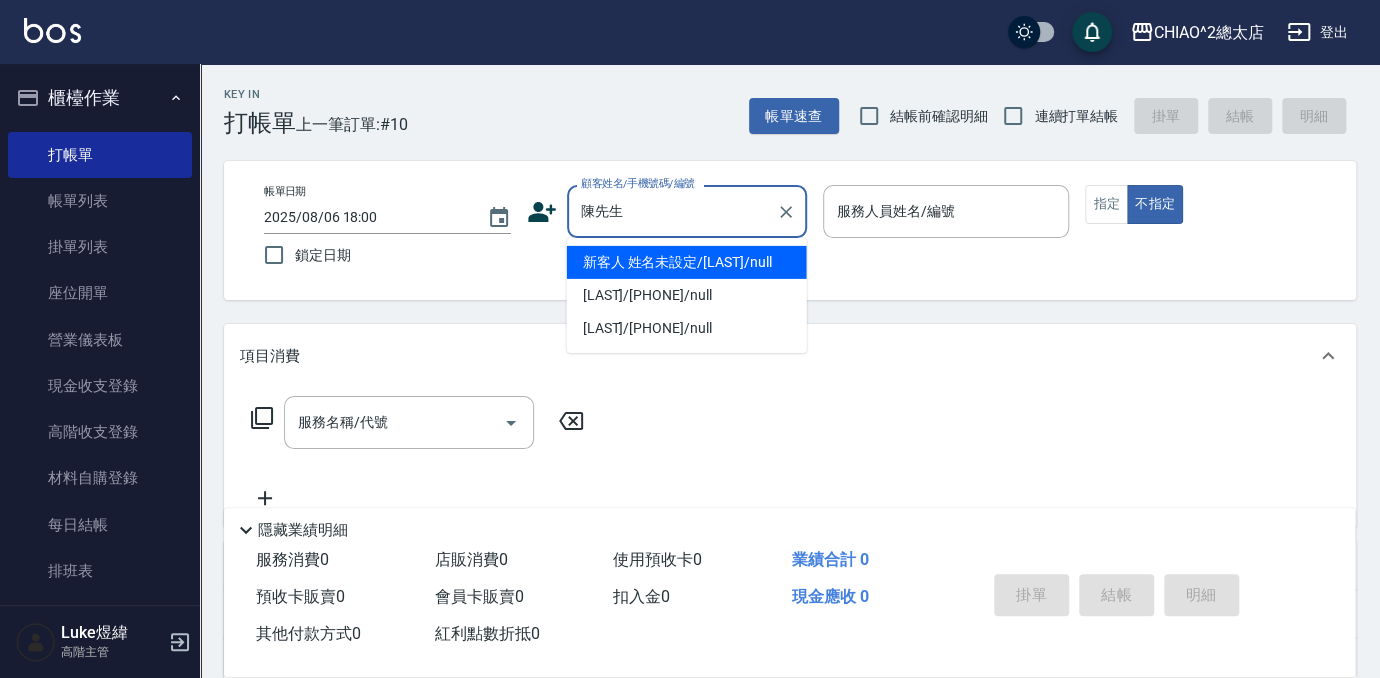 type on "新客人 姓名未設定/[LAST]/null" 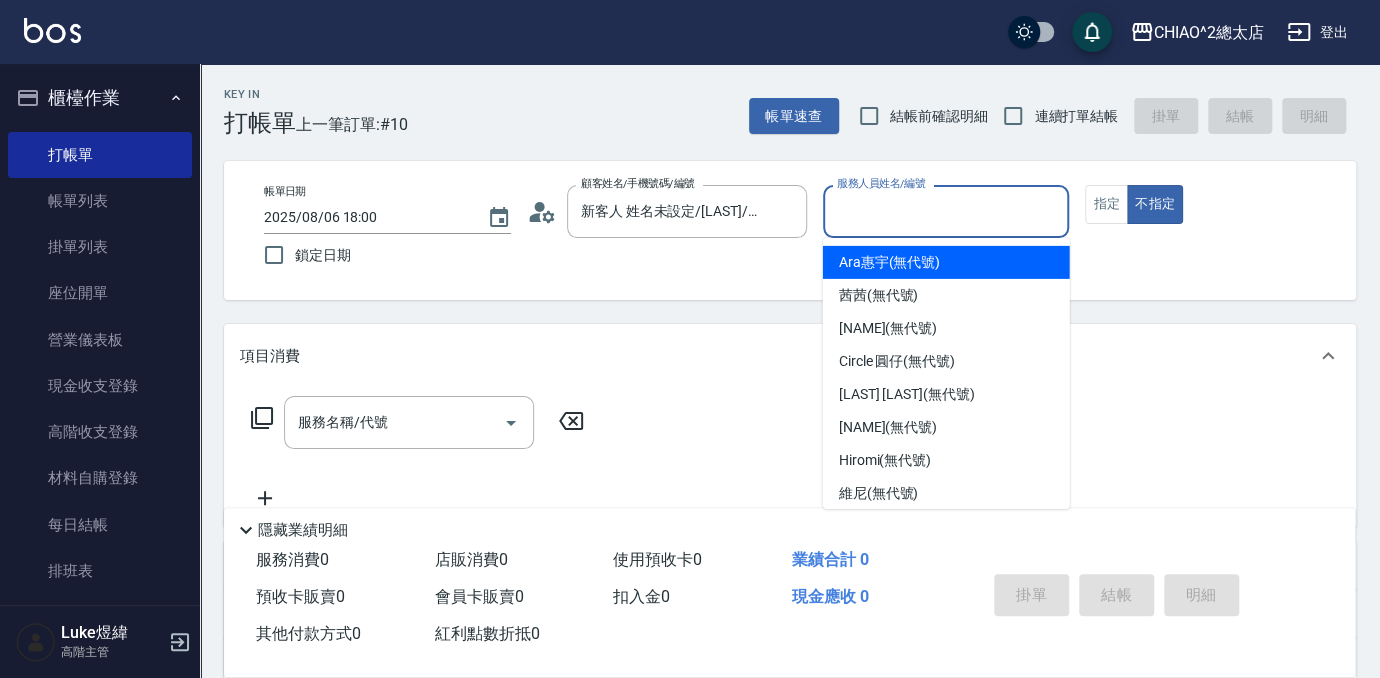 click on "服務人員姓名/編號" at bounding box center [946, 211] 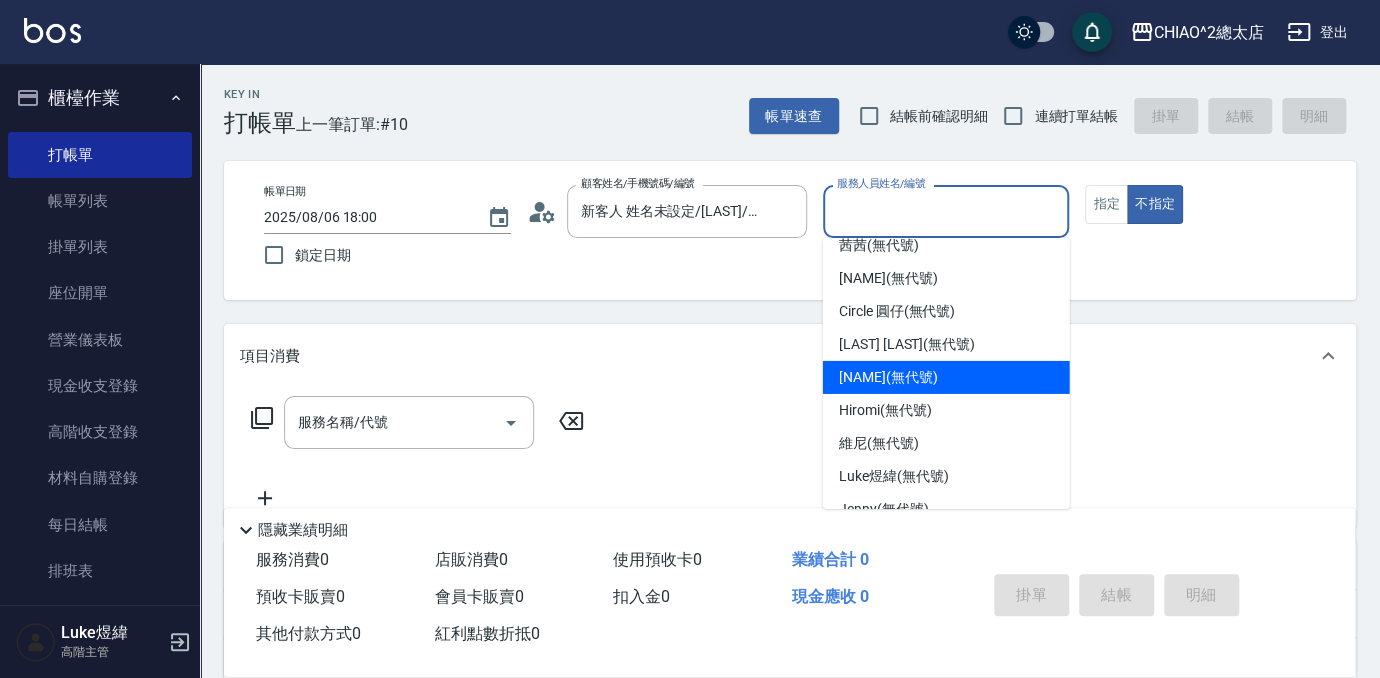 scroll, scrollTop: 74, scrollLeft: 0, axis: vertical 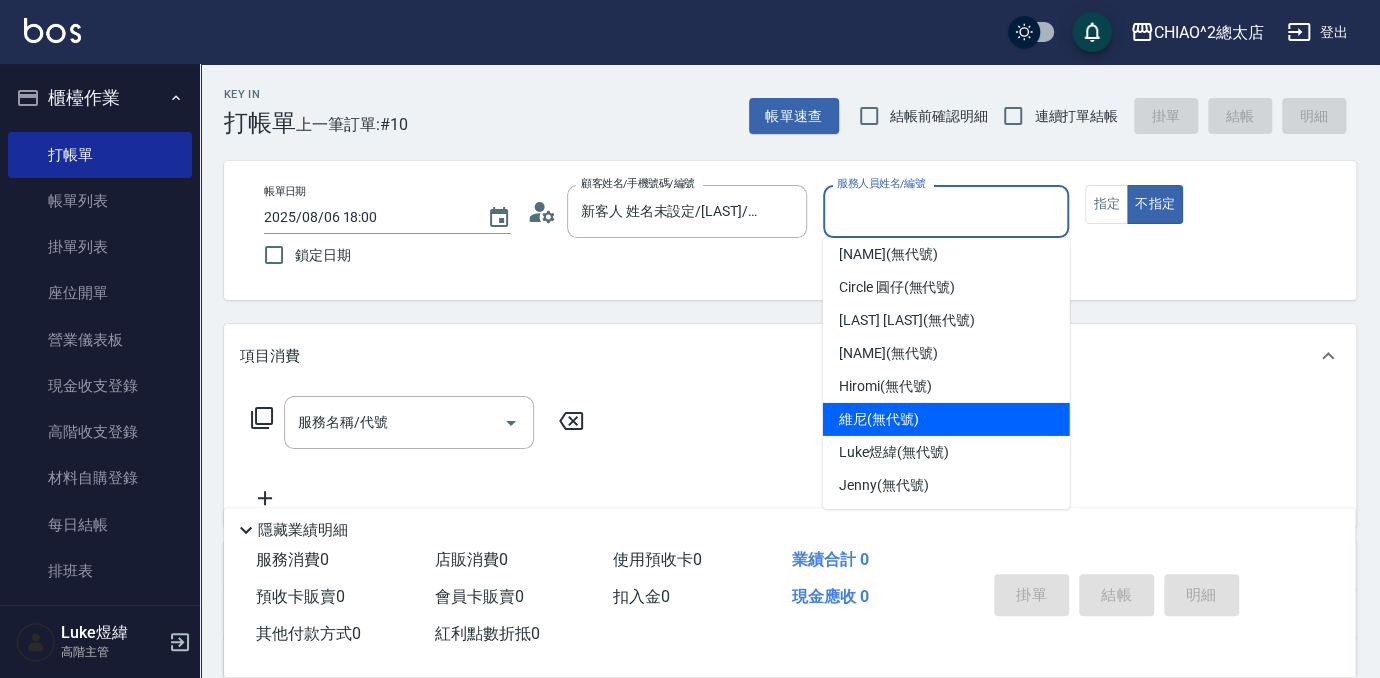 click on "[NAME] (無代號)" at bounding box center [946, 419] 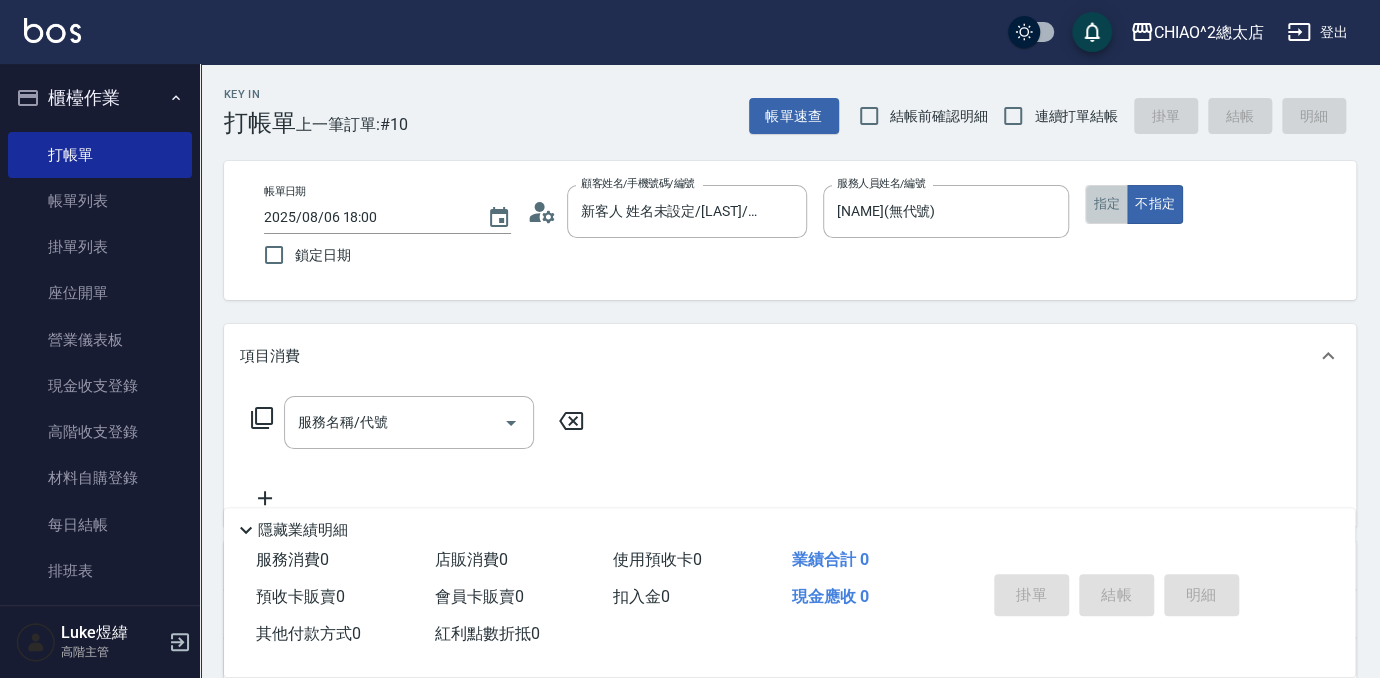 click on "指定" at bounding box center (1106, 204) 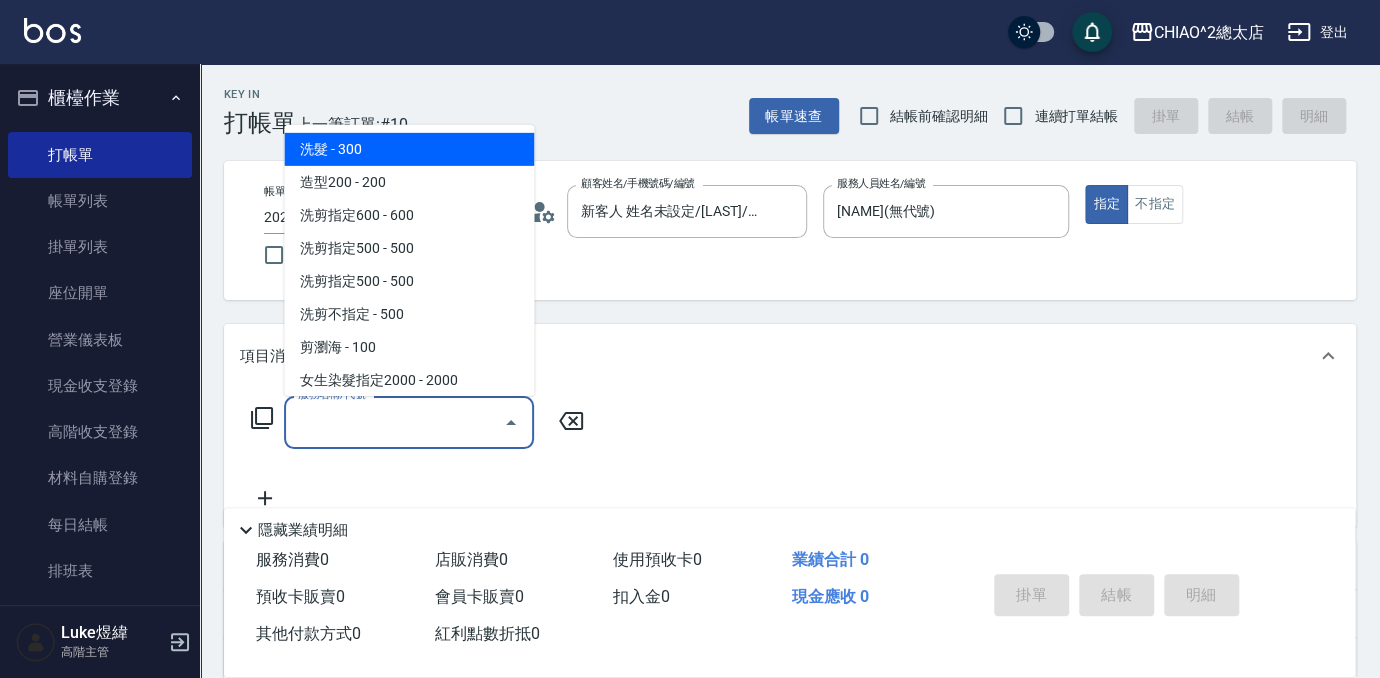 click on "服務名稱/代號" at bounding box center (394, 422) 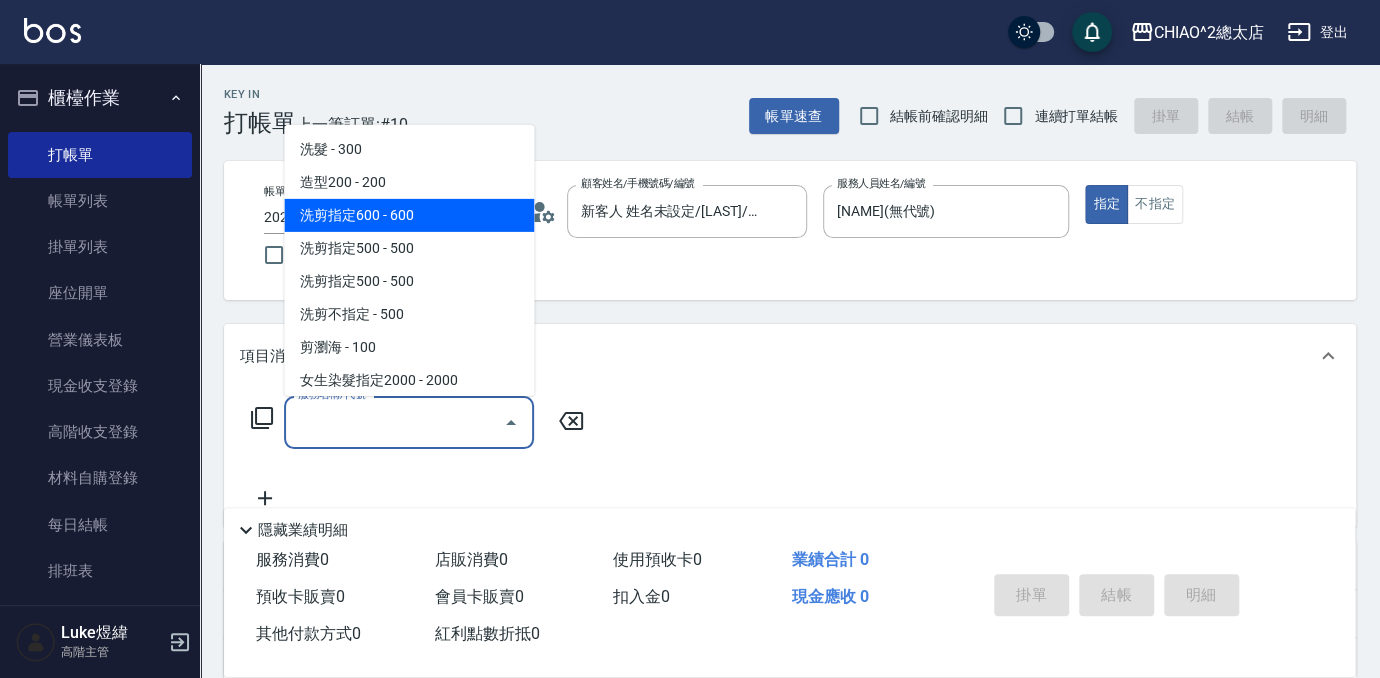 click on "洗剪指定600 - 600" at bounding box center (409, 215) 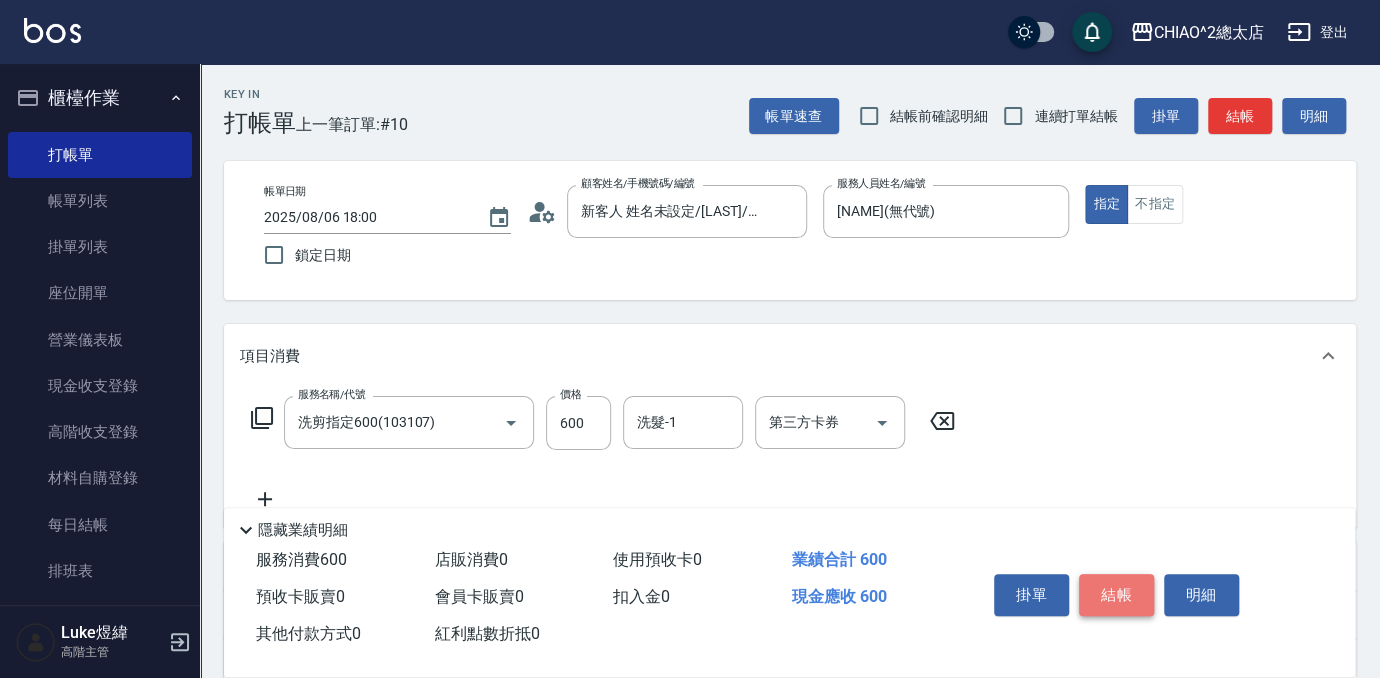 click on "結帳" at bounding box center [1116, 595] 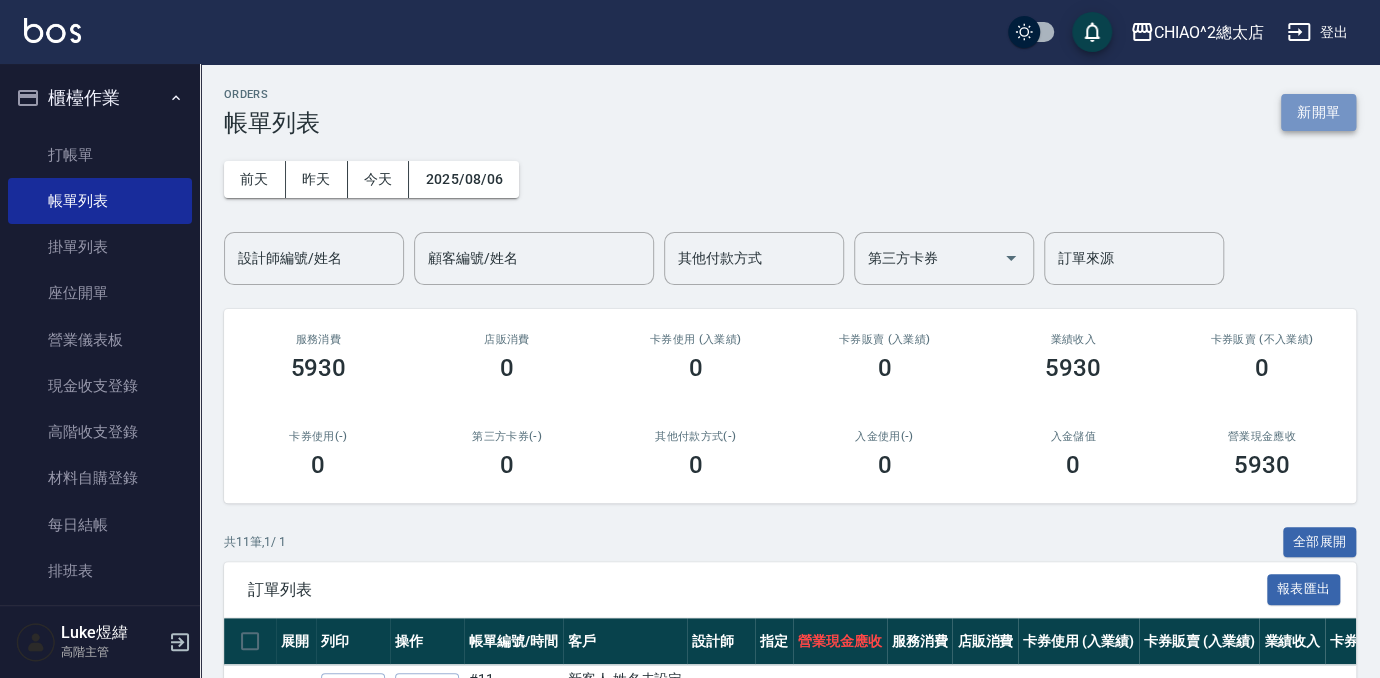 click on "新開單" at bounding box center [1318, 112] 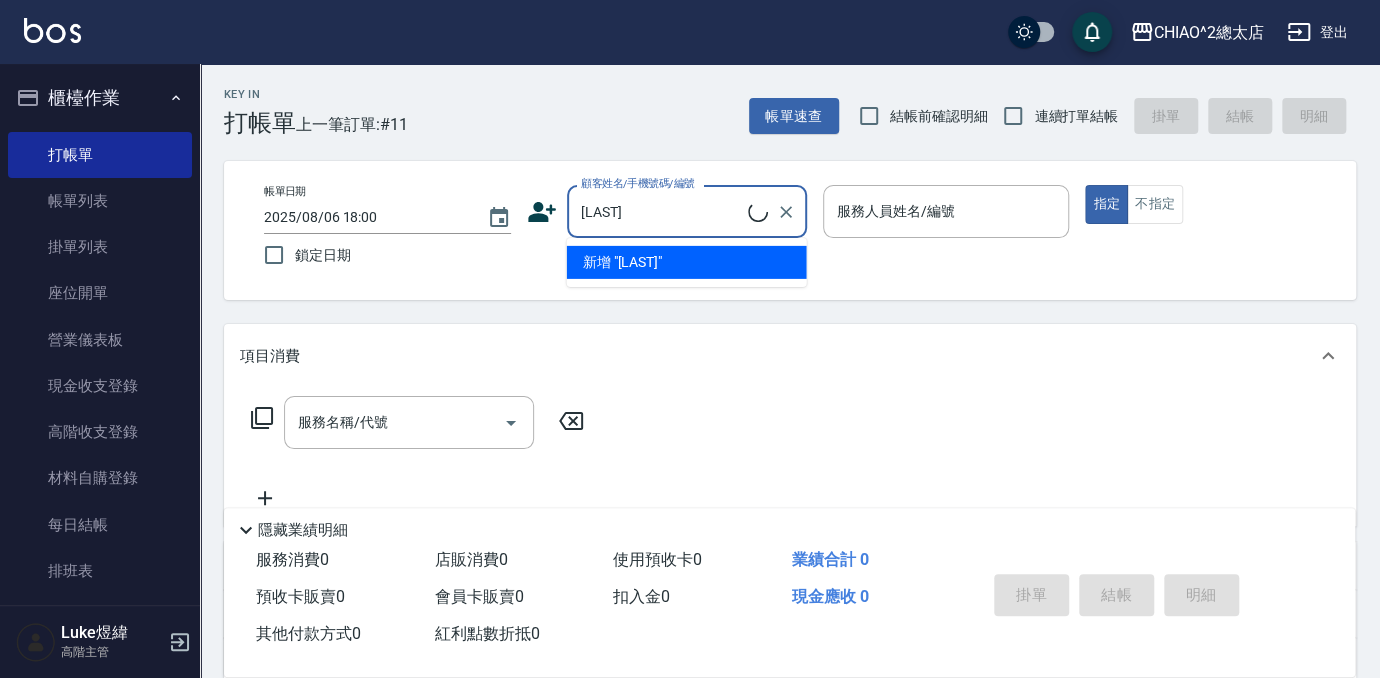 type on "[LAST]" 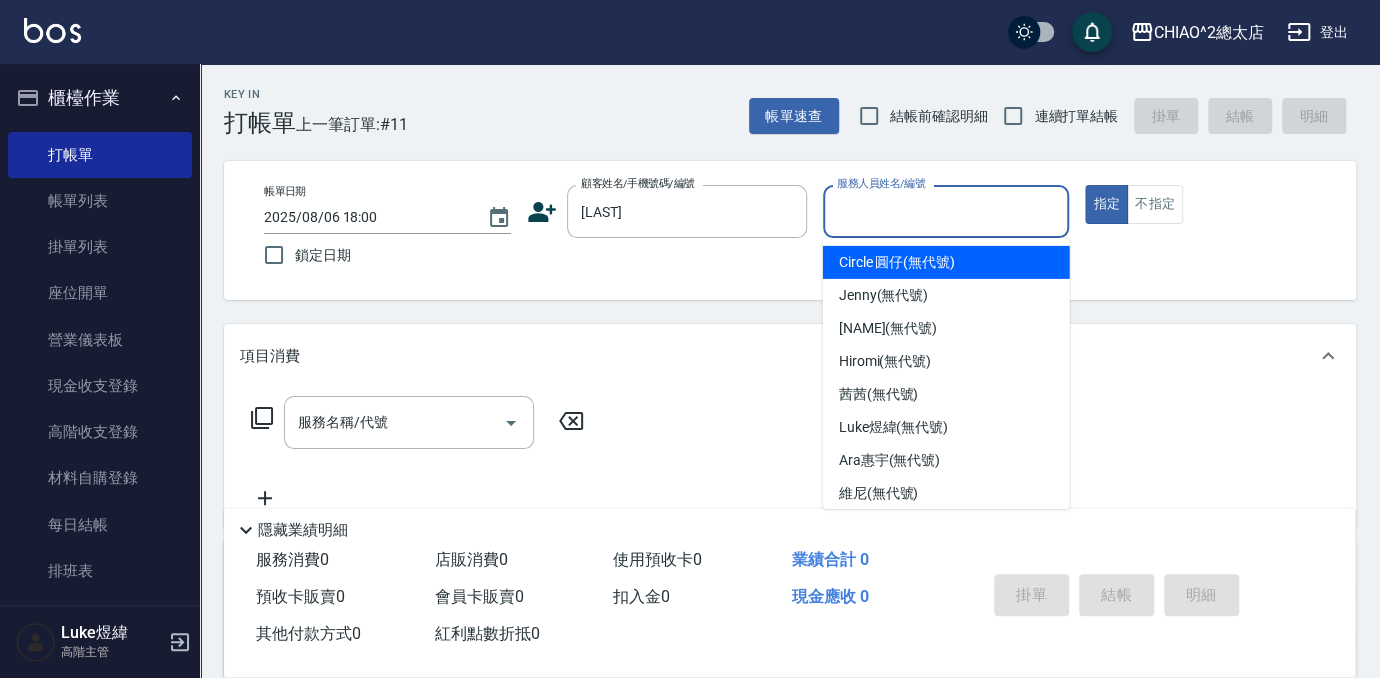 click on "服務人員姓名/編號" at bounding box center (946, 211) 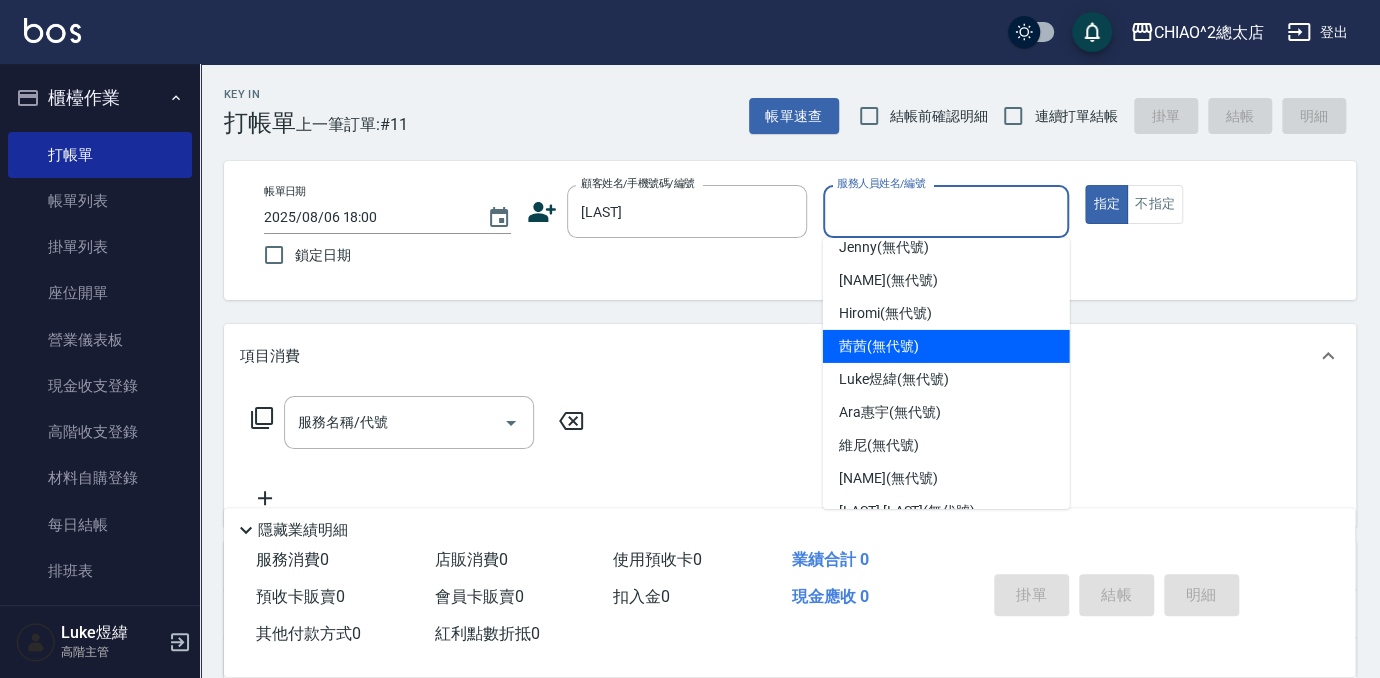 scroll, scrollTop: 74, scrollLeft: 0, axis: vertical 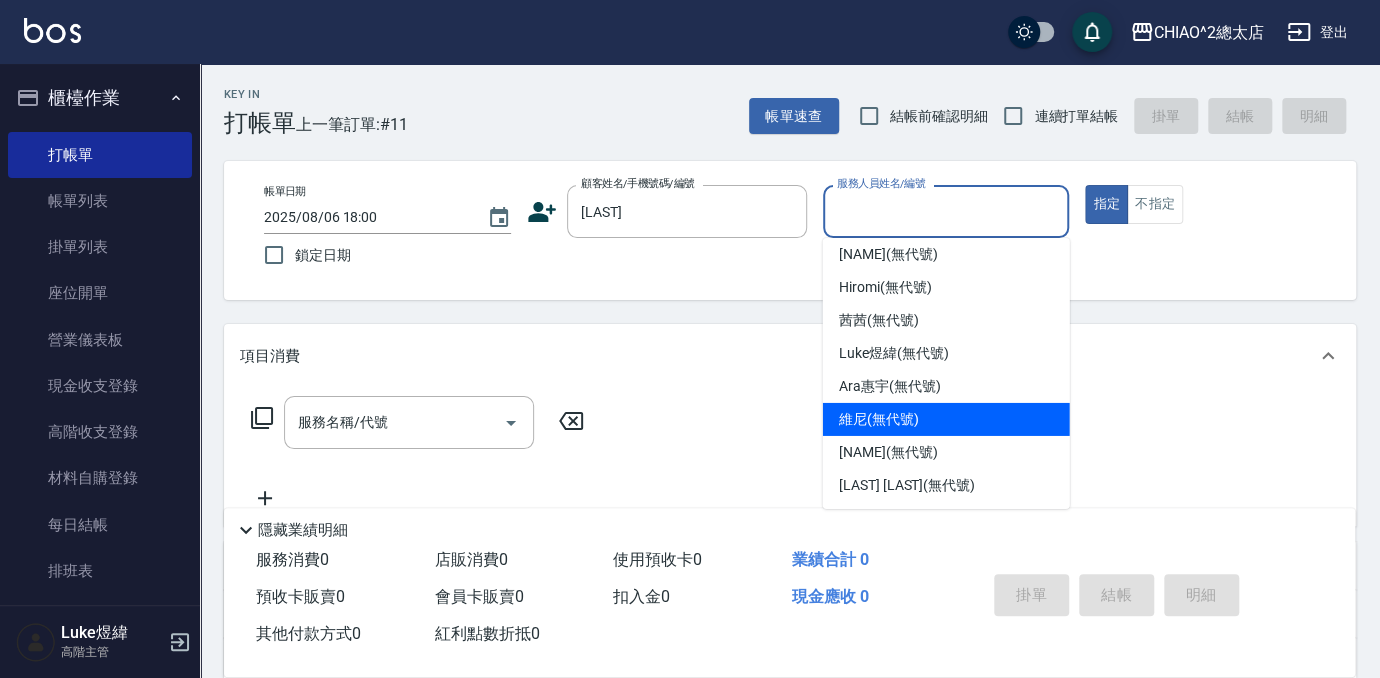 click on "[NAME] (無代號)" at bounding box center (946, 419) 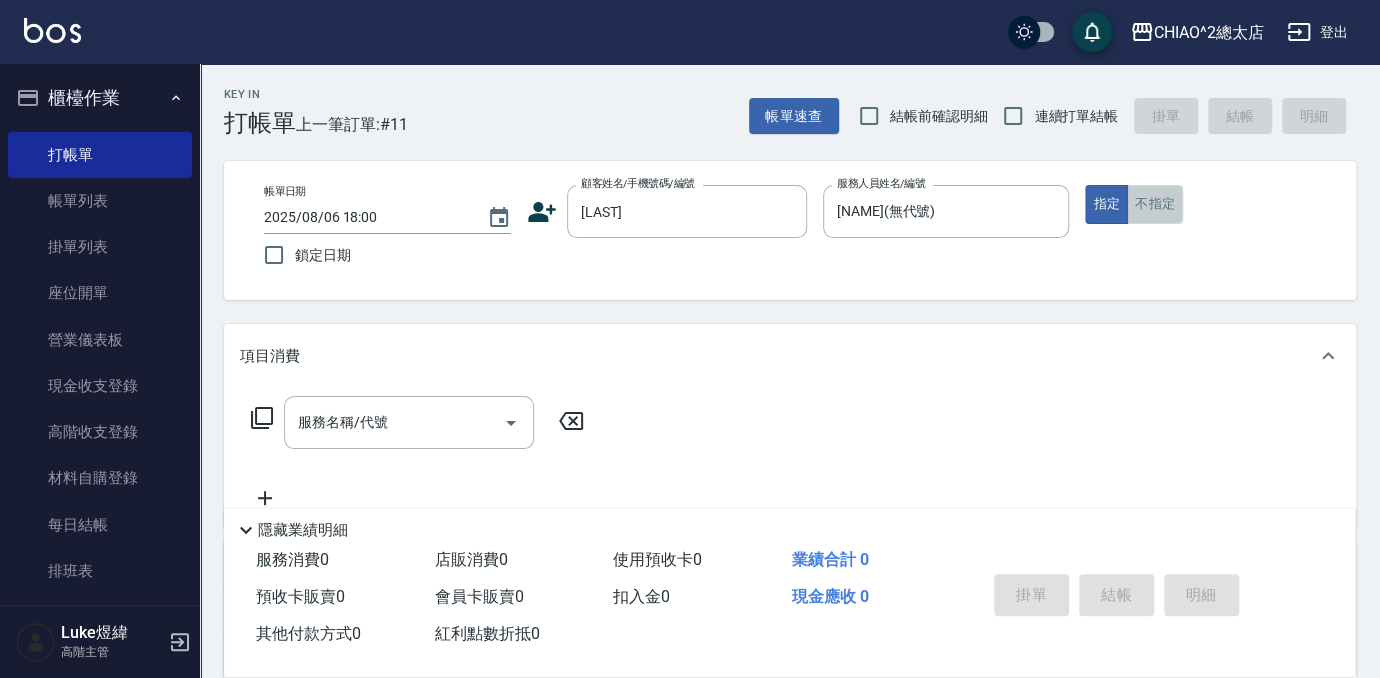 click on "不指定" at bounding box center [1155, 204] 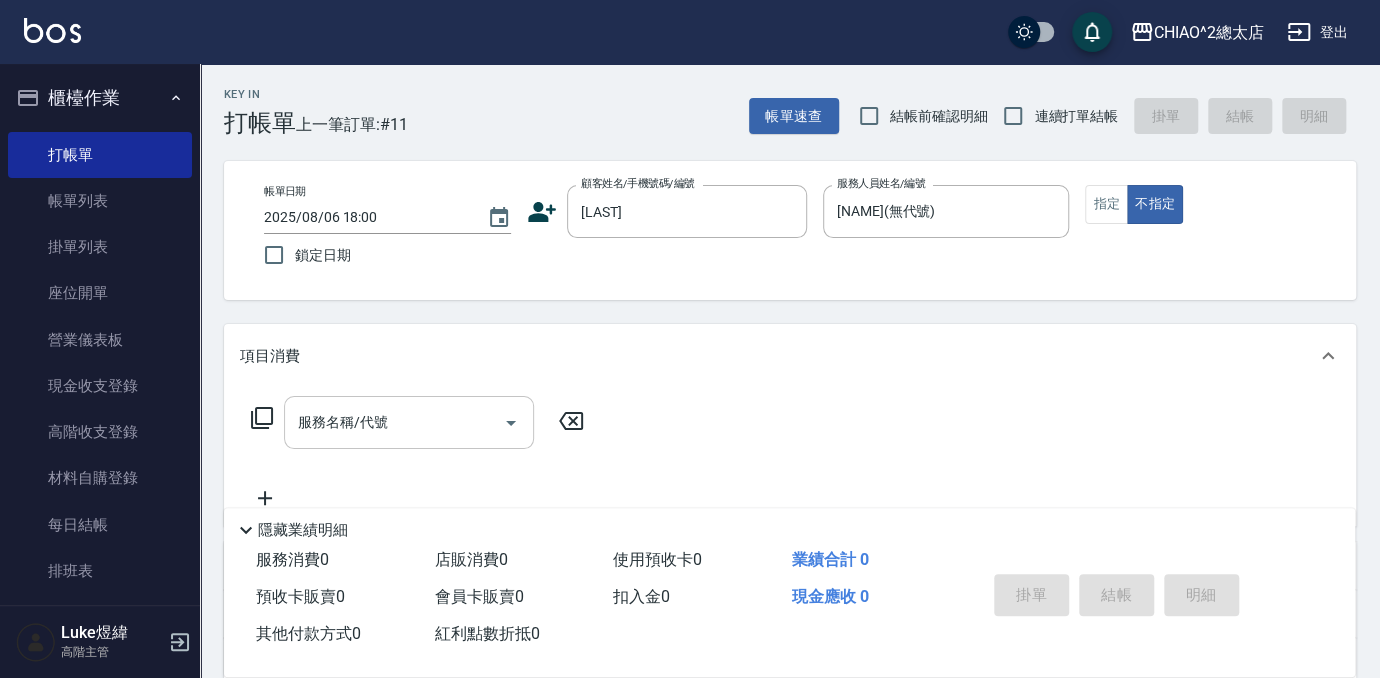 click on "服務名稱/代號" at bounding box center [394, 422] 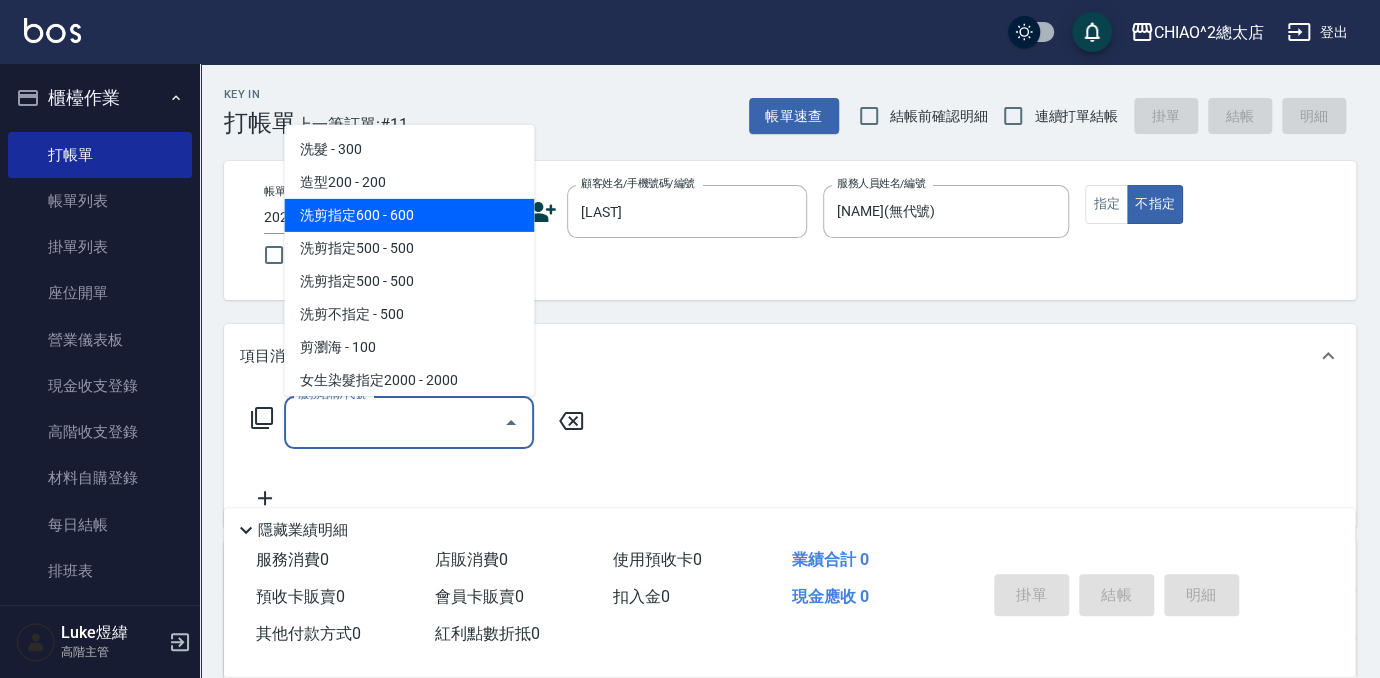 click on "洗剪指定600 - 600" at bounding box center (409, 215) 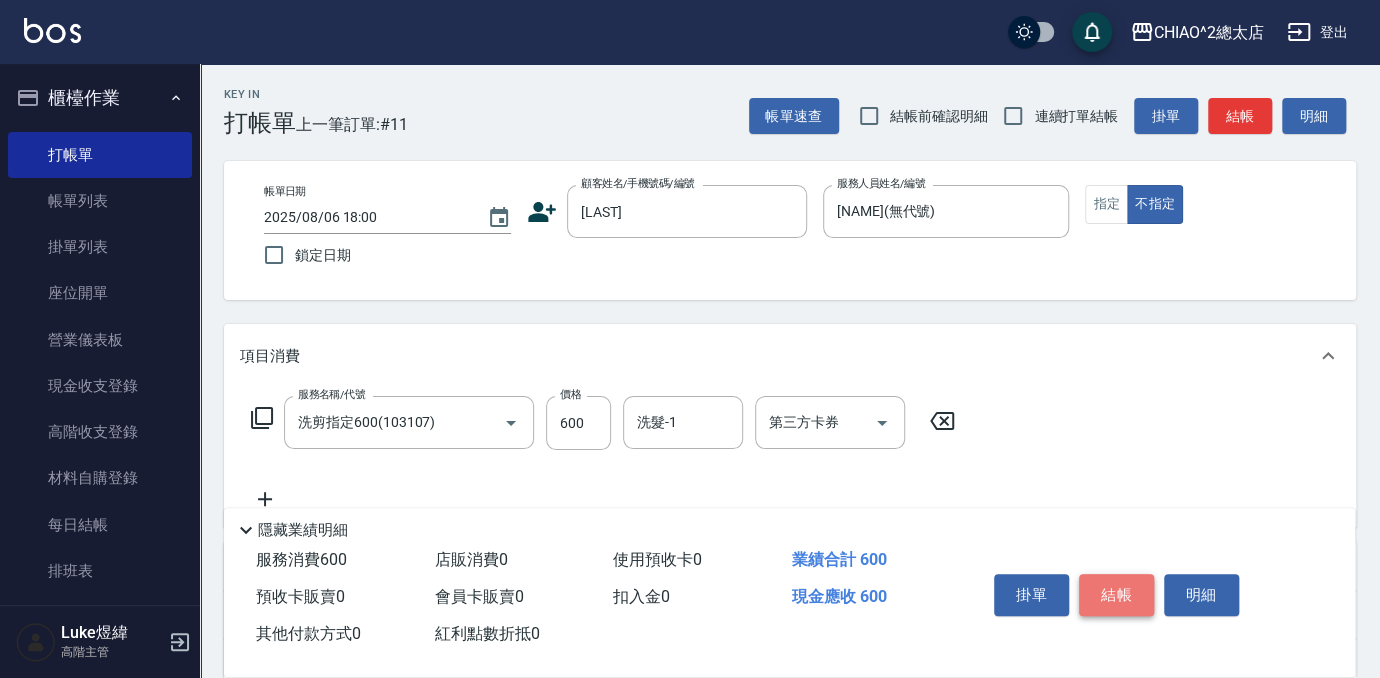 click on "結帳" at bounding box center [1116, 595] 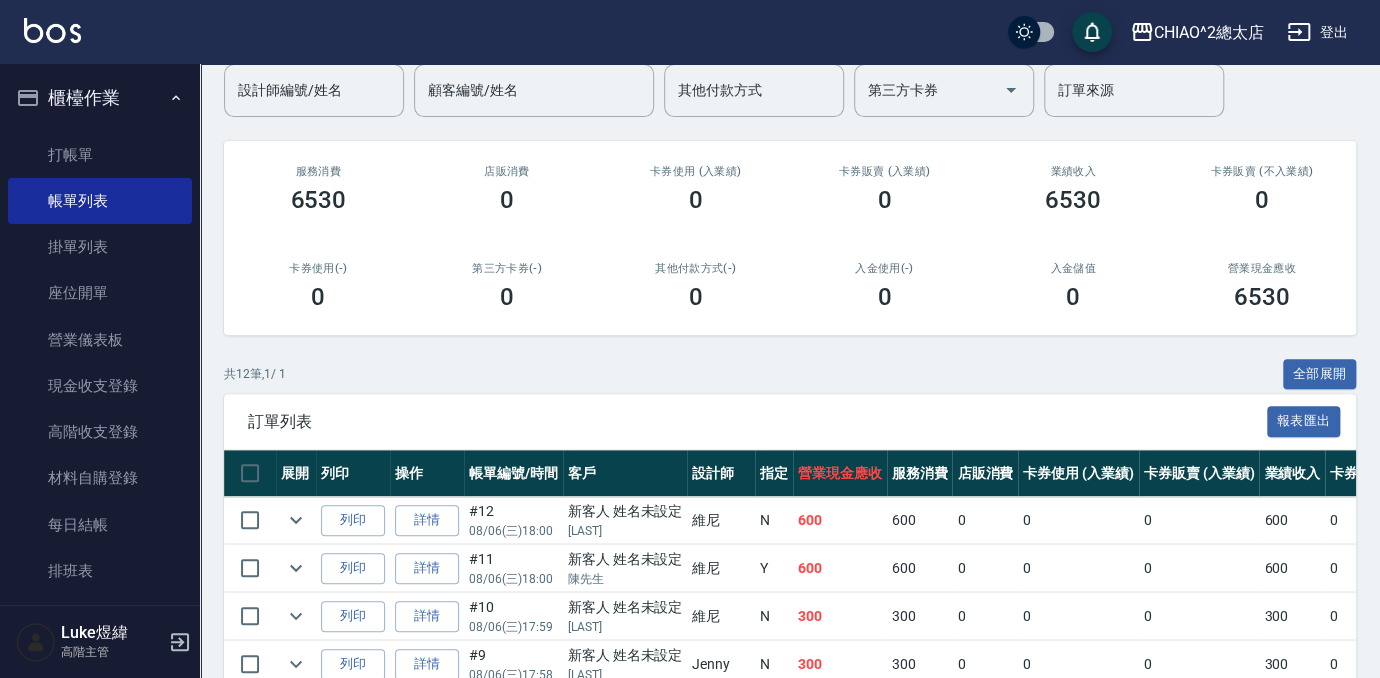 scroll, scrollTop: 0, scrollLeft: 0, axis: both 